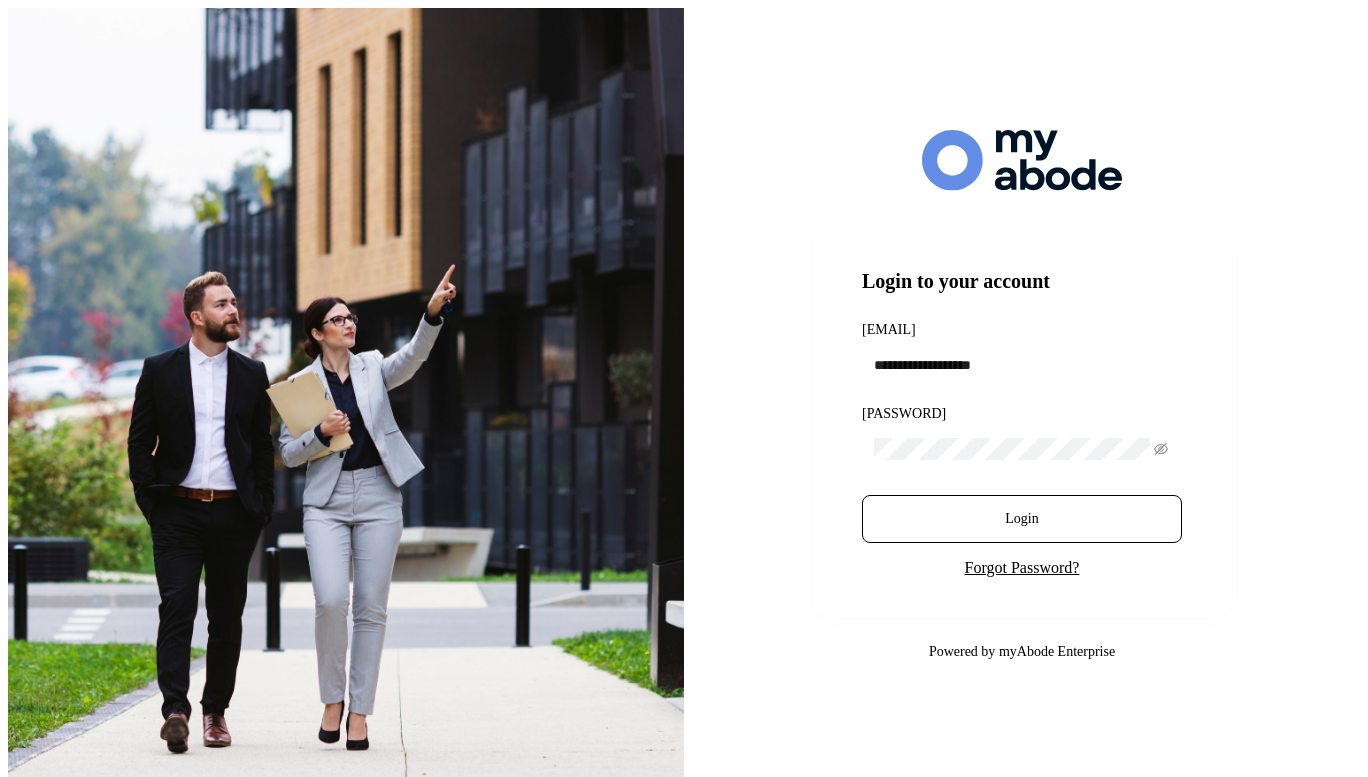 scroll, scrollTop: 0, scrollLeft: 0, axis: both 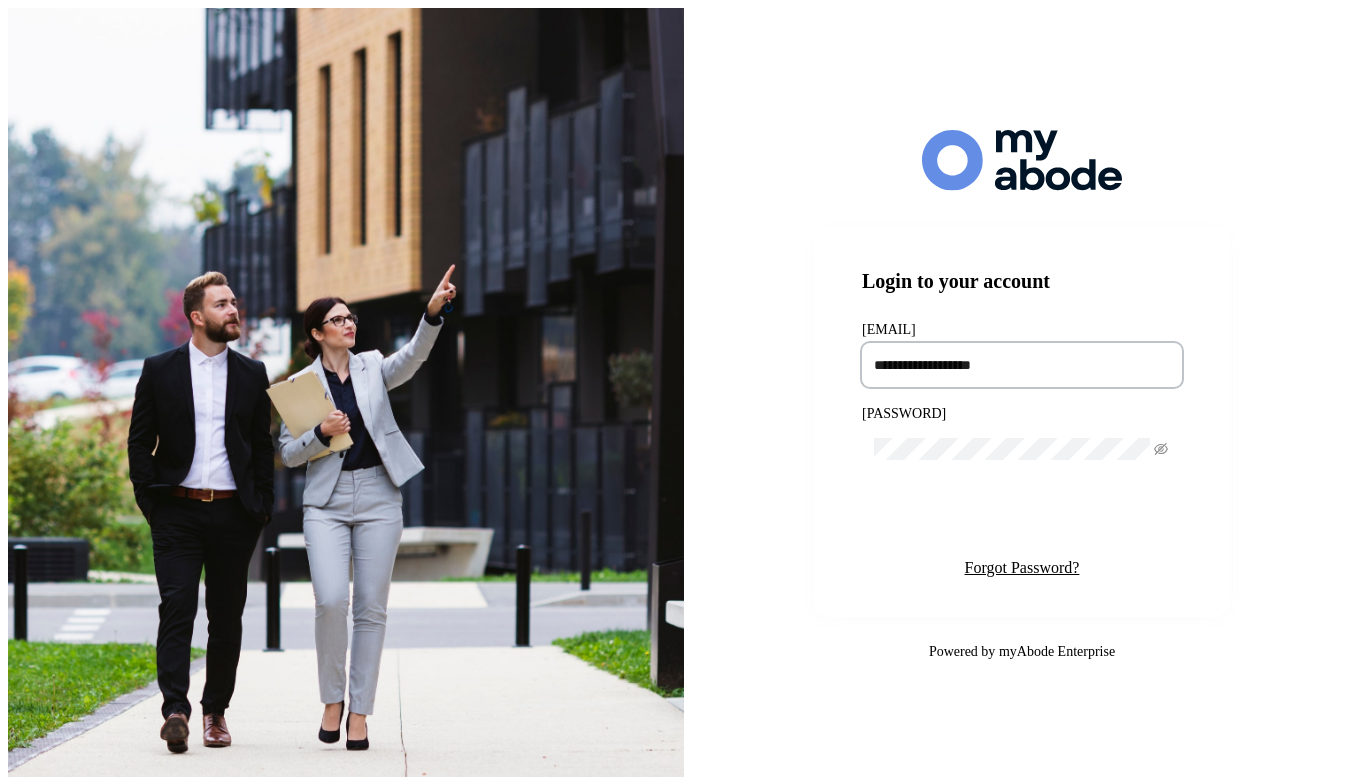 type on "**********" 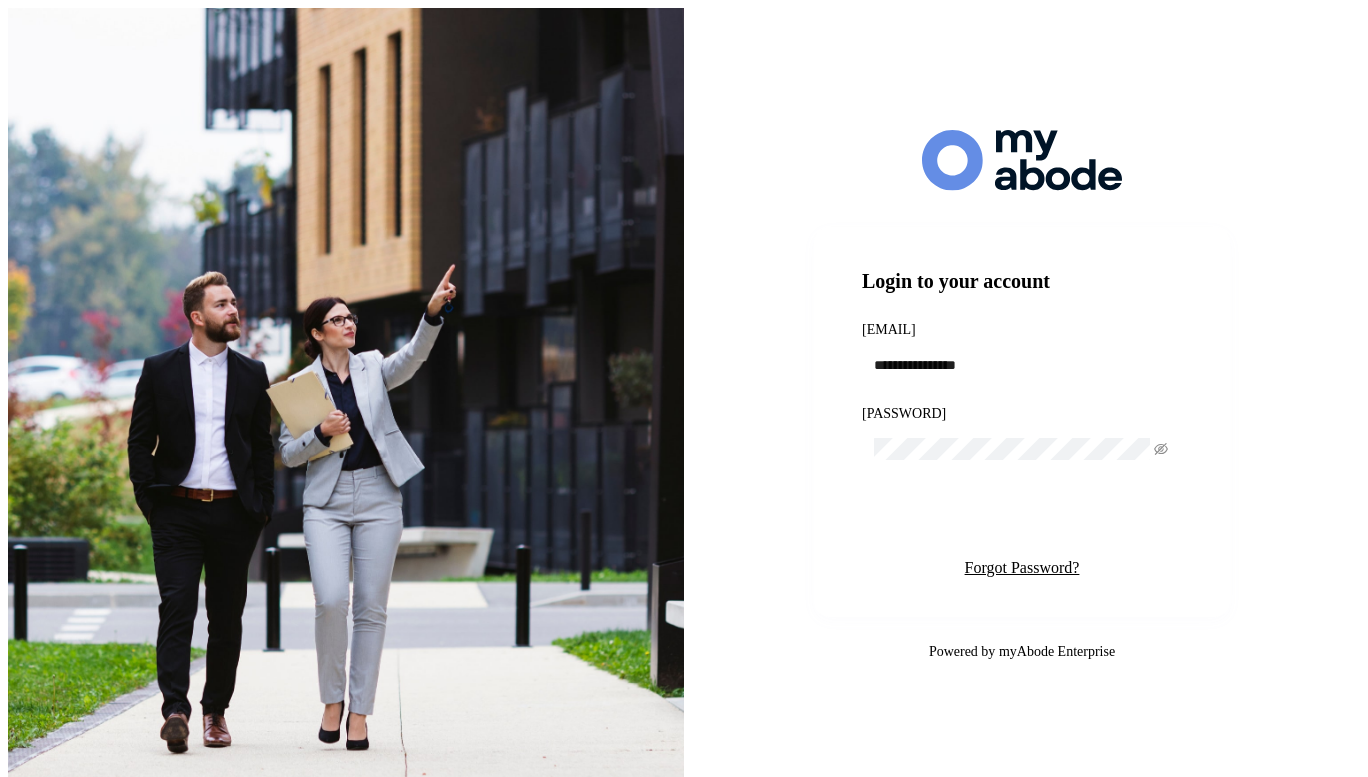 click on "Login" at bounding box center [1022, 519] 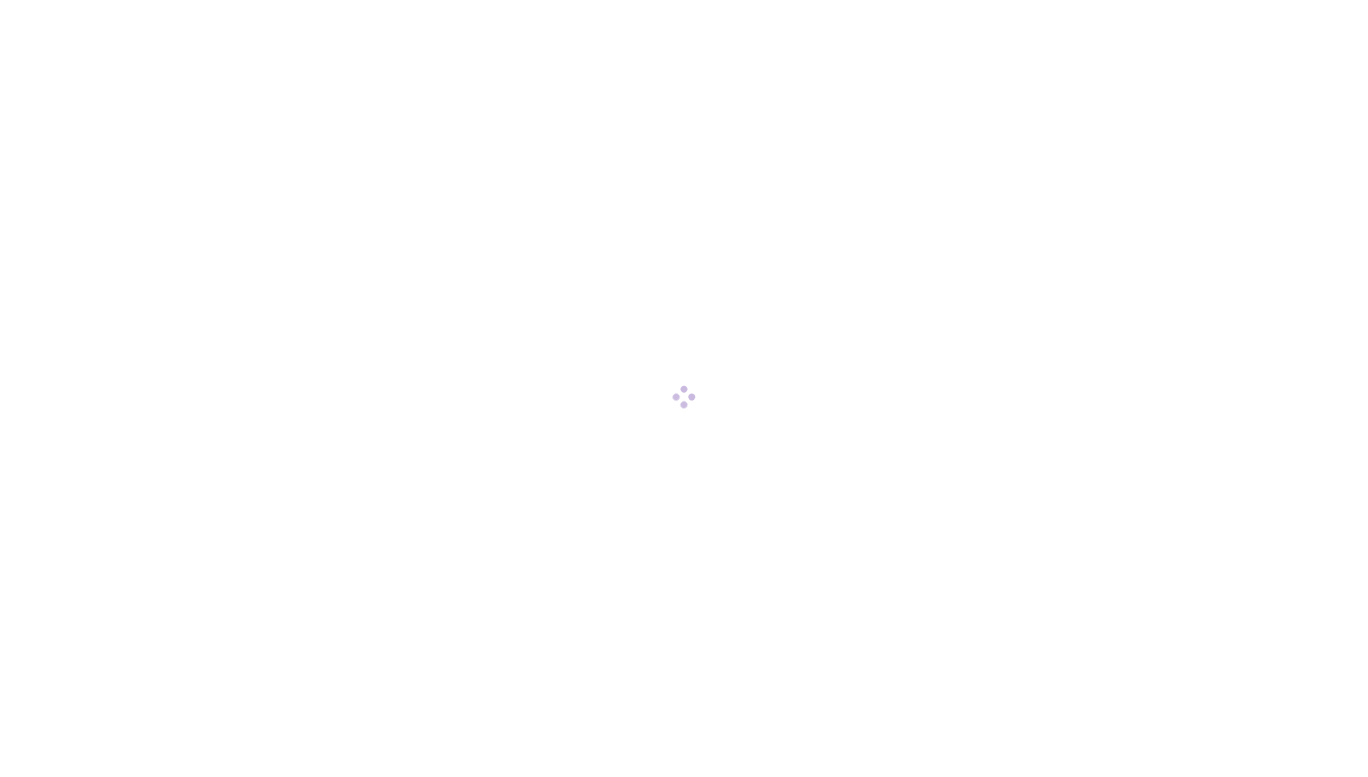 scroll, scrollTop: 0, scrollLeft: 0, axis: both 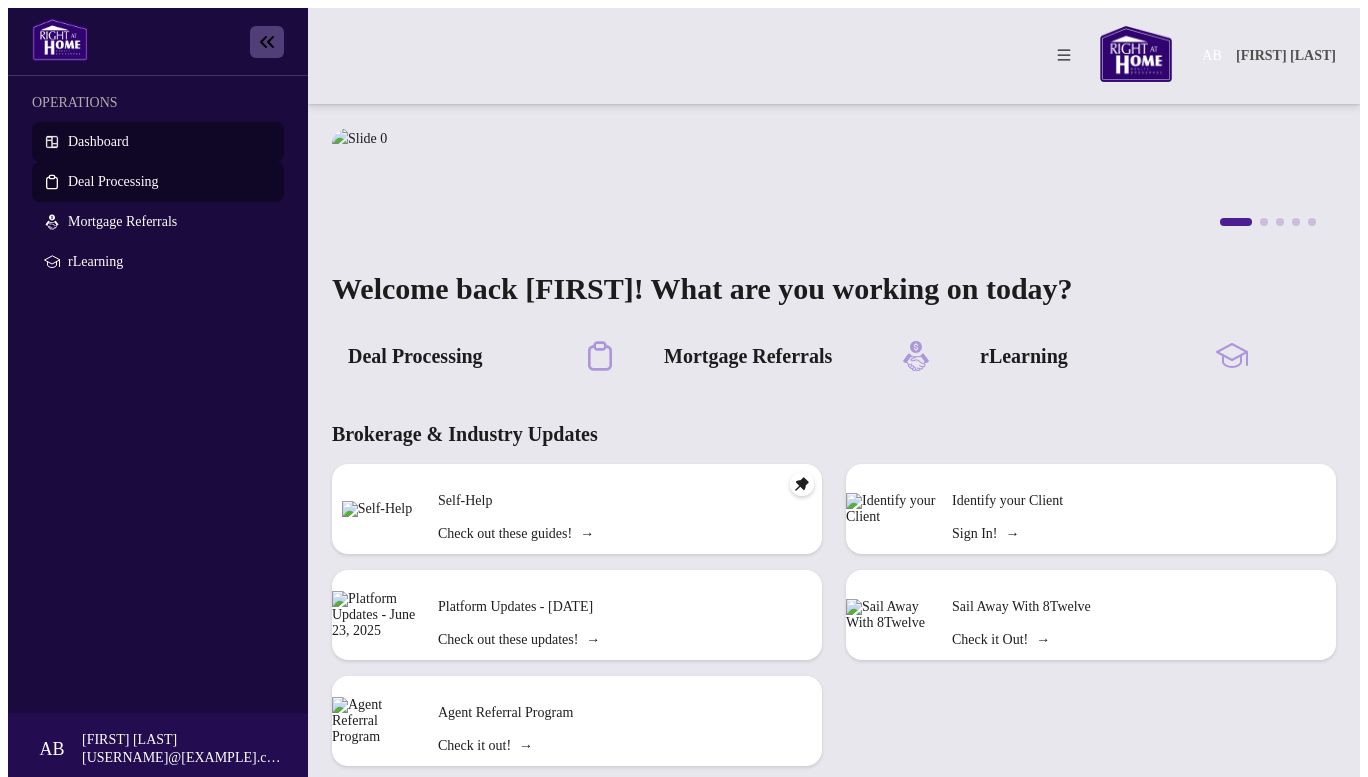 click on "Deal Processing" at bounding box center (113, 181) 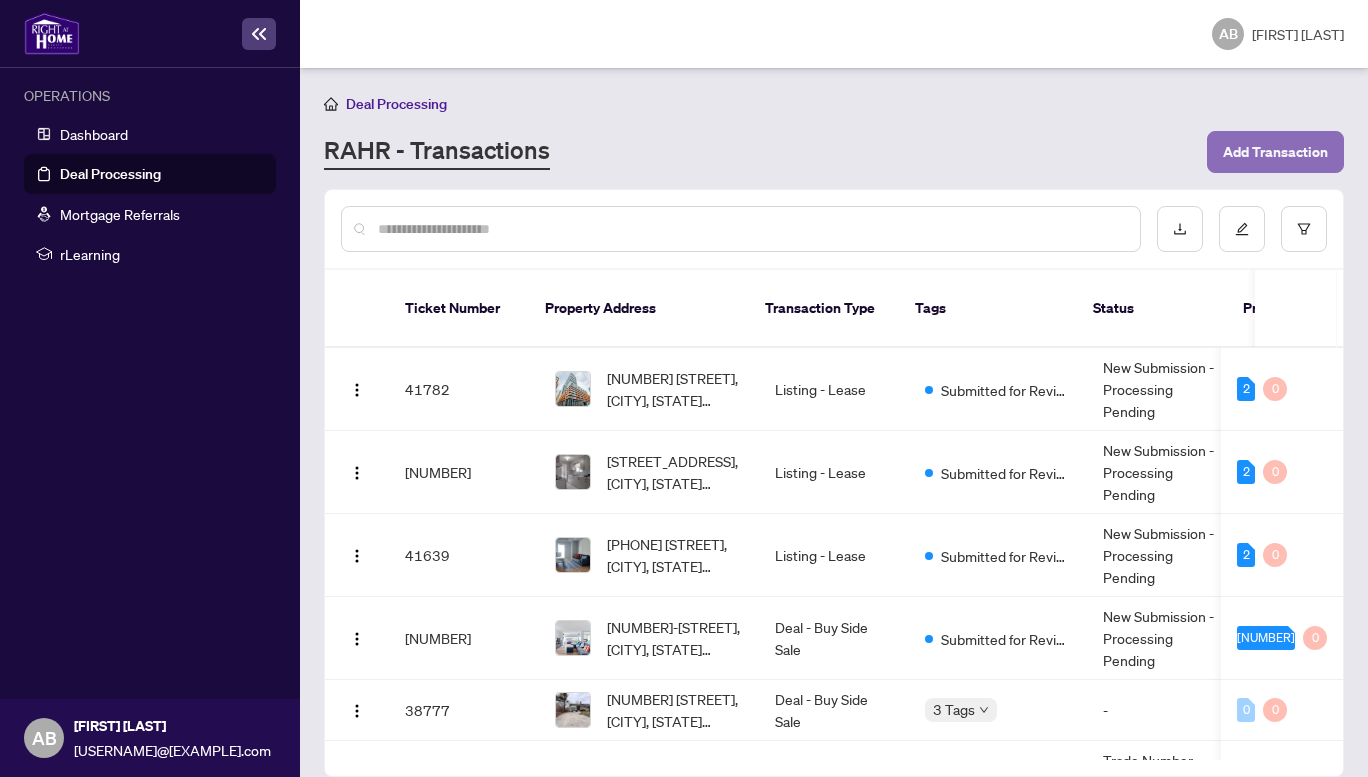 click on "Add Transaction" at bounding box center [1275, 152] 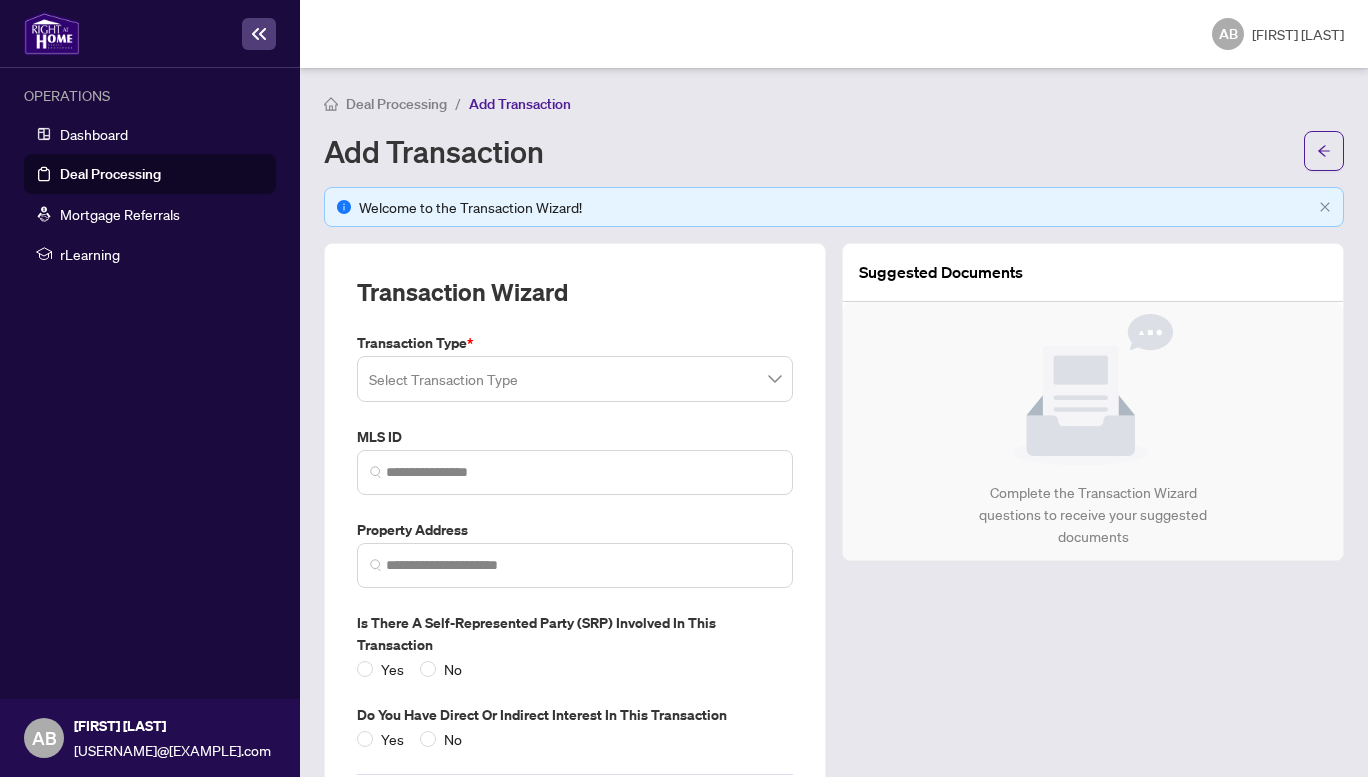 click at bounding box center (575, 379) 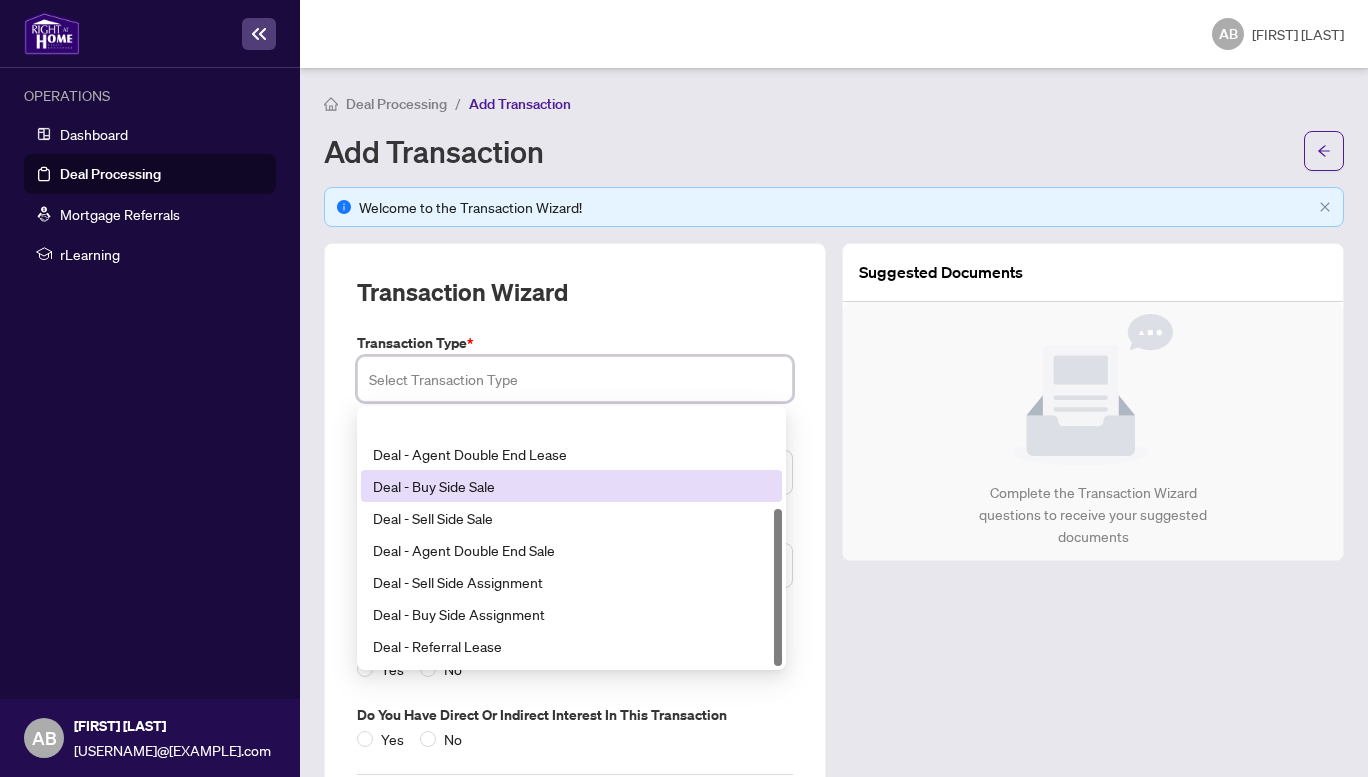 scroll, scrollTop: 160, scrollLeft: 0, axis: vertical 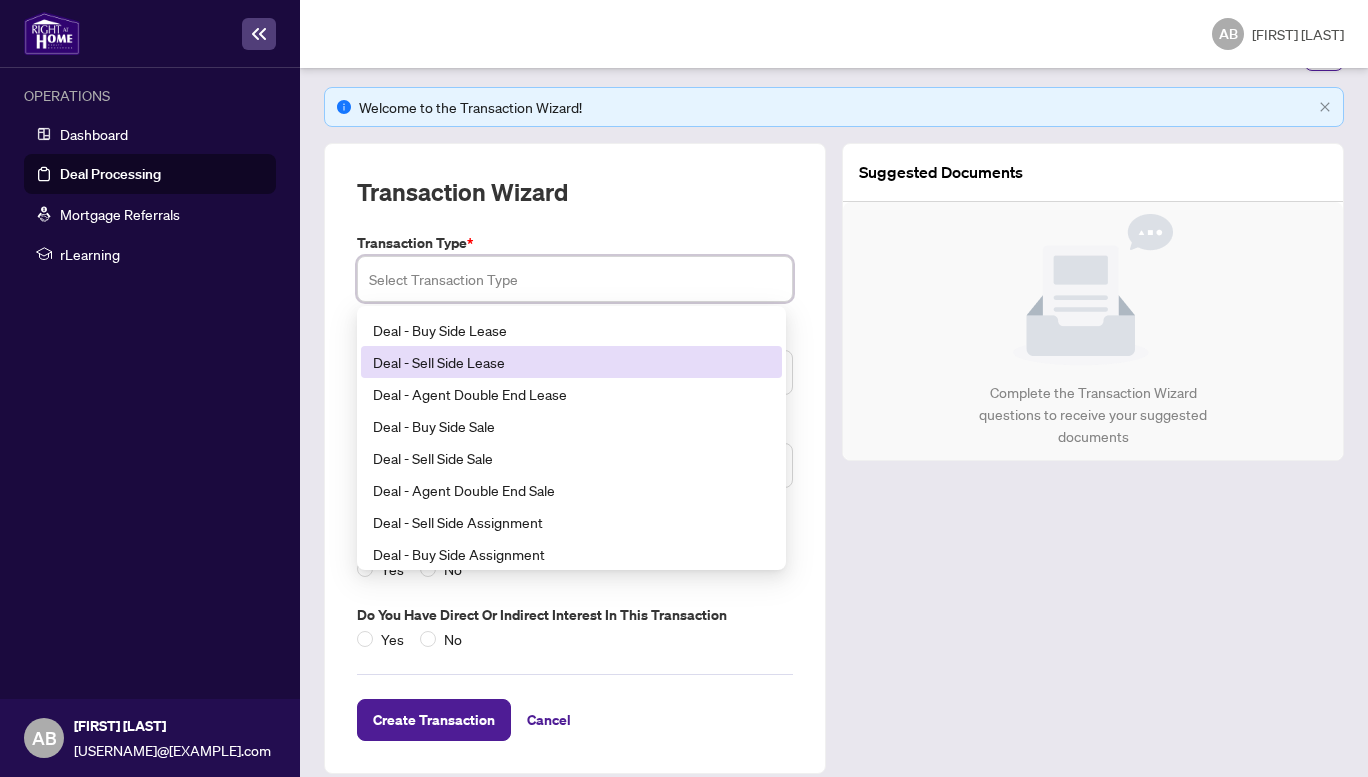 click on "Deal - Sell Side Lease" at bounding box center [571, 362] 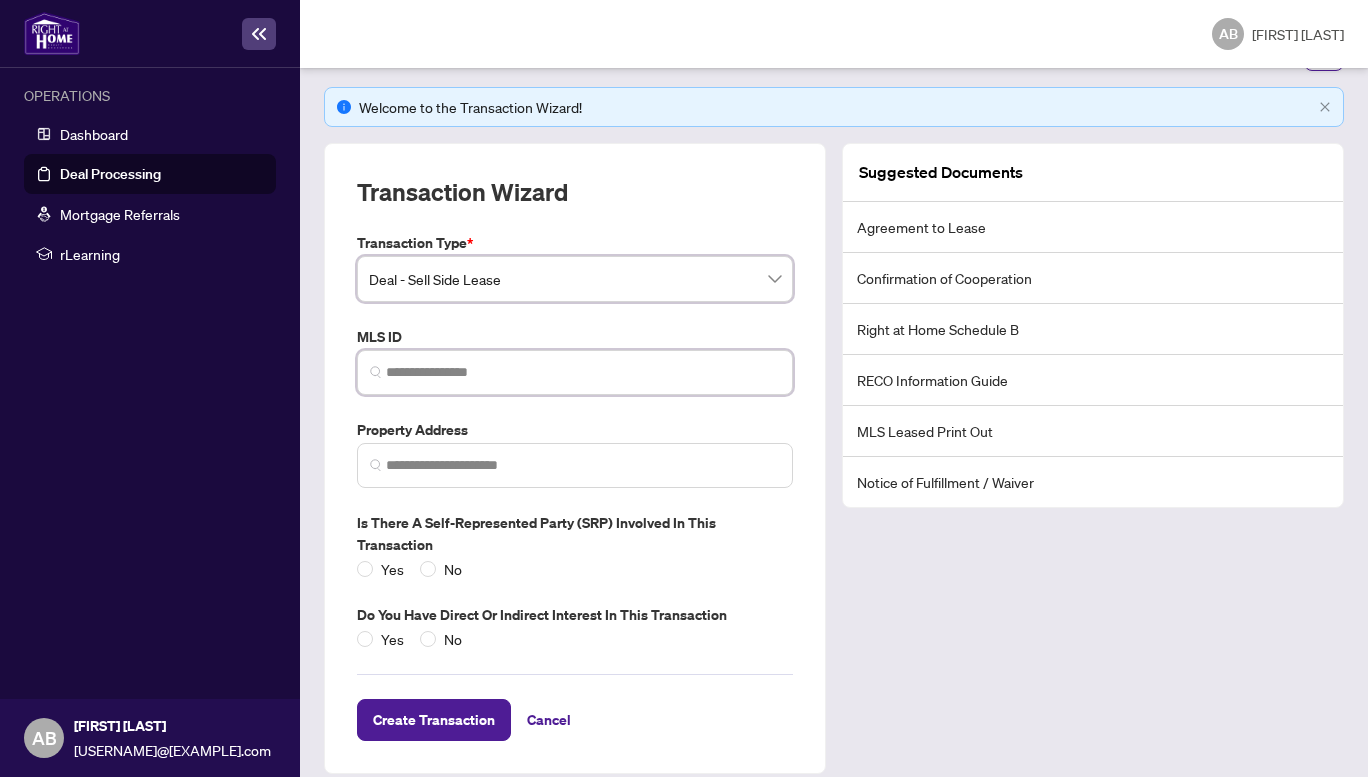 click at bounding box center (583, 372) 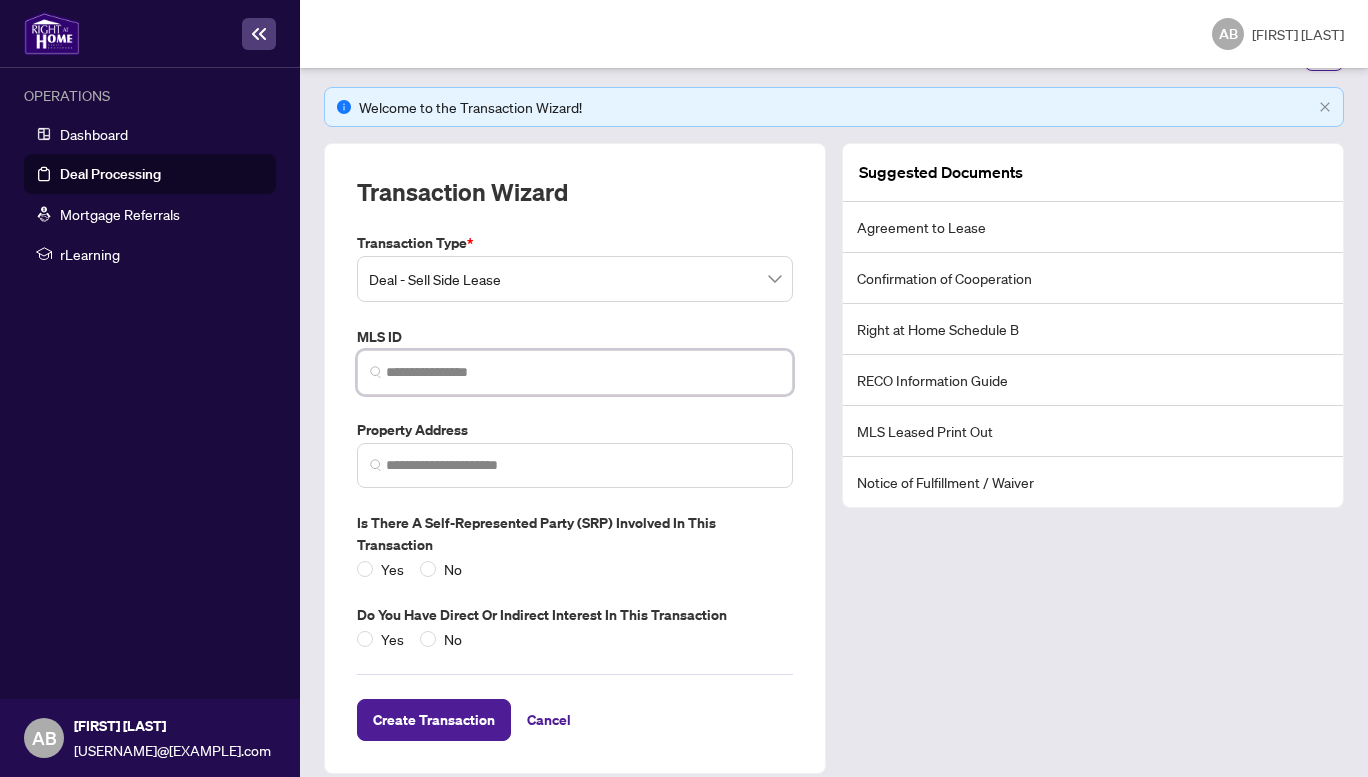 paste on "*******" 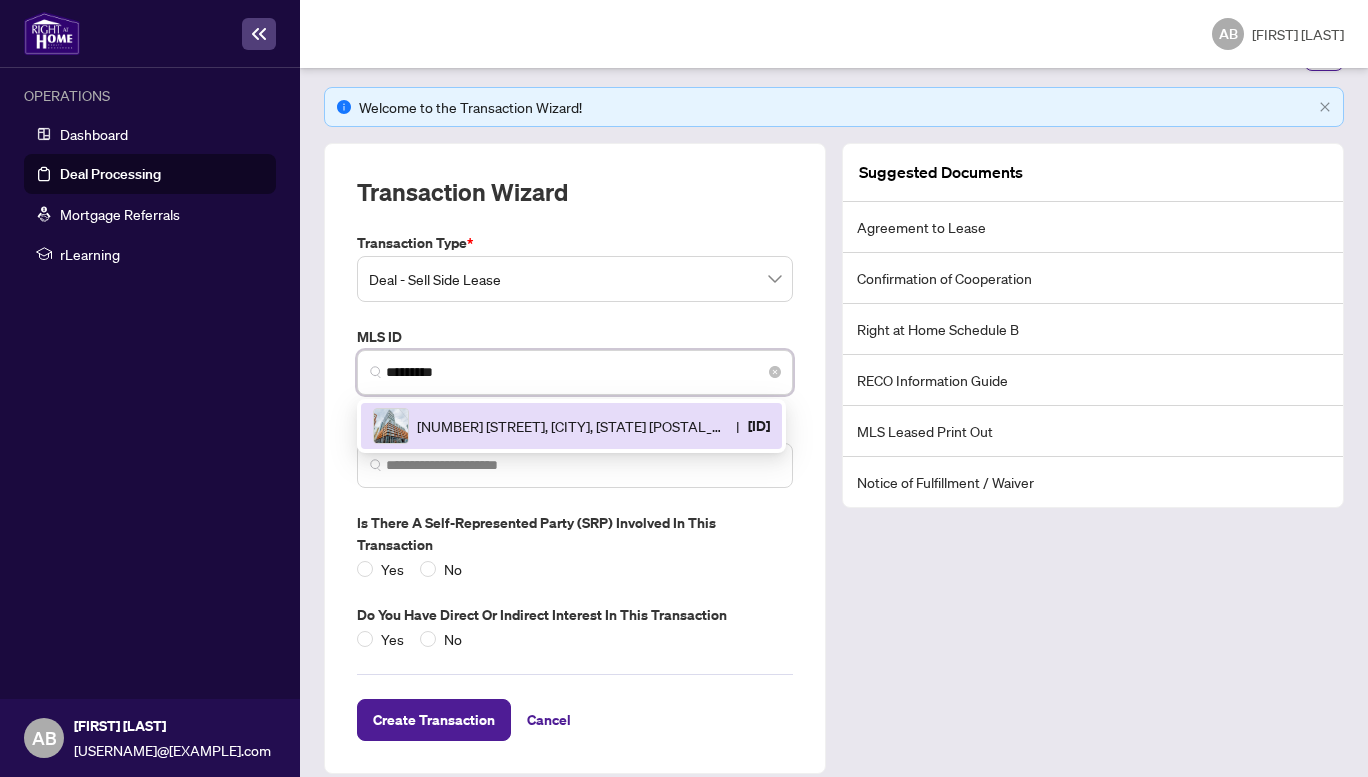 click on "[NUMBER] [STREET], [CITY], [STATE] [POSTAL_CODE], [COUNTRY]" at bounding box center [572, 426] 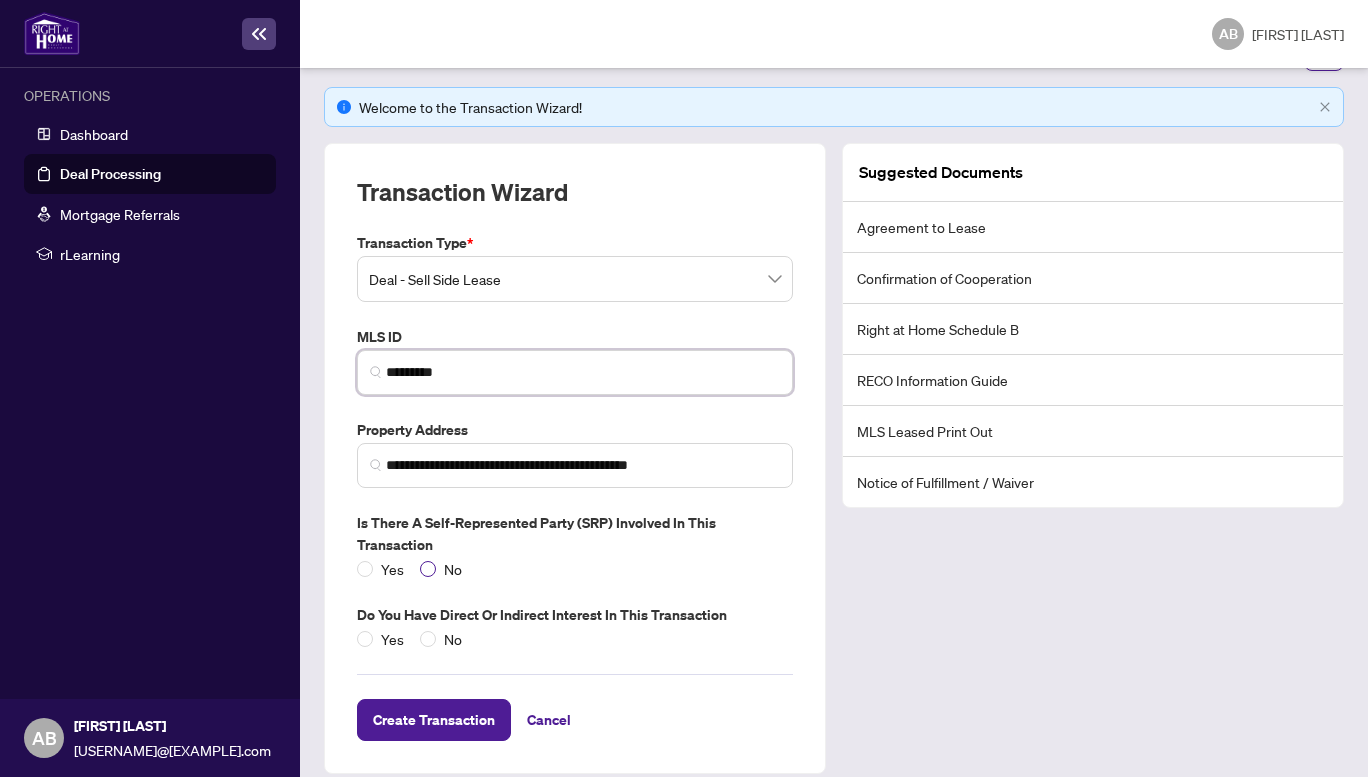 type on "*******" 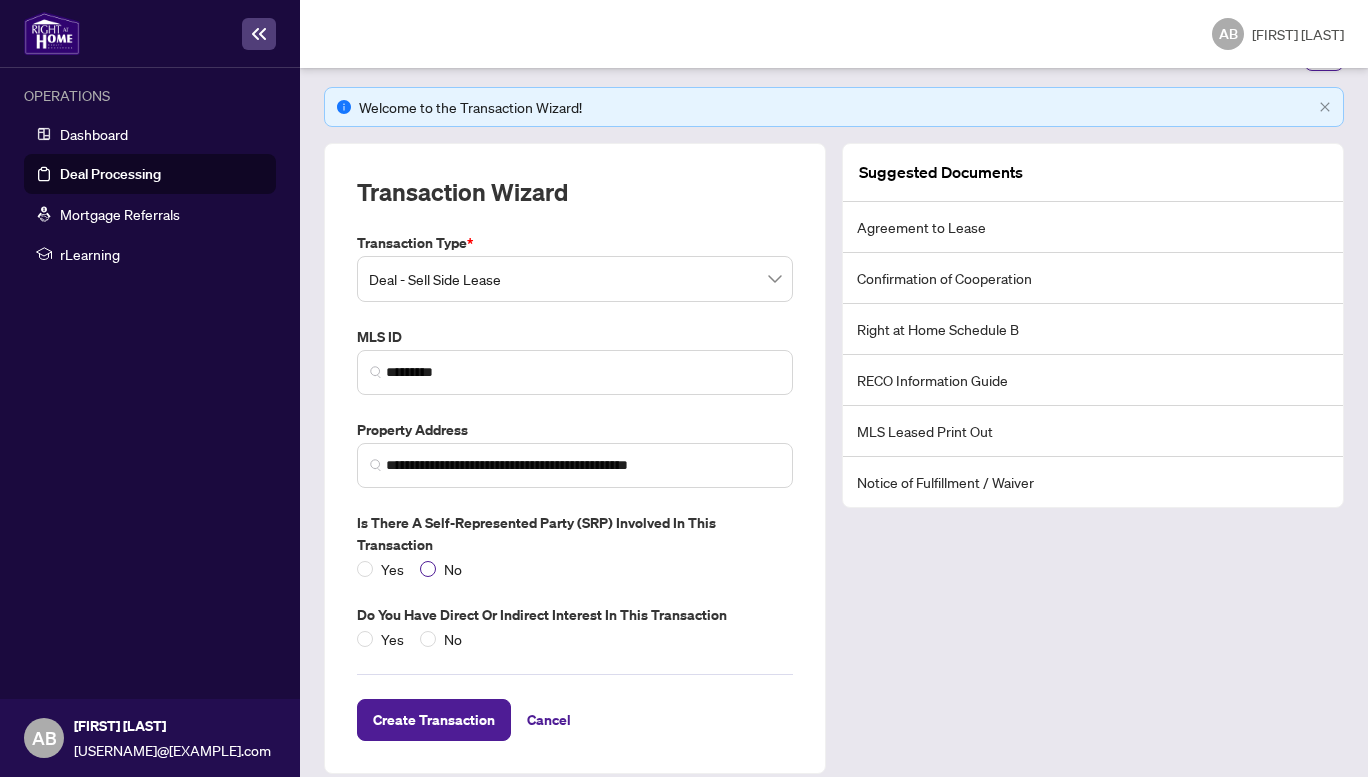 click on "No" at bounding box center [445, 569] 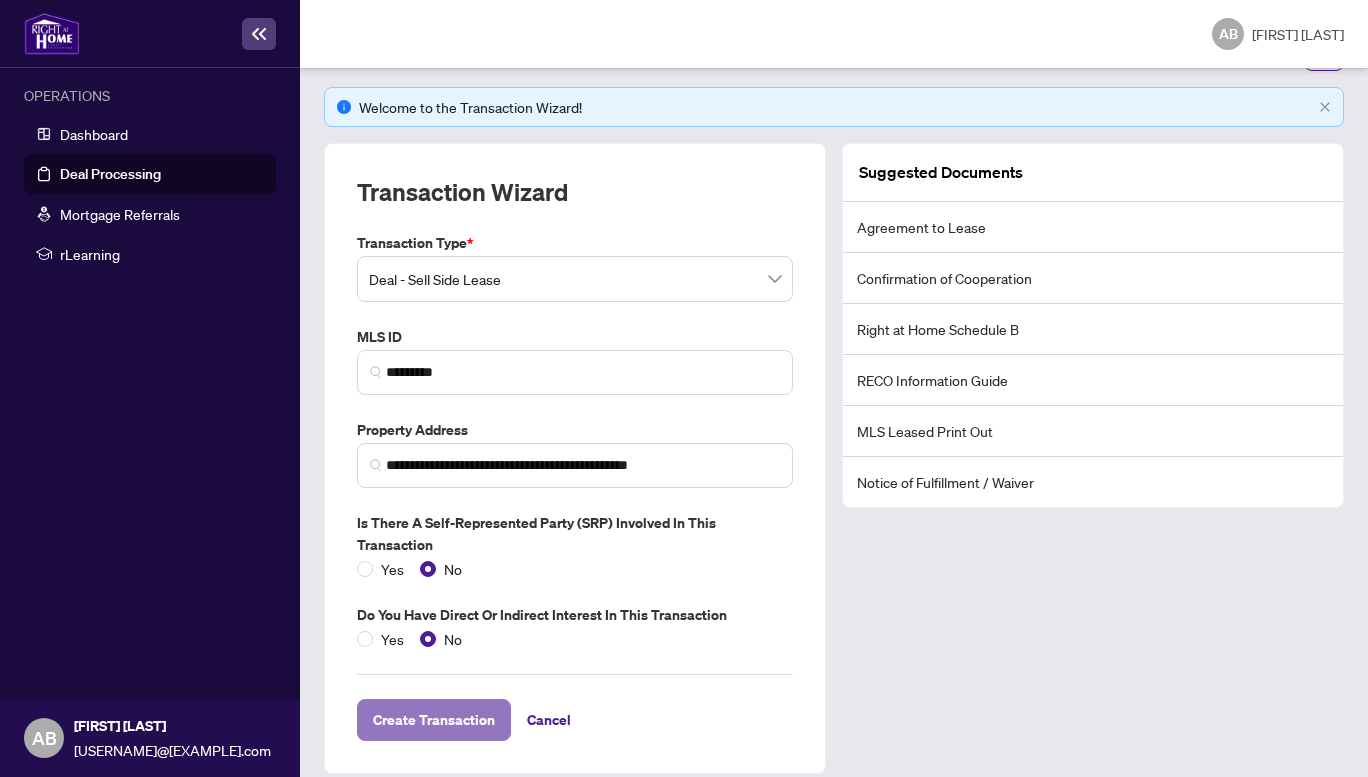 click on "Create Transaction" at bounding box center [434, 720] 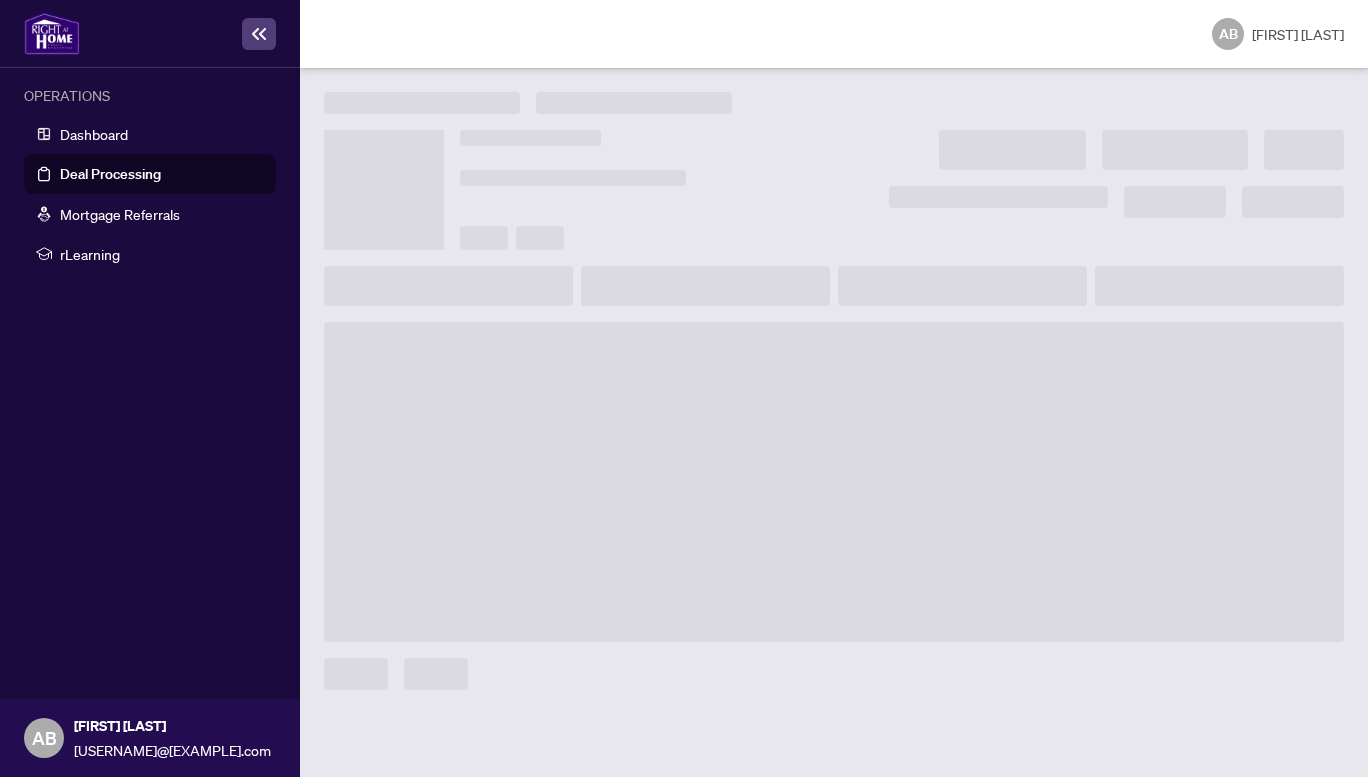 scroll, scrollTop: 0, scrollLeft: 0, axis: both 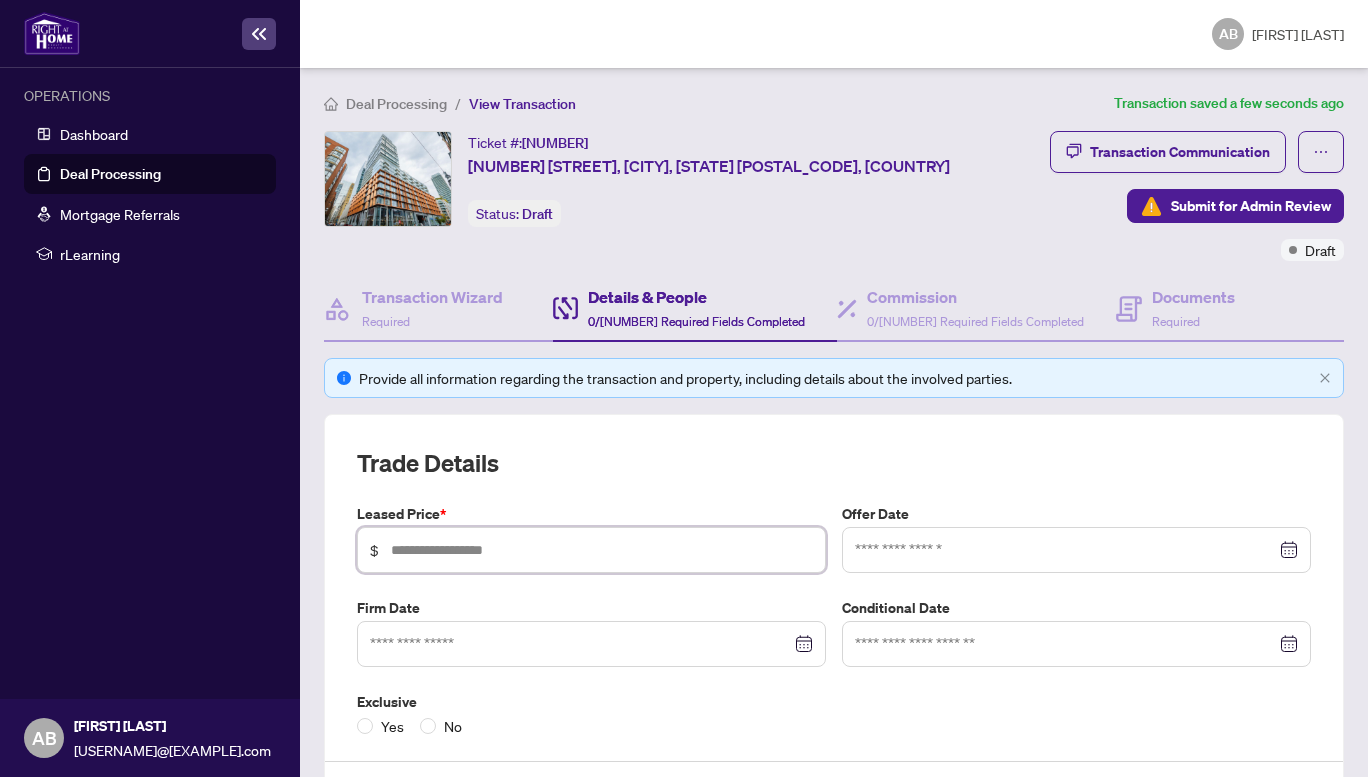 click at bounding box center [602, 550] 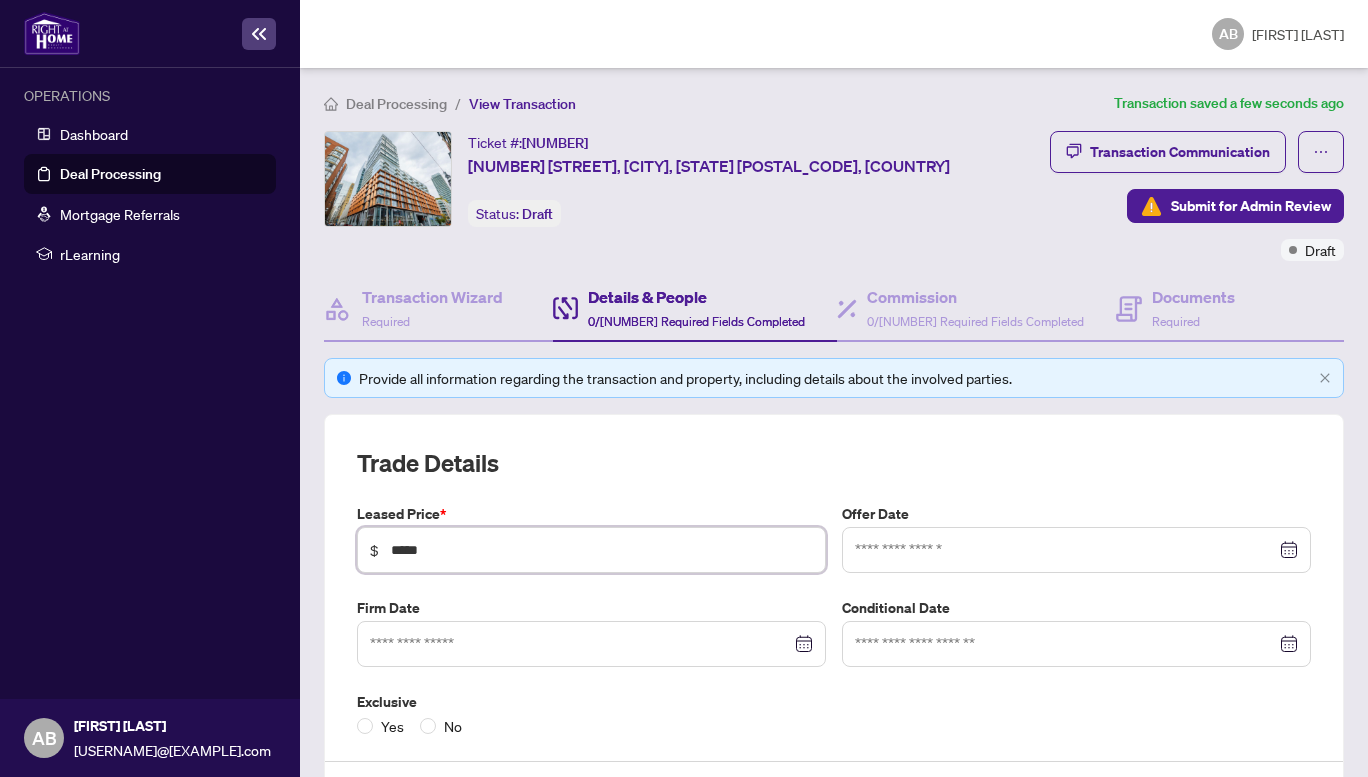 type on "*****" 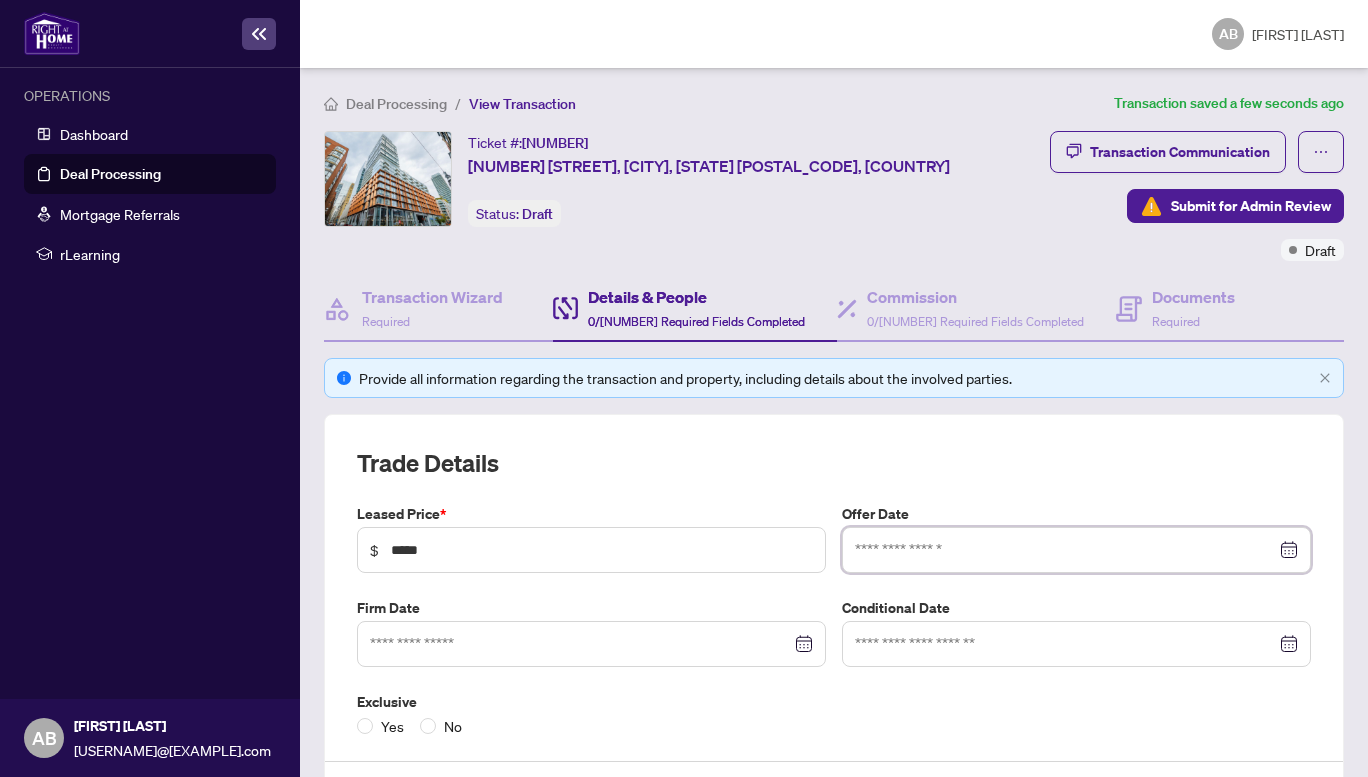 click at bounding box center [1076, 550] 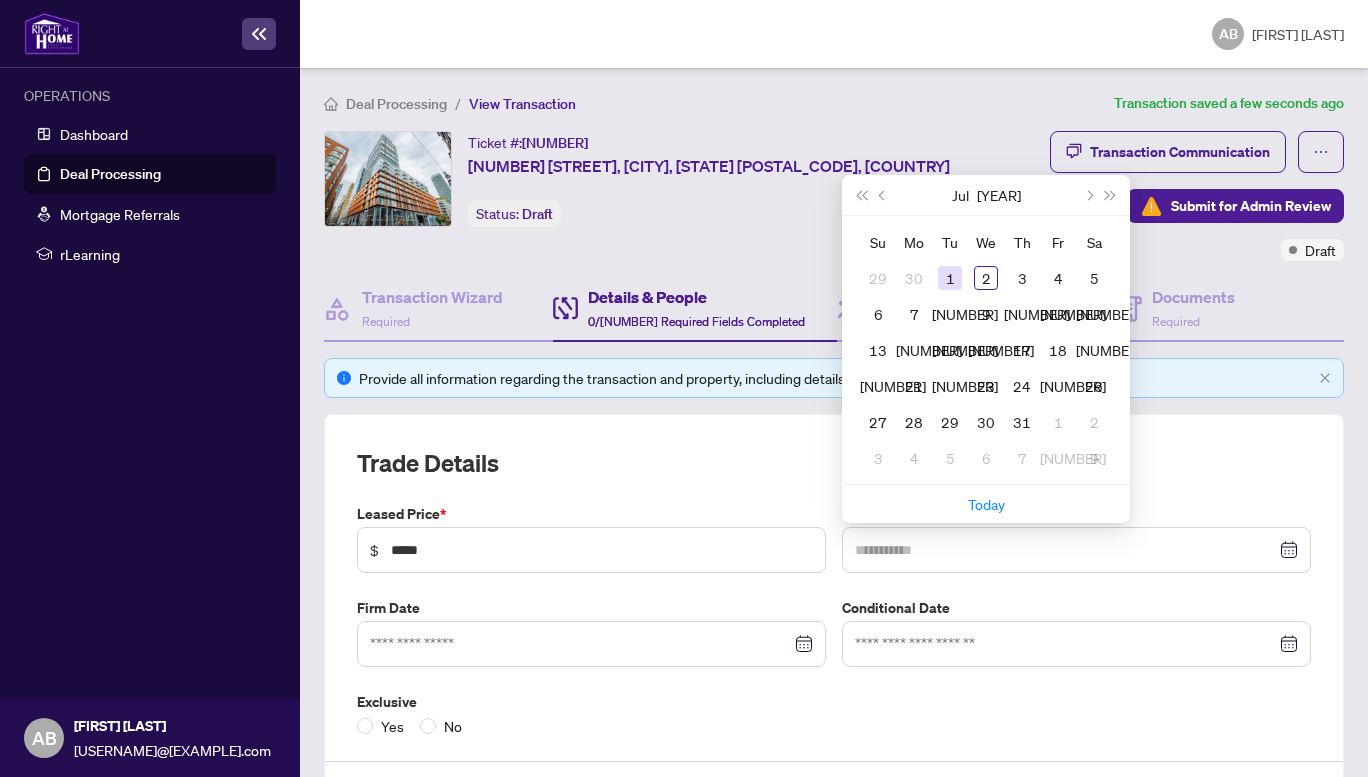 click on "1" at bounding box center (950, 278) 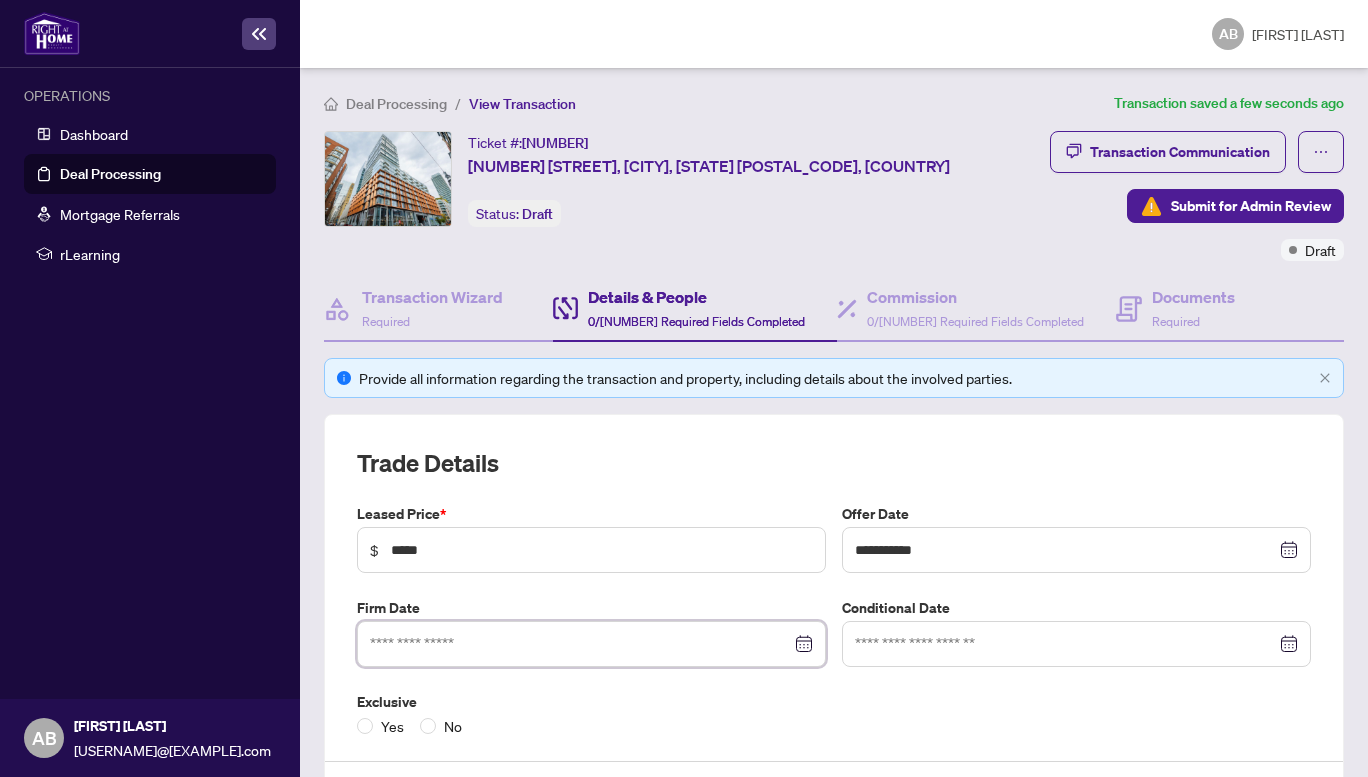 click at bounding box center [580, 644] 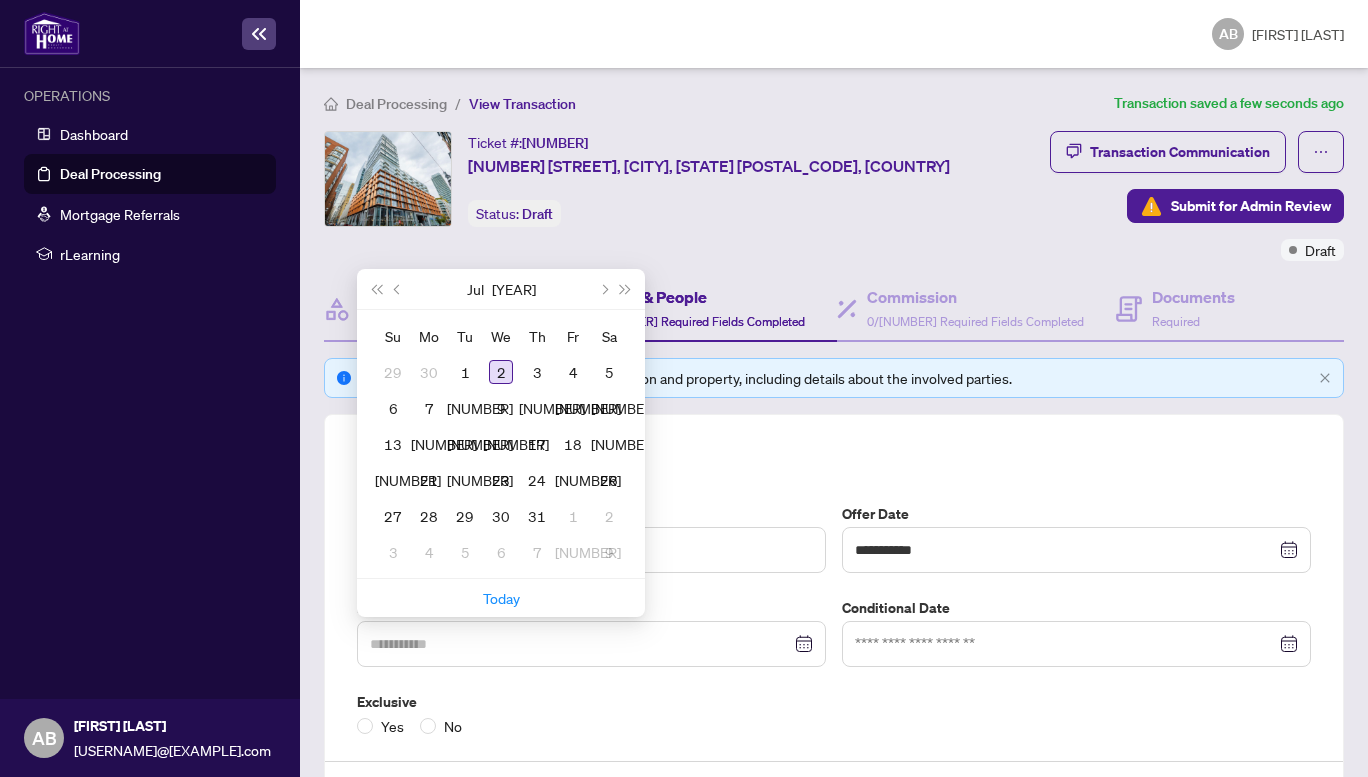 click on "2" at bounding box center [501, 372] 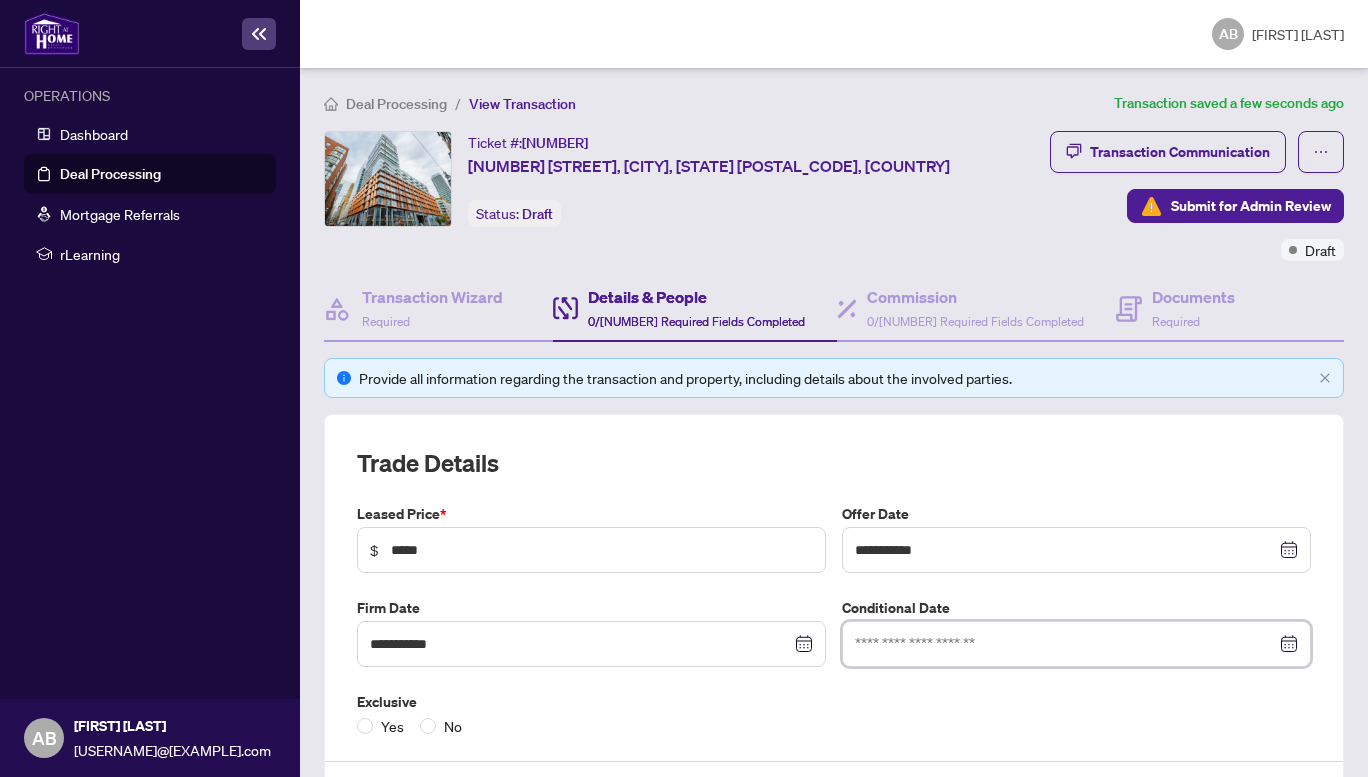 click at bounding box center (1065, 644) 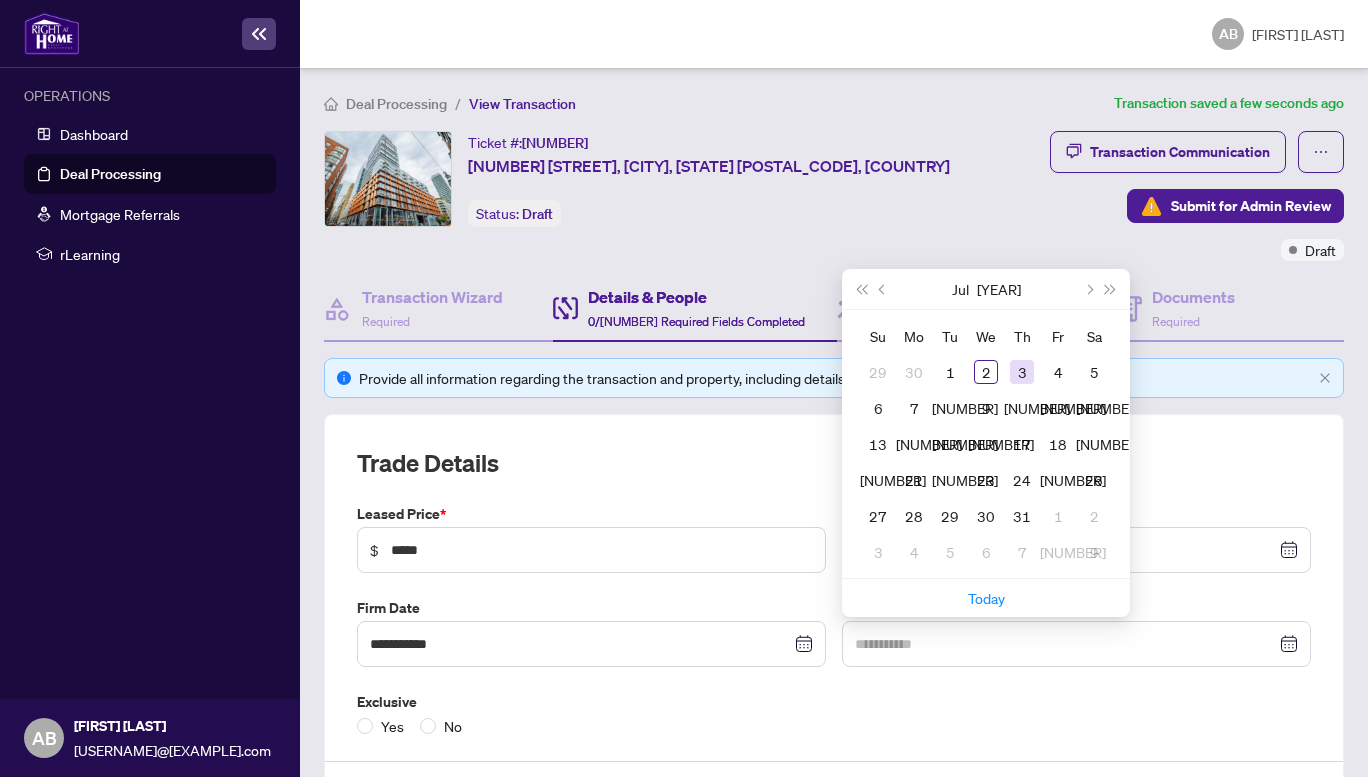 click on "3" at bounding box center (0, 0) 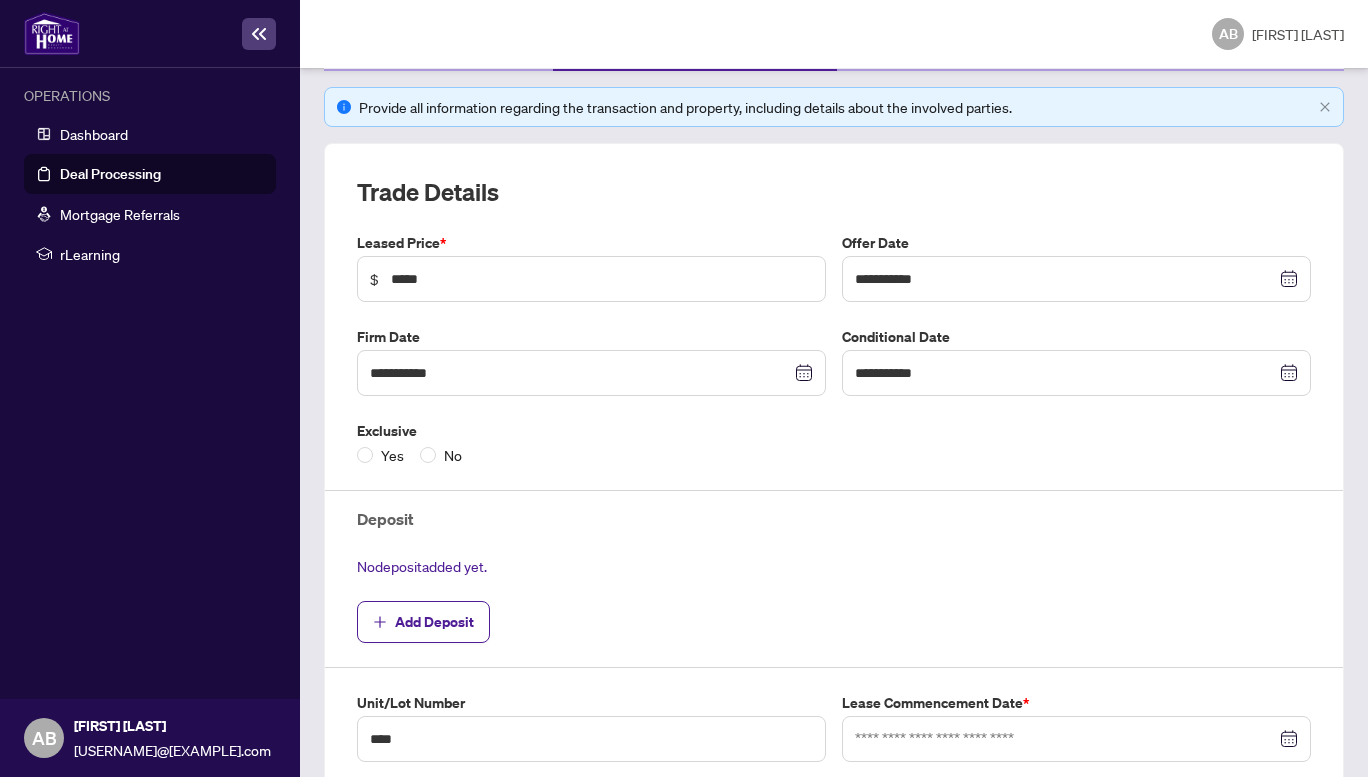 scroll, scrollTop: 400, scrollLeft: 0, axis: vertical 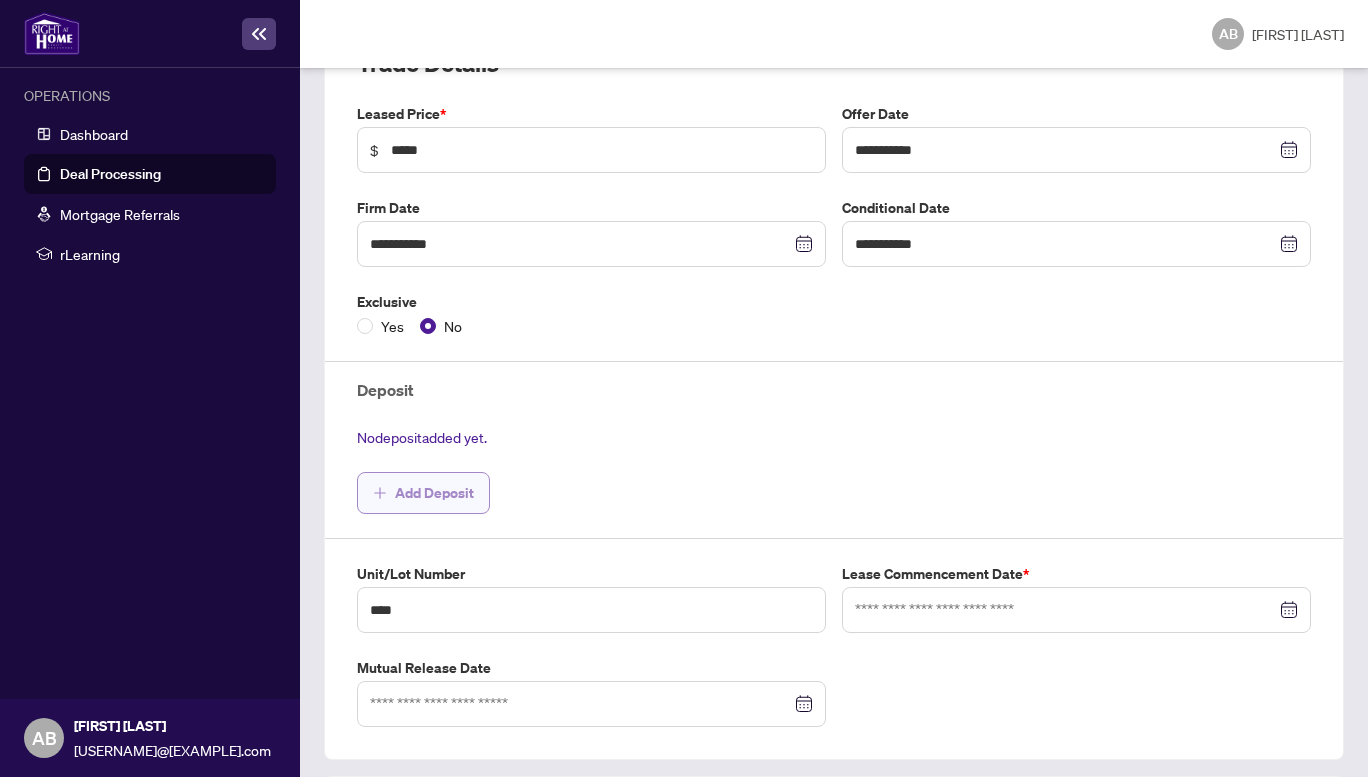 click on "Add Deposit" at bounding box center (434, 493) 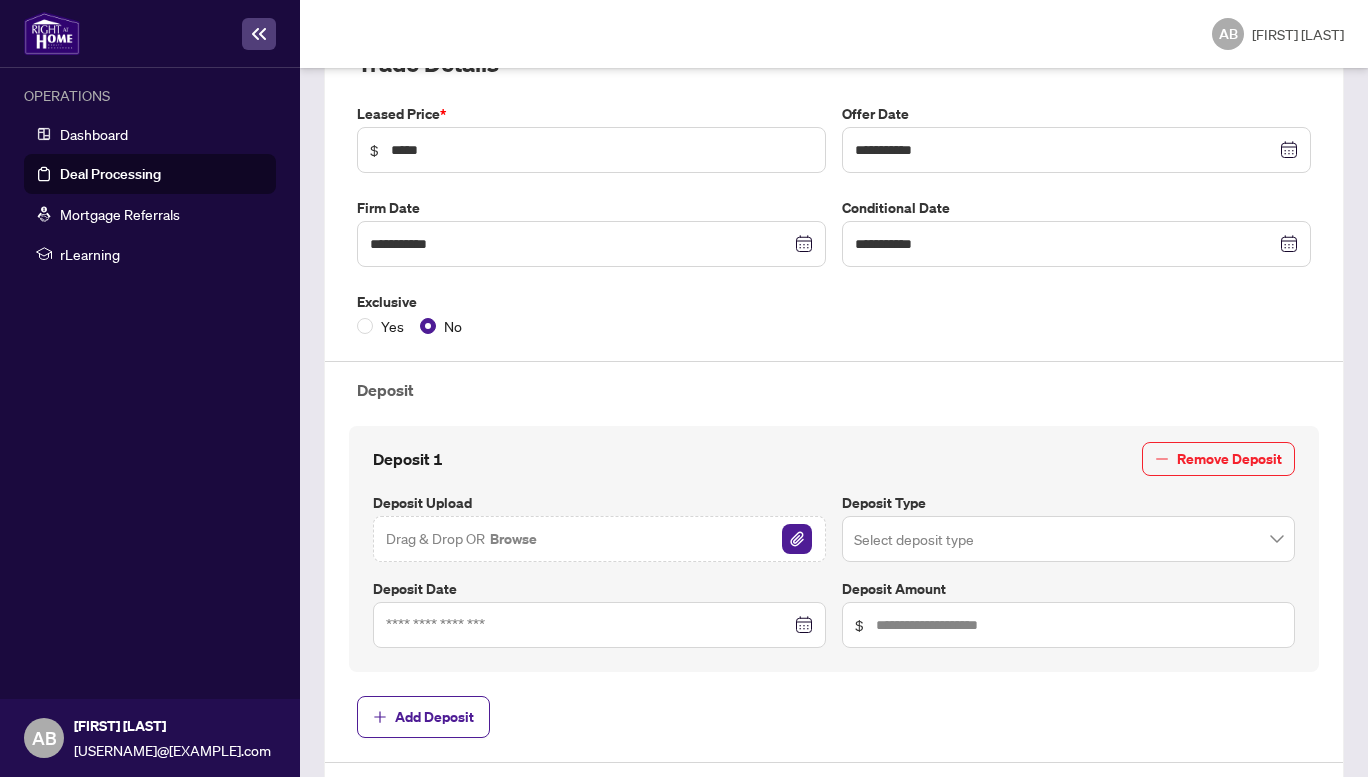 click on "Browse" at bounding box center [513, 539] 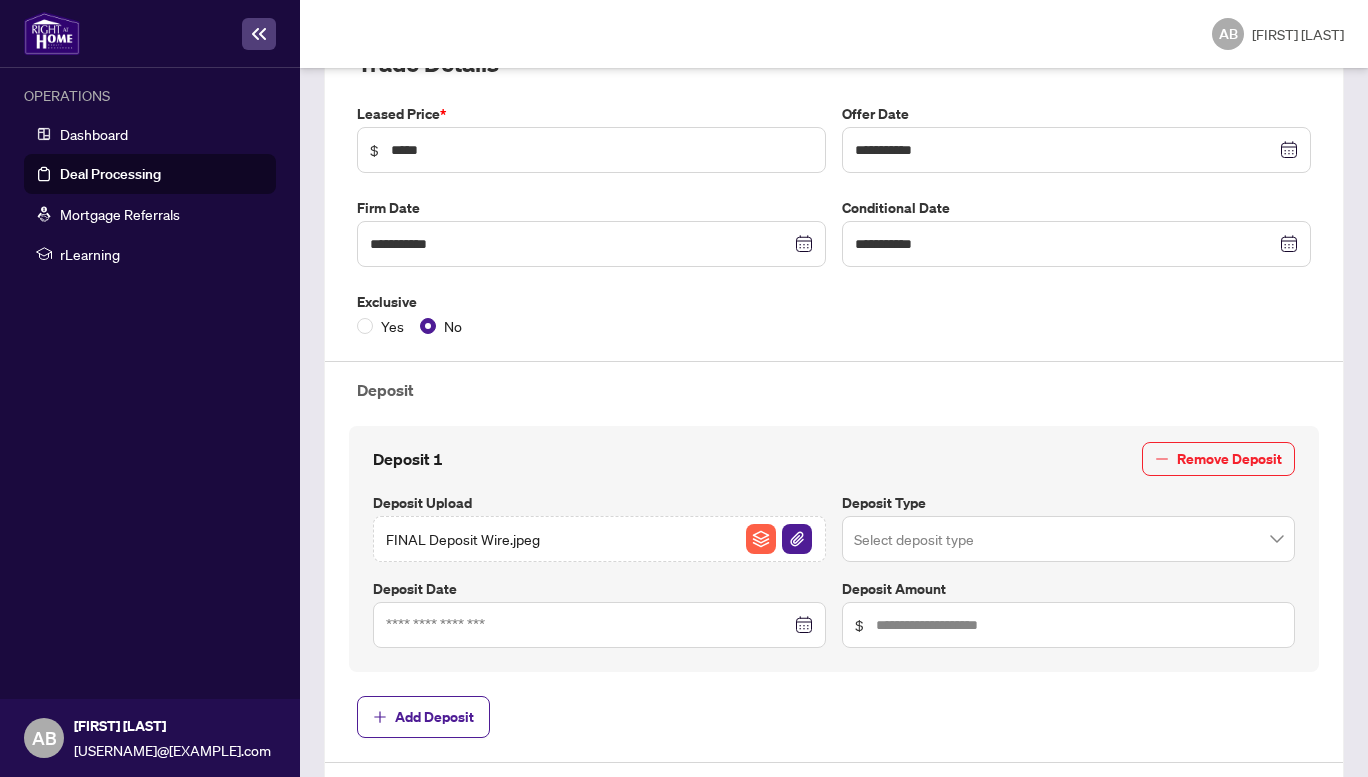 scroll, scrollTop: 500, scrollLeft: 0, axis: vertical 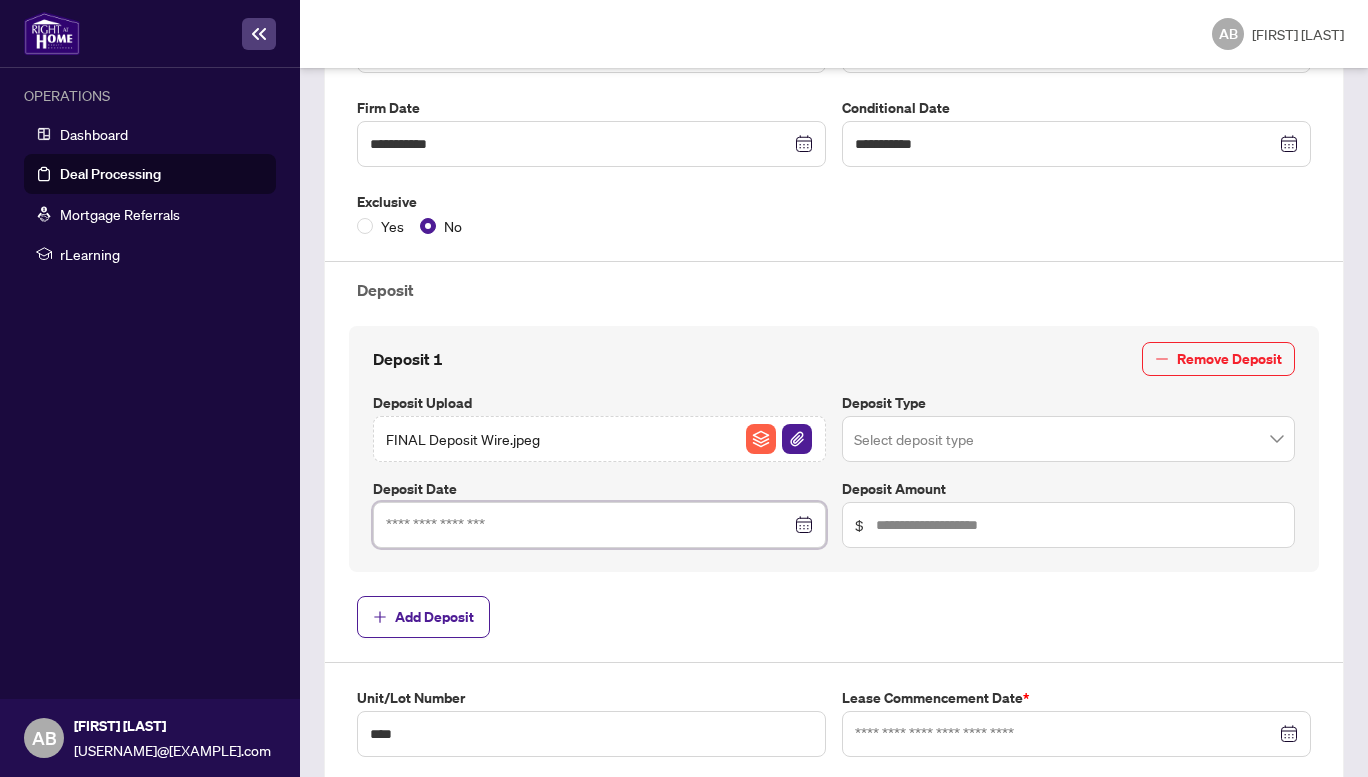 click at bounding box center [588, 525] 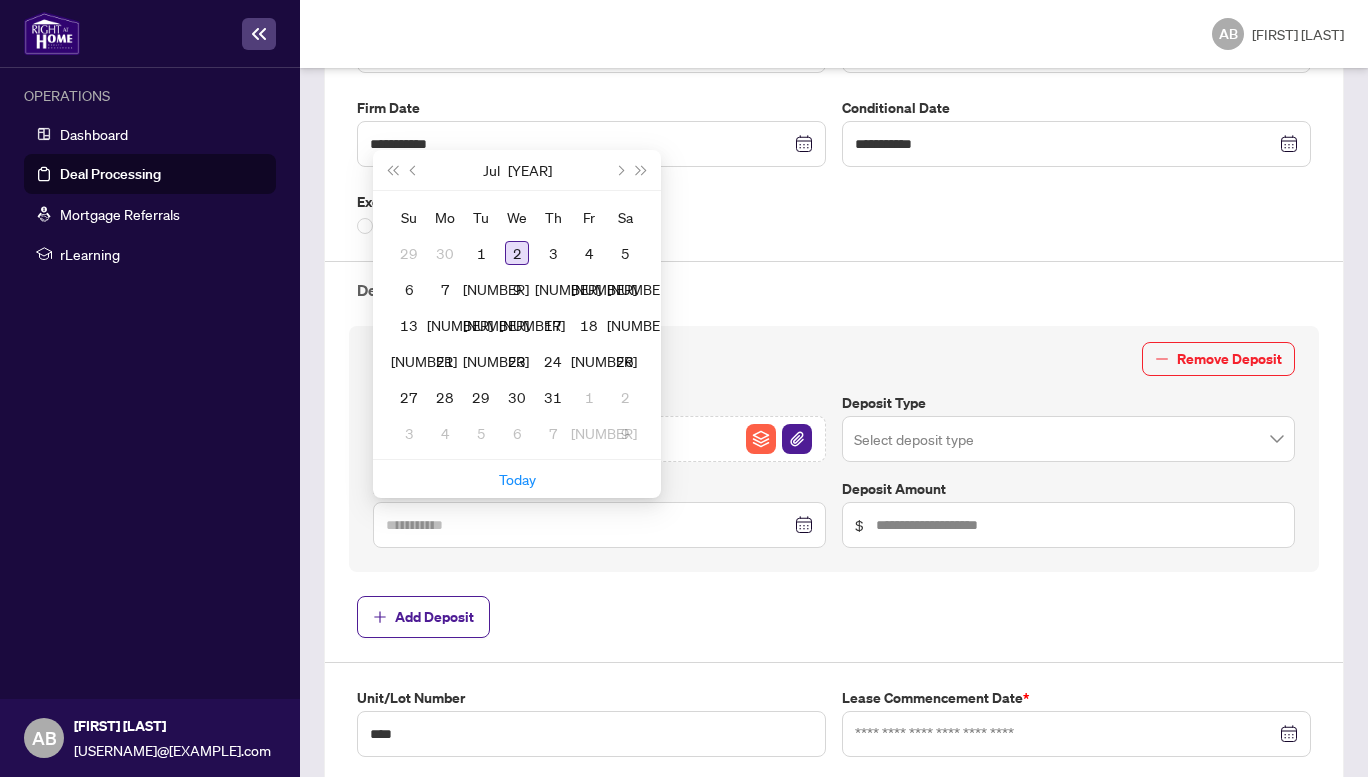 click on "2" at bounding box center (517, 253) 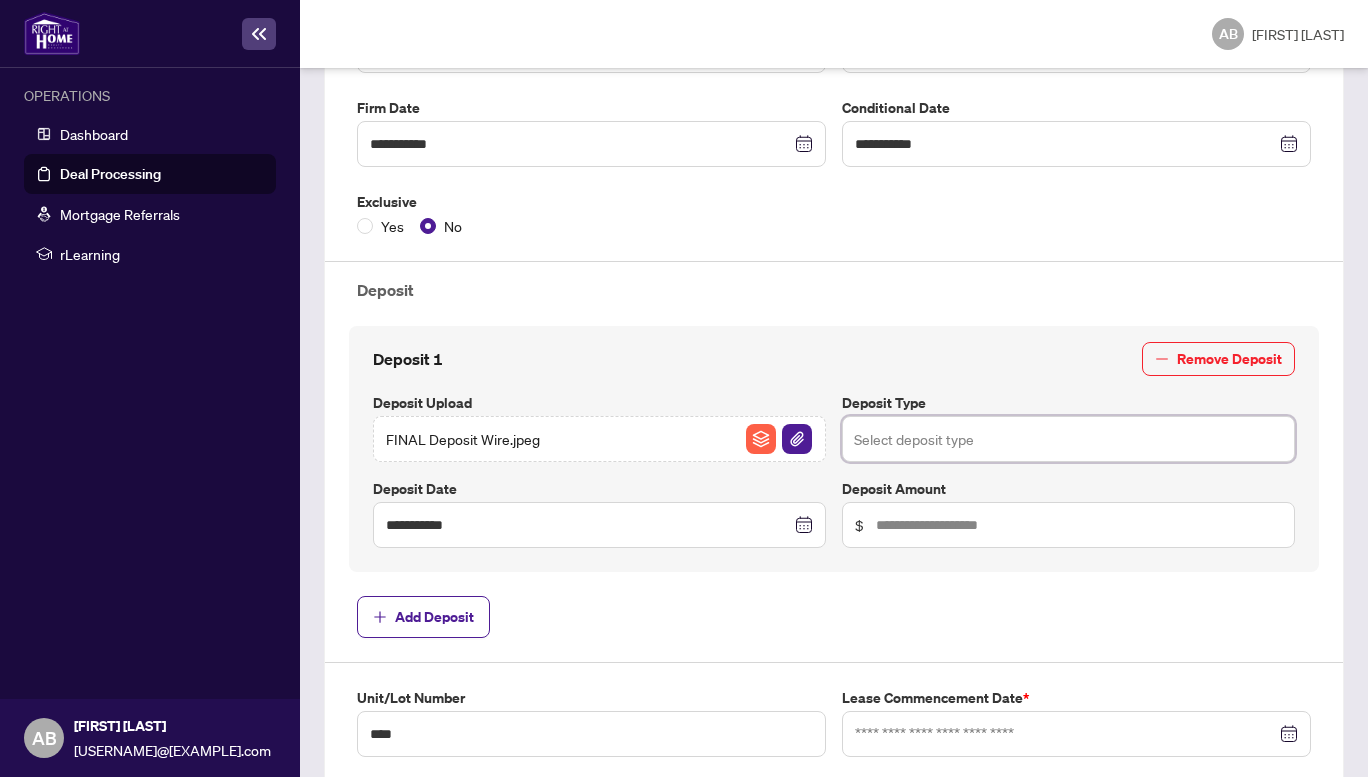 click at bounding box center [1068, 439] 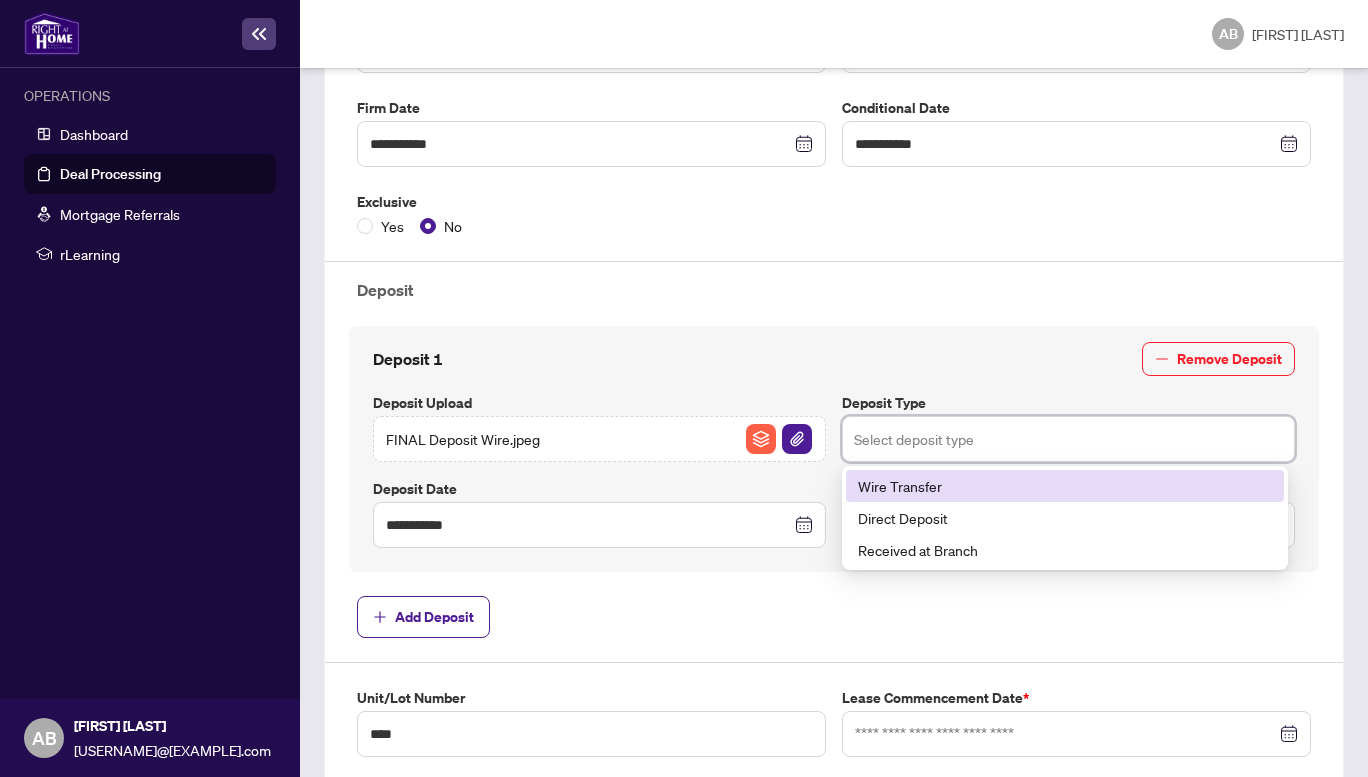 click on "Wire Transfer" at bounding box center (1065, 486) 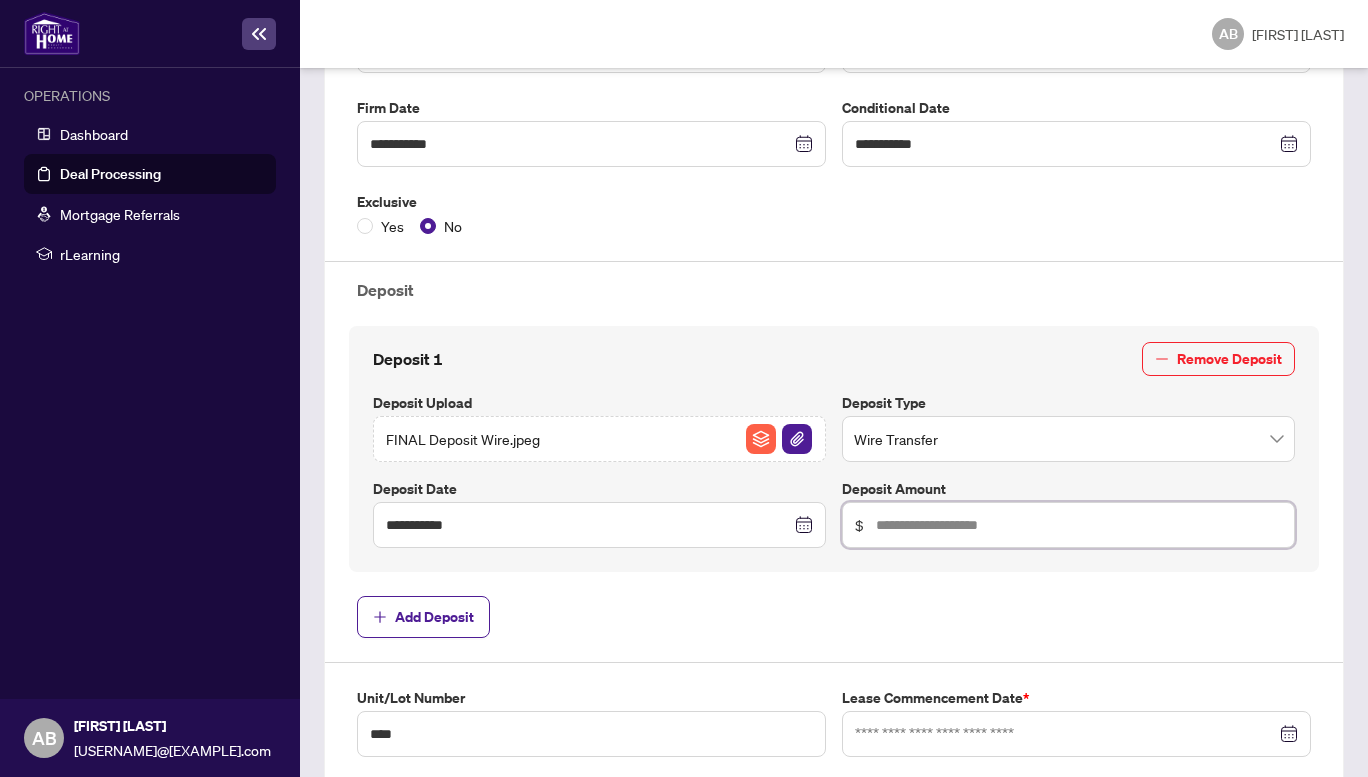 click at bounding box center [1079, 525] 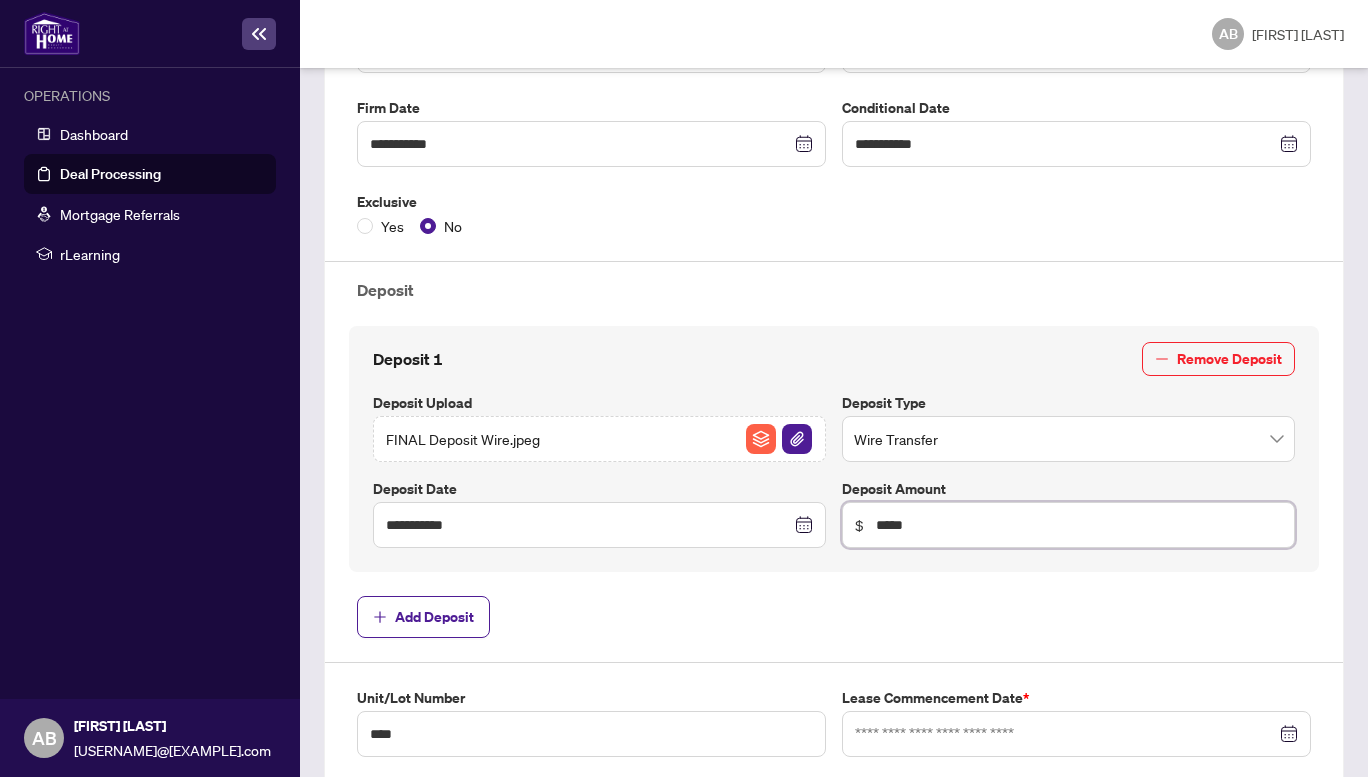 type on "*****" 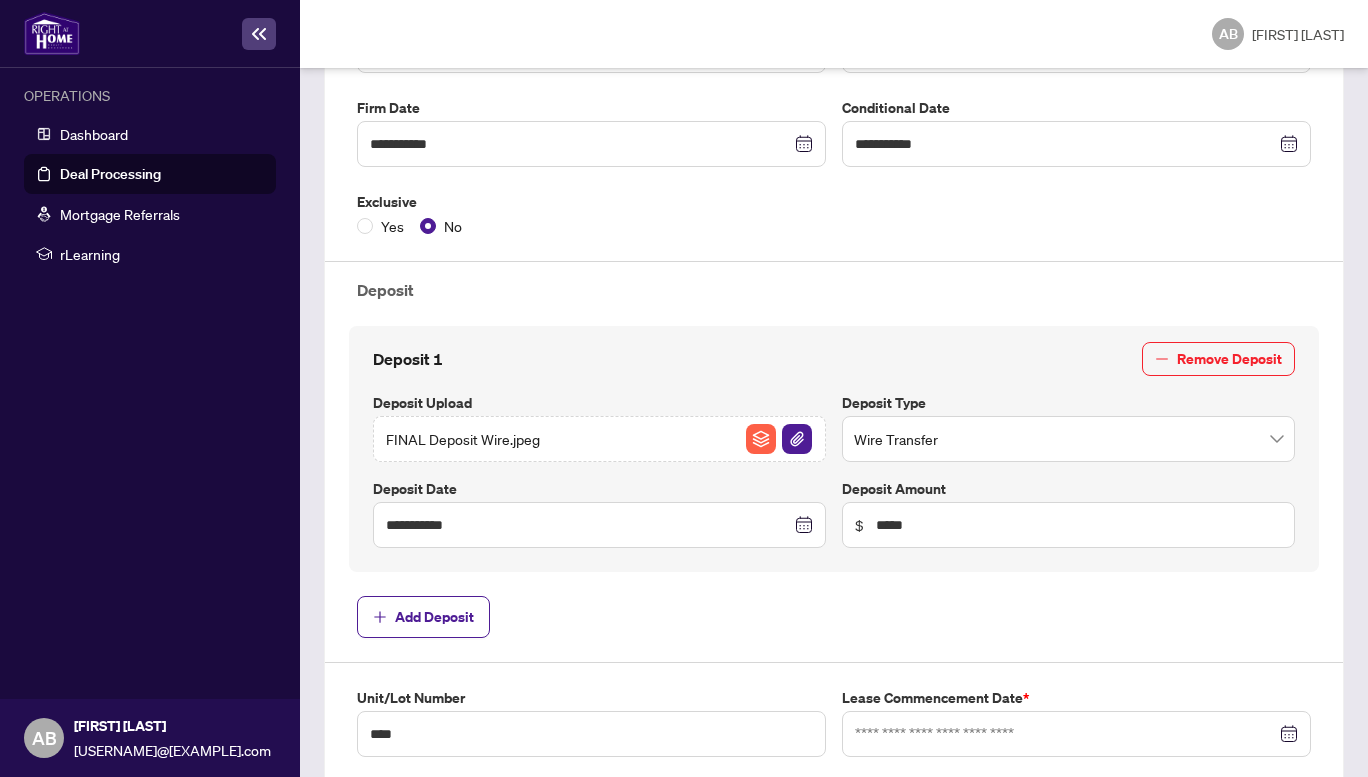 click on "Add Deposit" at bounding box center (834, 617) 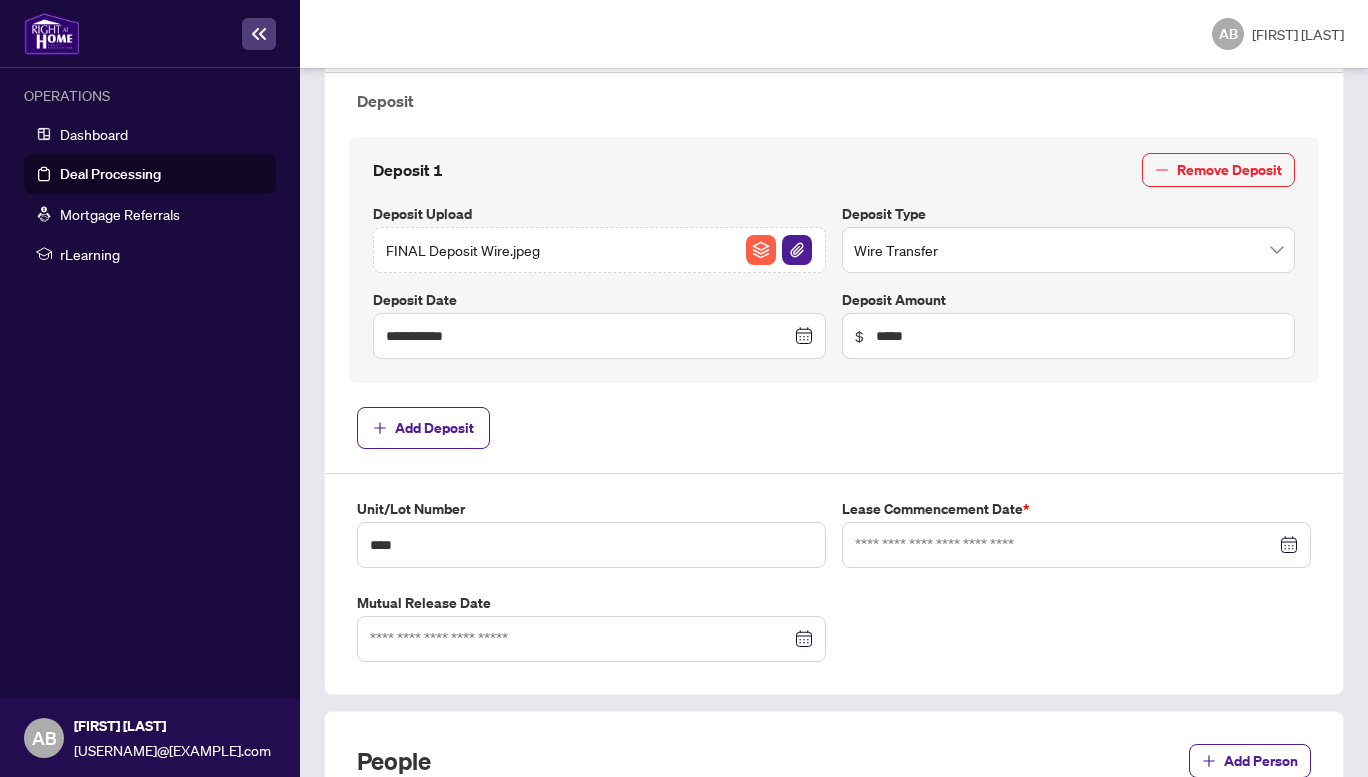 scroll, scrollTop: 700, scrollLeft: 0, axis: vertical 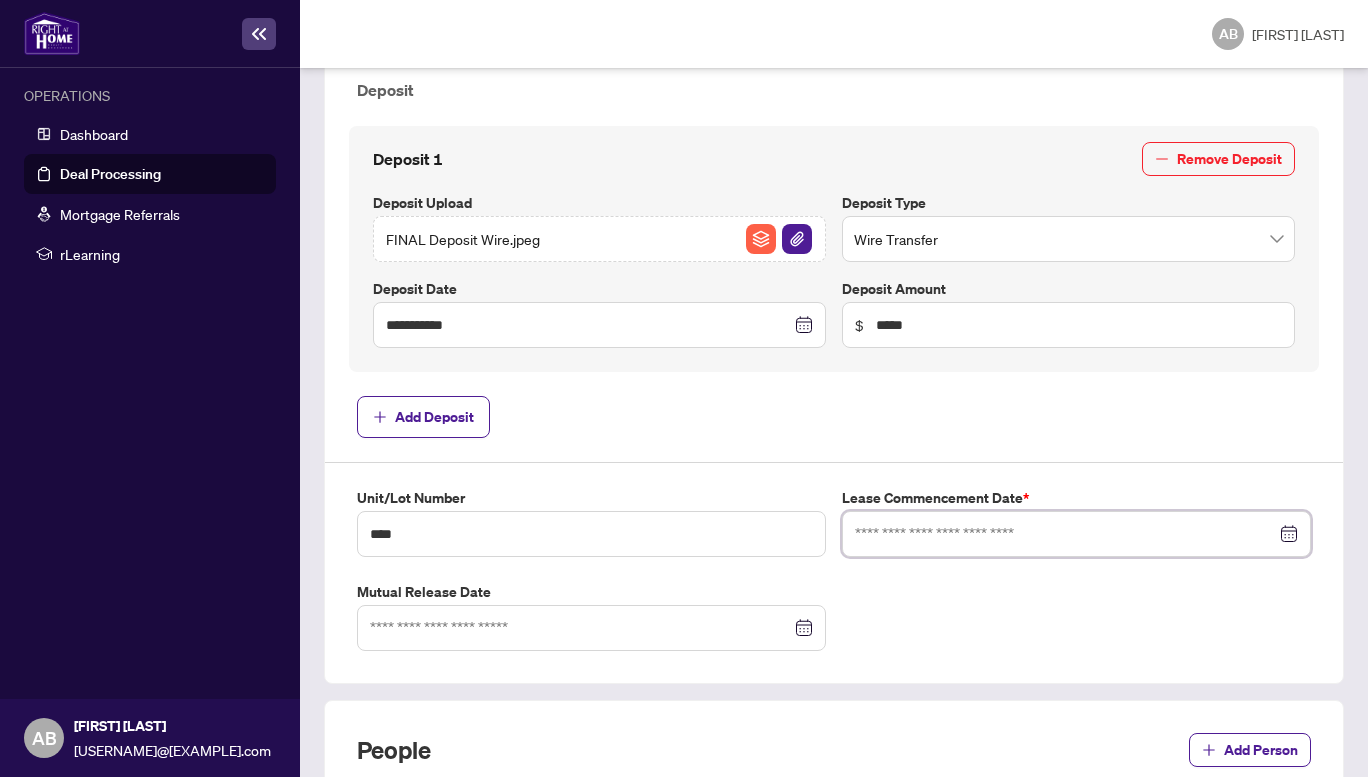 click at bounding box center [1065, 534] 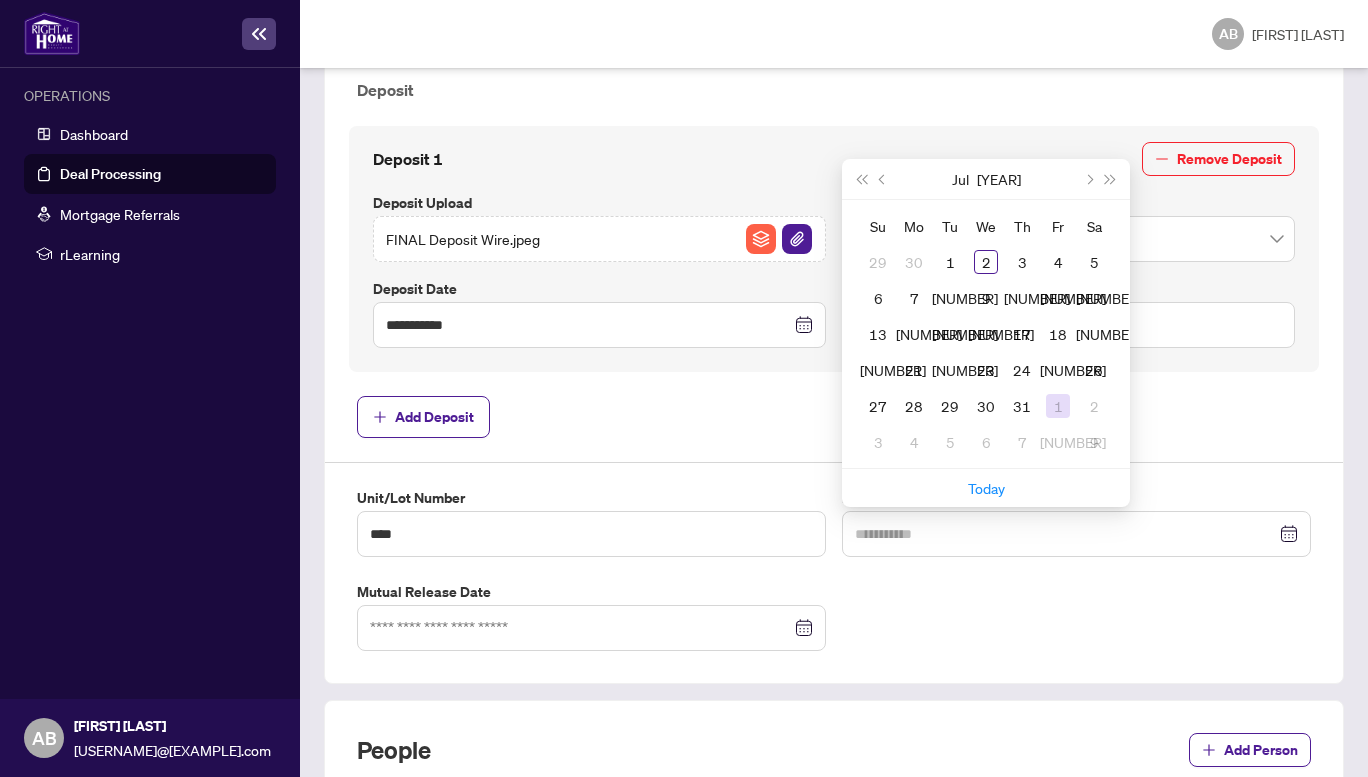 click on "1" at bounding box center [0, 0] 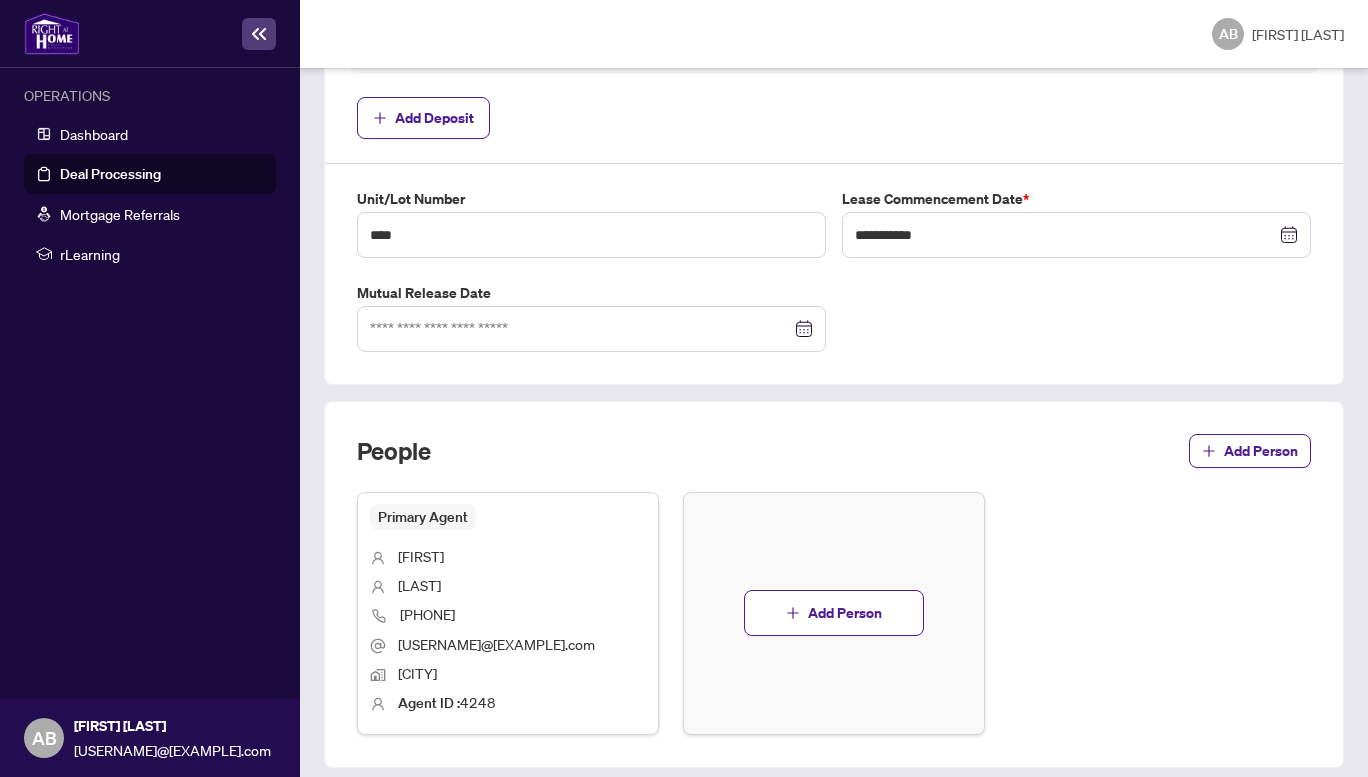 scroll, scrollTop: 1000, scrollLeft: 0, axis: vertical 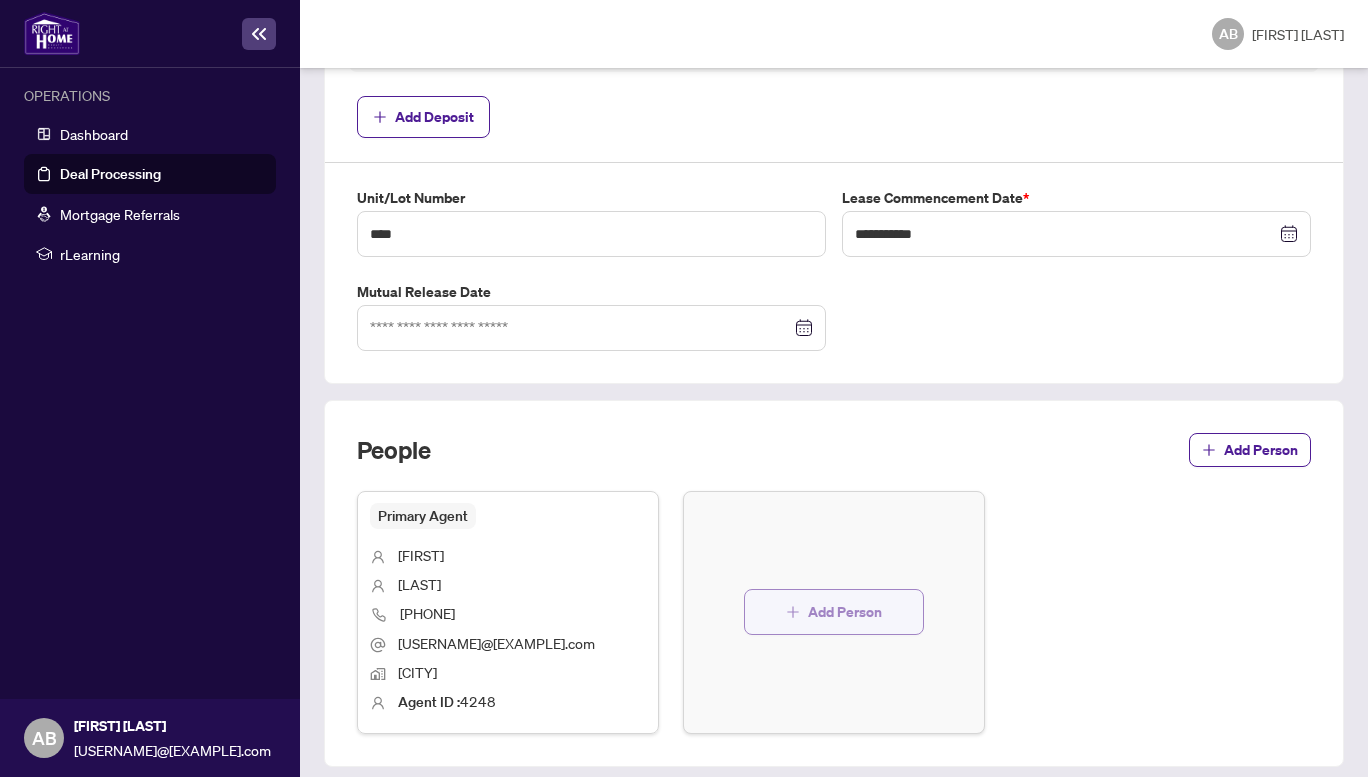 click on "Add Person" at bounding box center [845, 612] 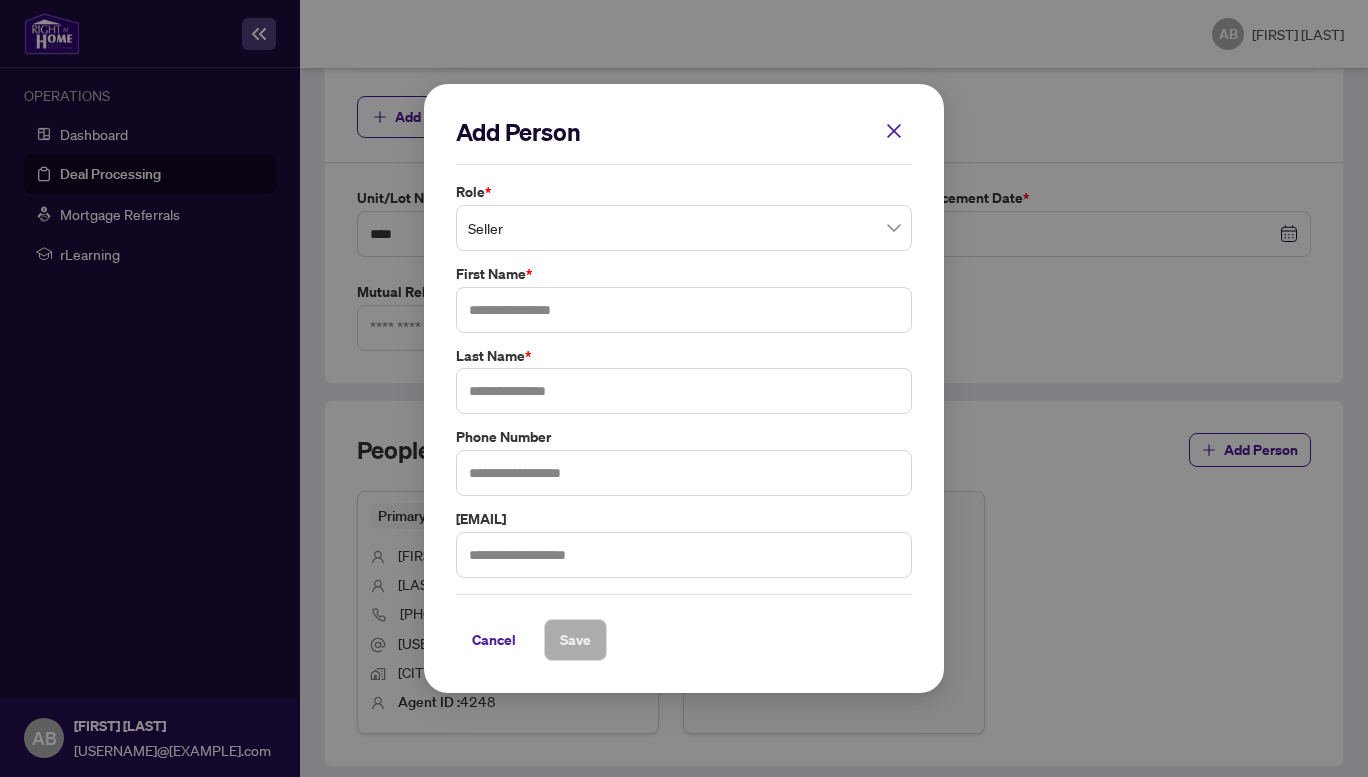 click on "Seller" at bounding box center (684, 228) 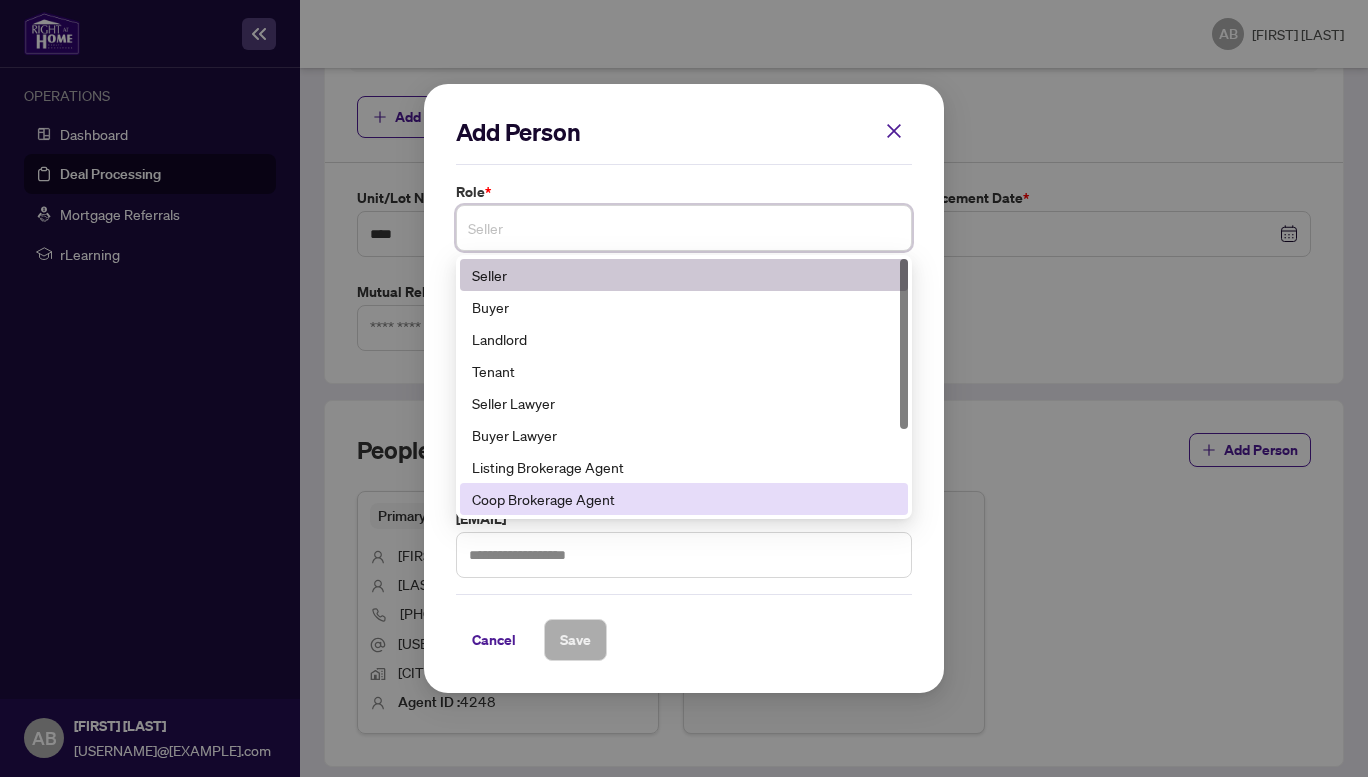 click on "Coop Brokerage Agent" at bounding box center [684, 499] 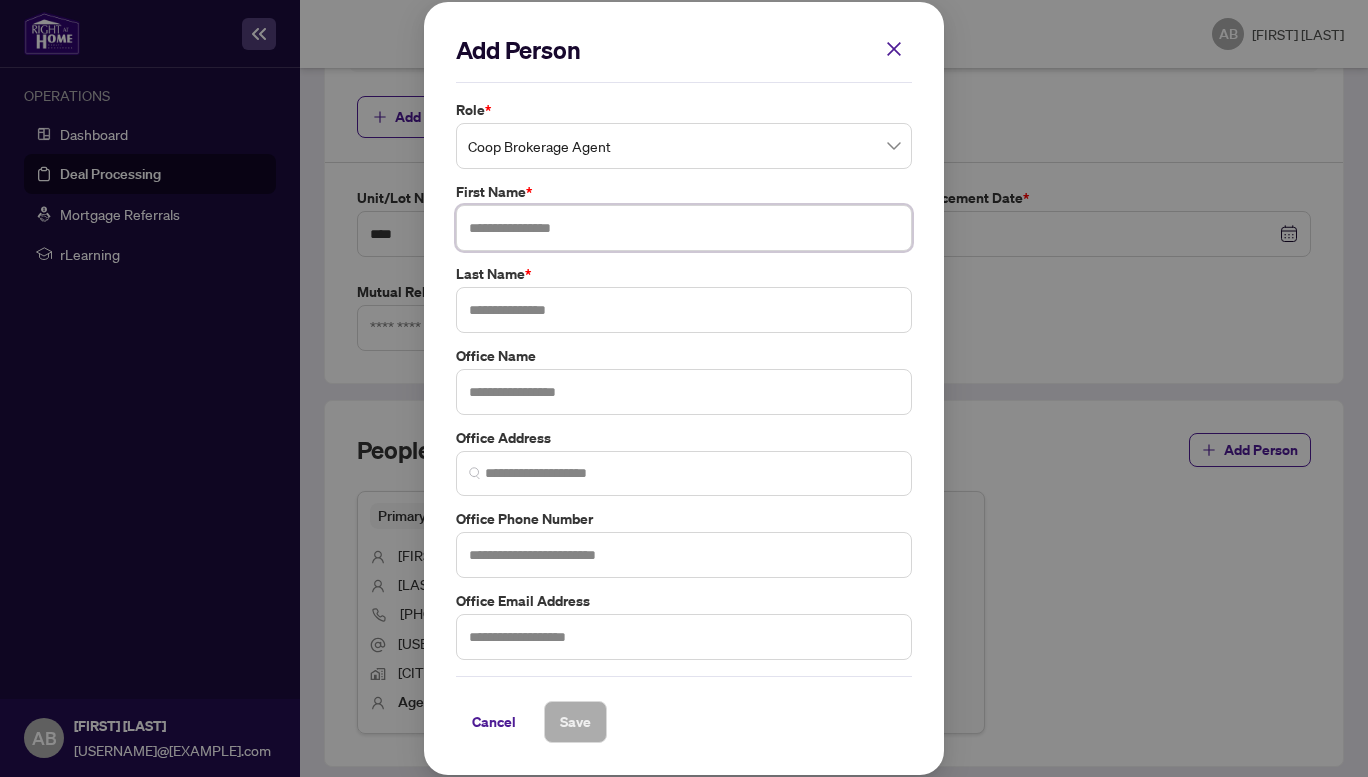 click at bounding box center (684, 228) 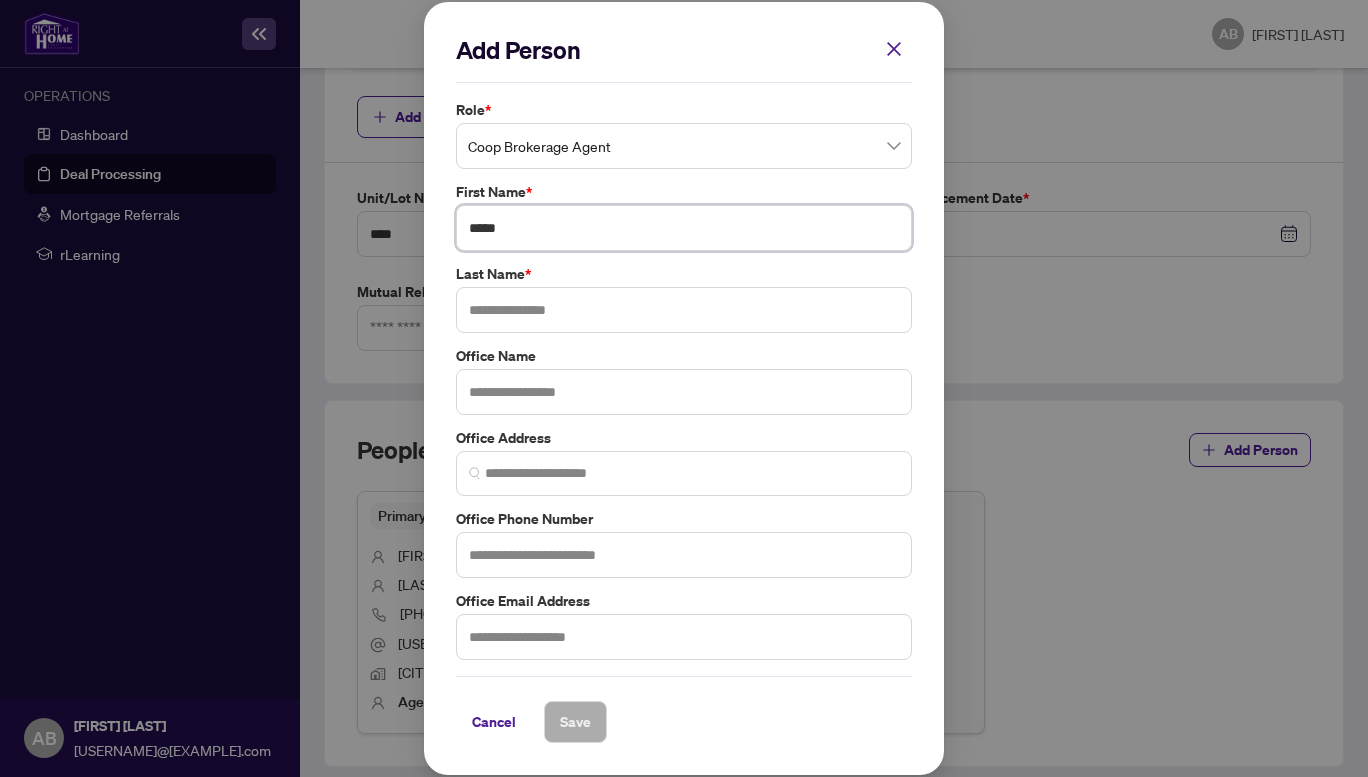 type on "*****" 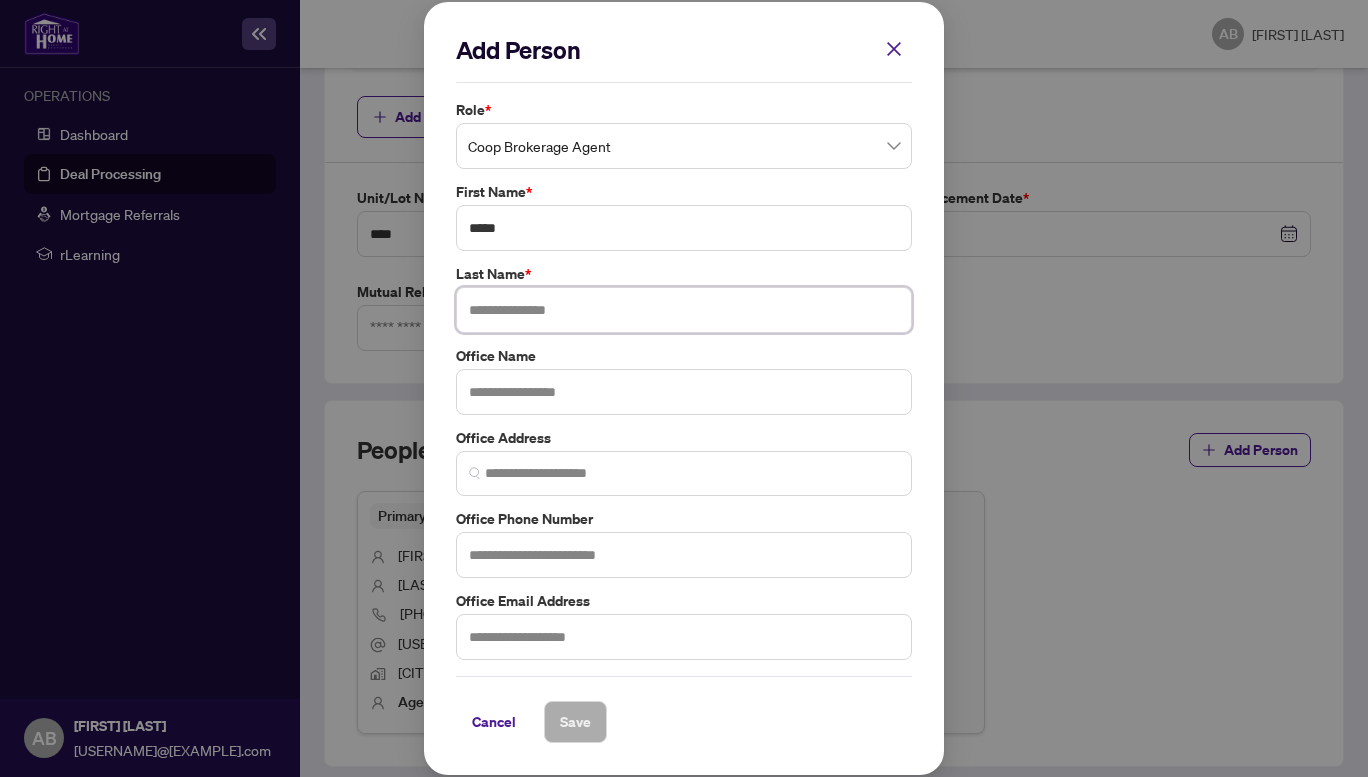 click at bounding box center (684, 310) 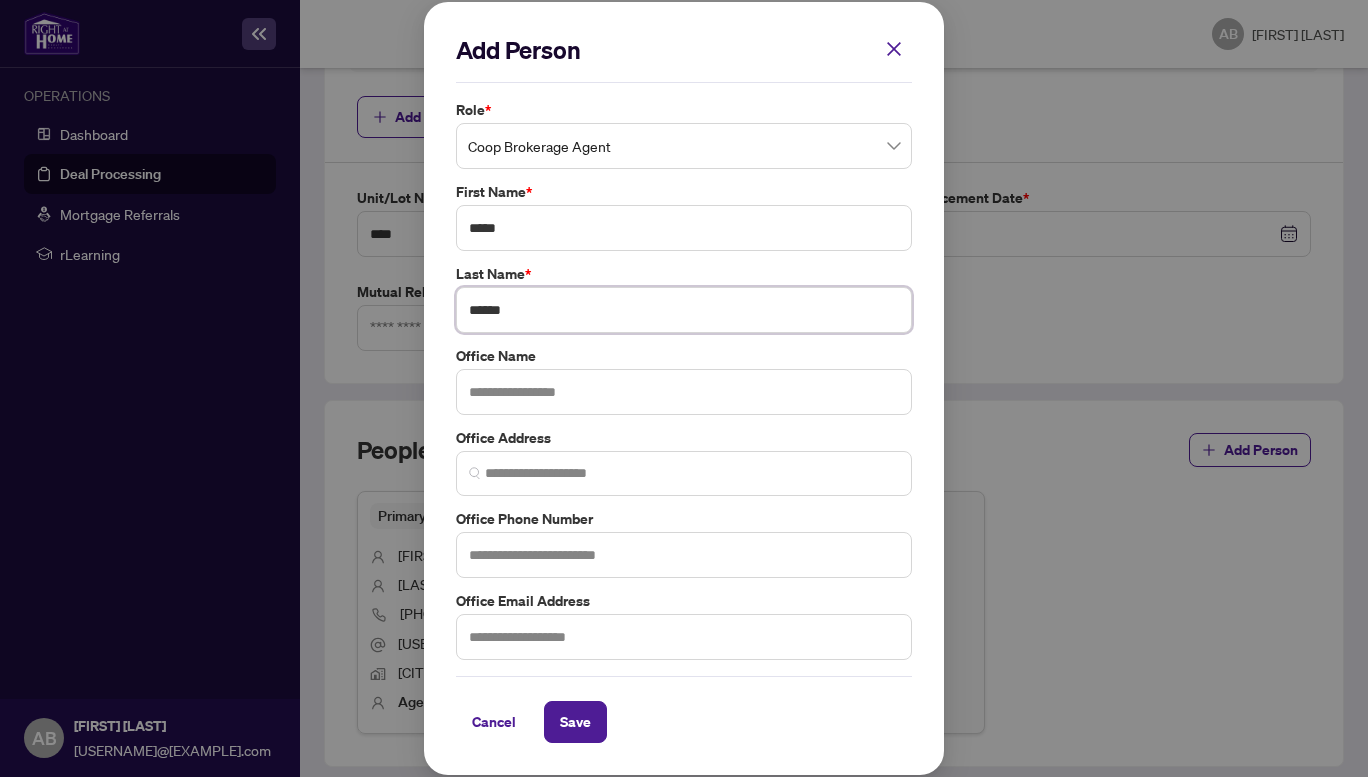 type on "******" 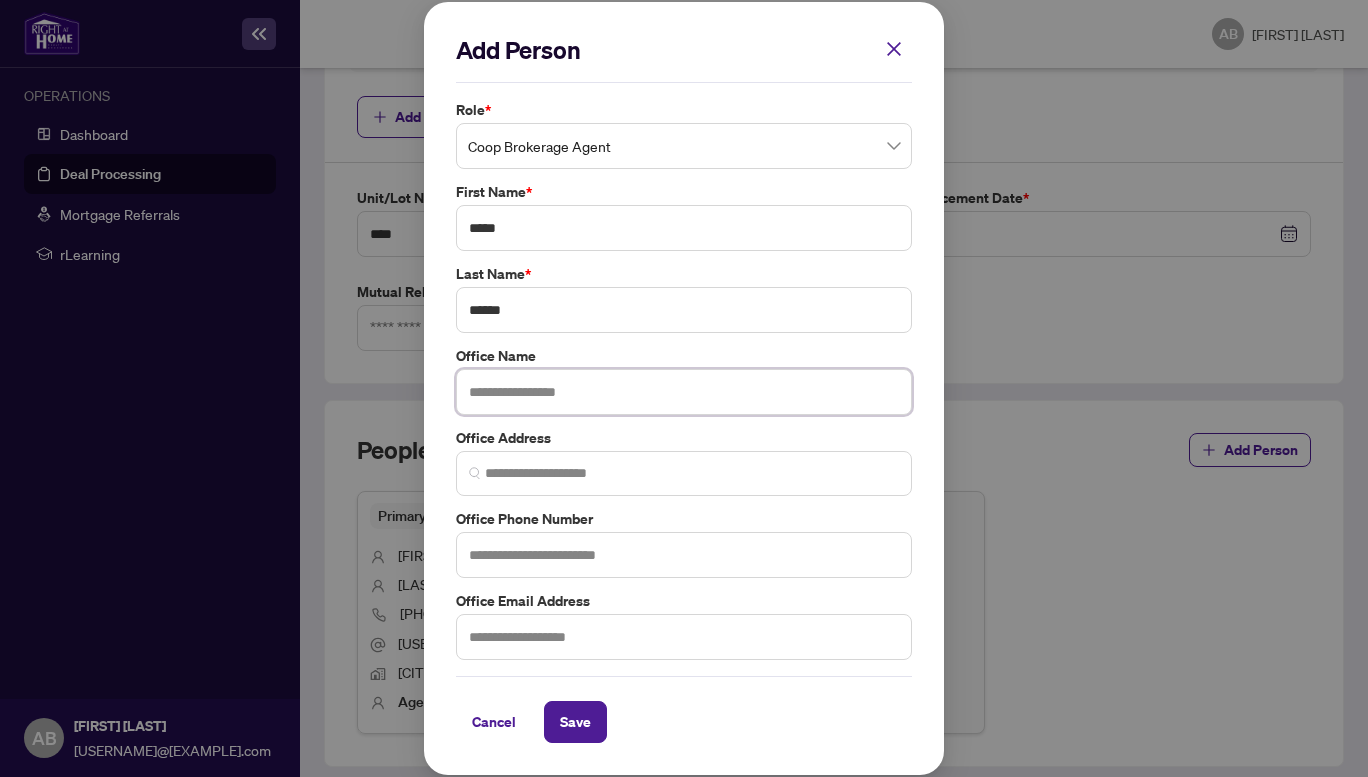 click at bounding box center [684, 392] 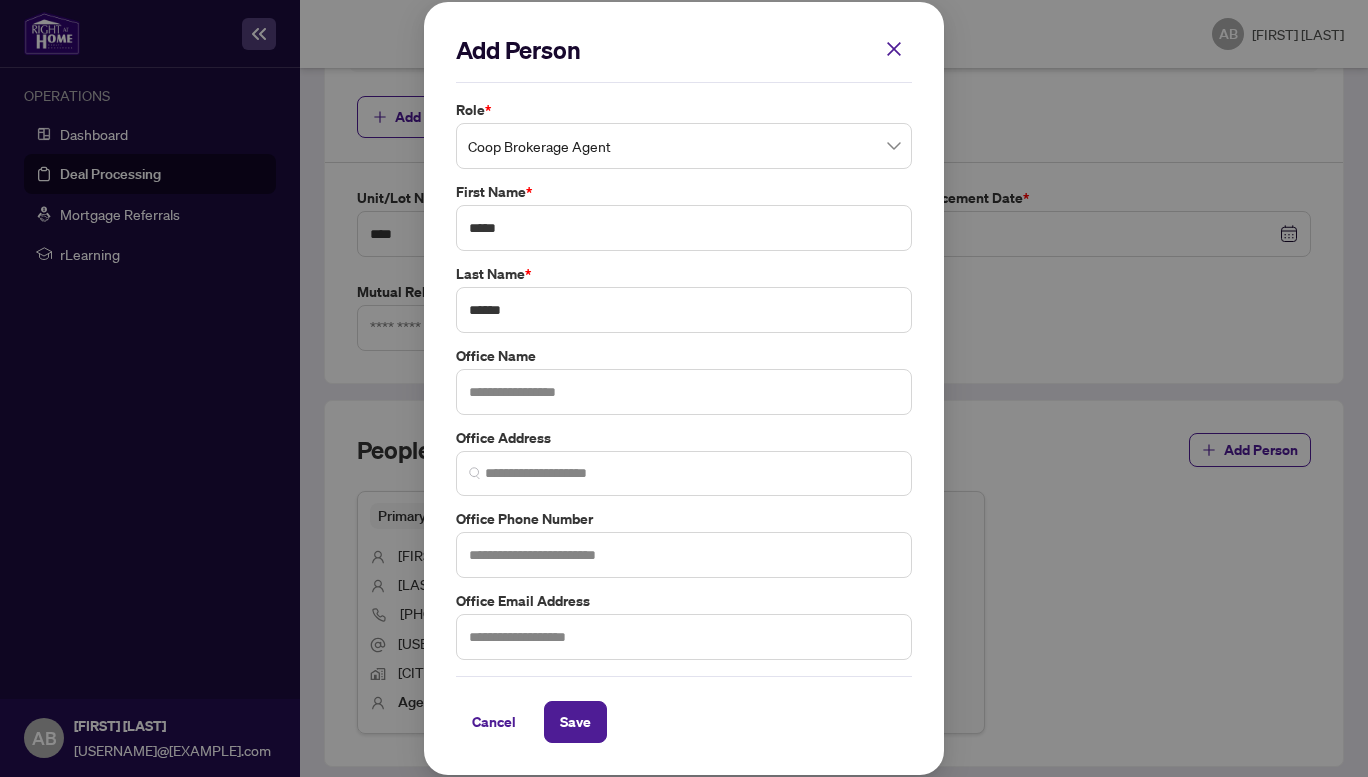 click on "Office Address" at bounding box center [684, 438] 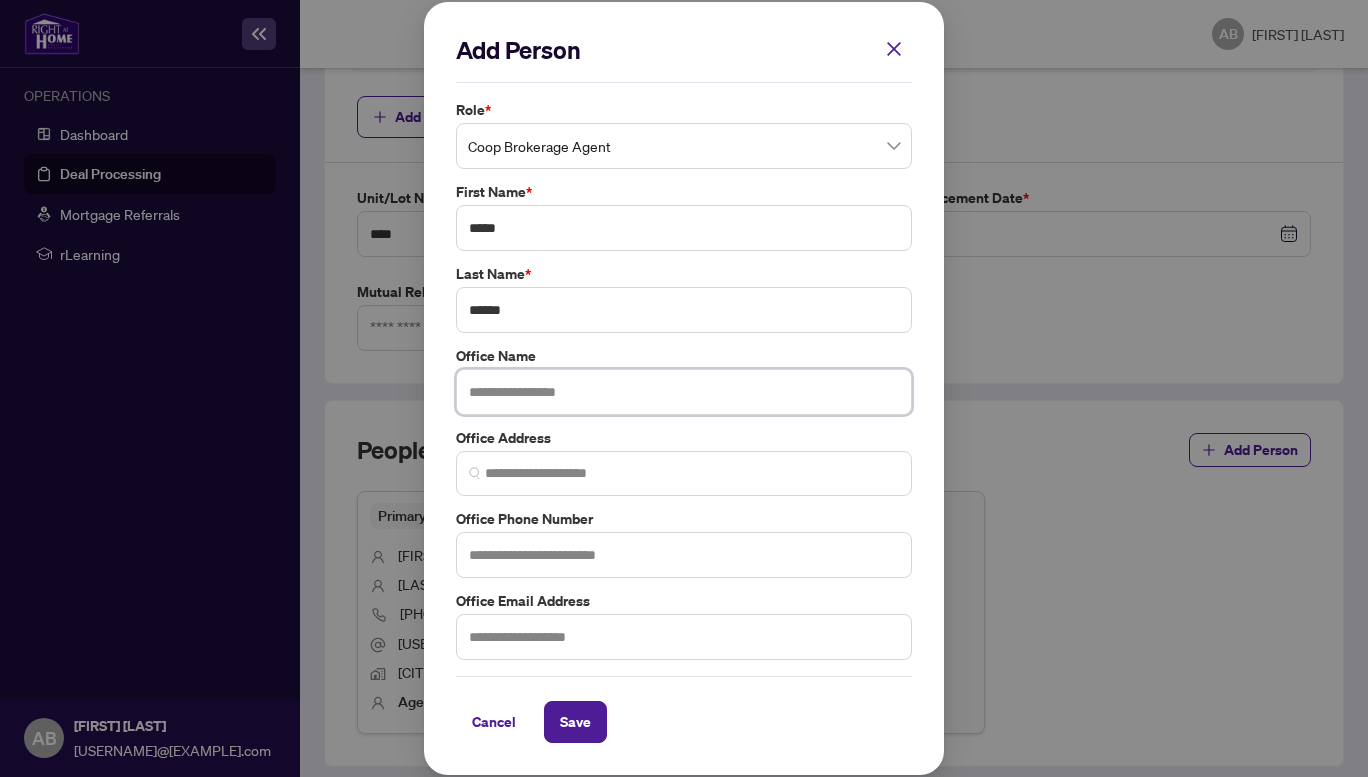 click at bounding box center (684, 392) 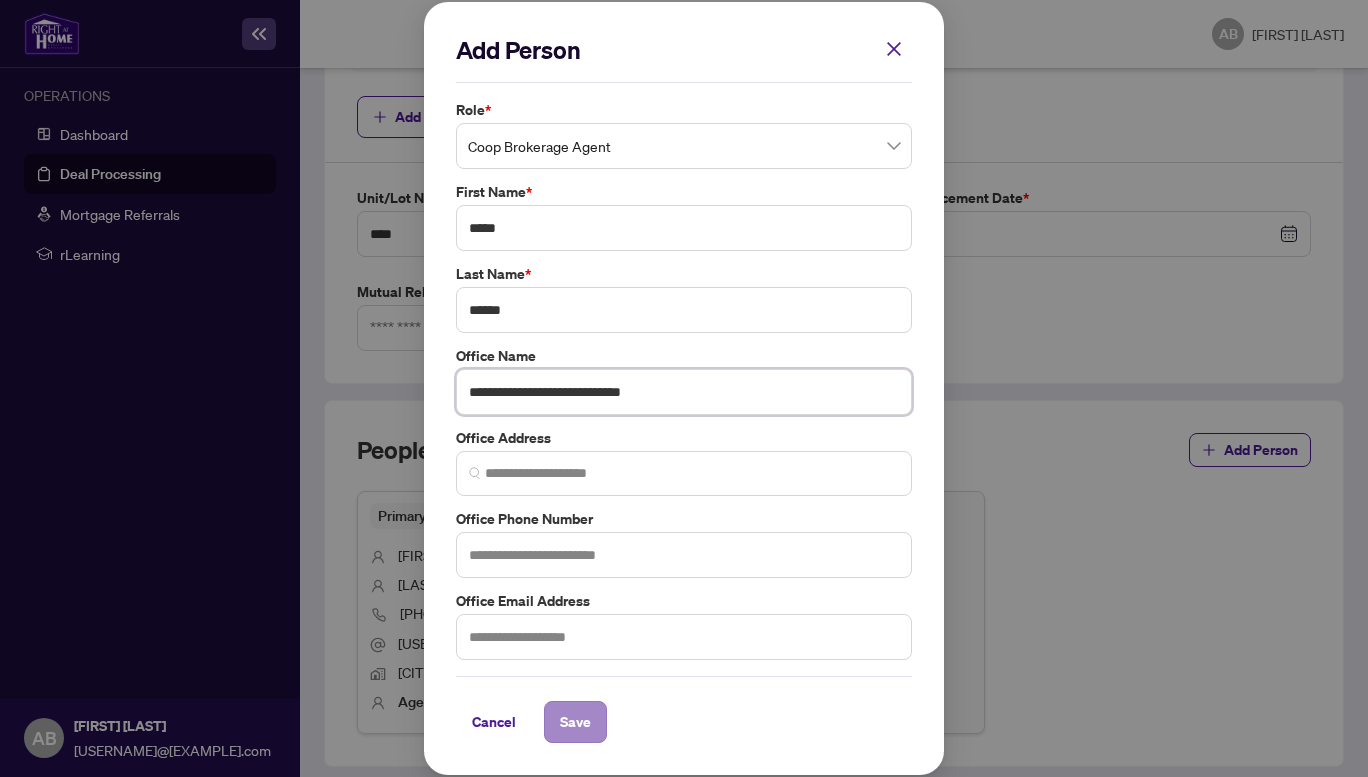 type on "**********" 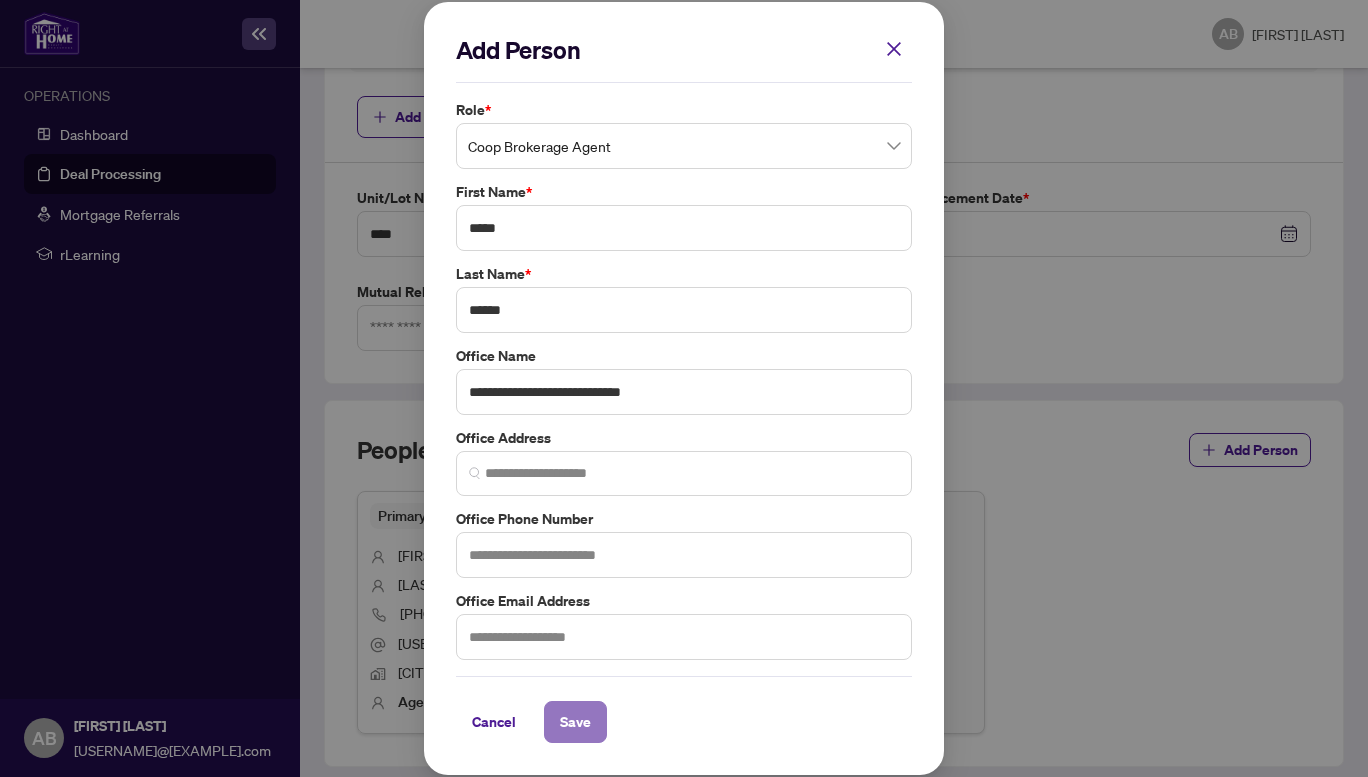 click on "Save" at bounding box center [575, 722] 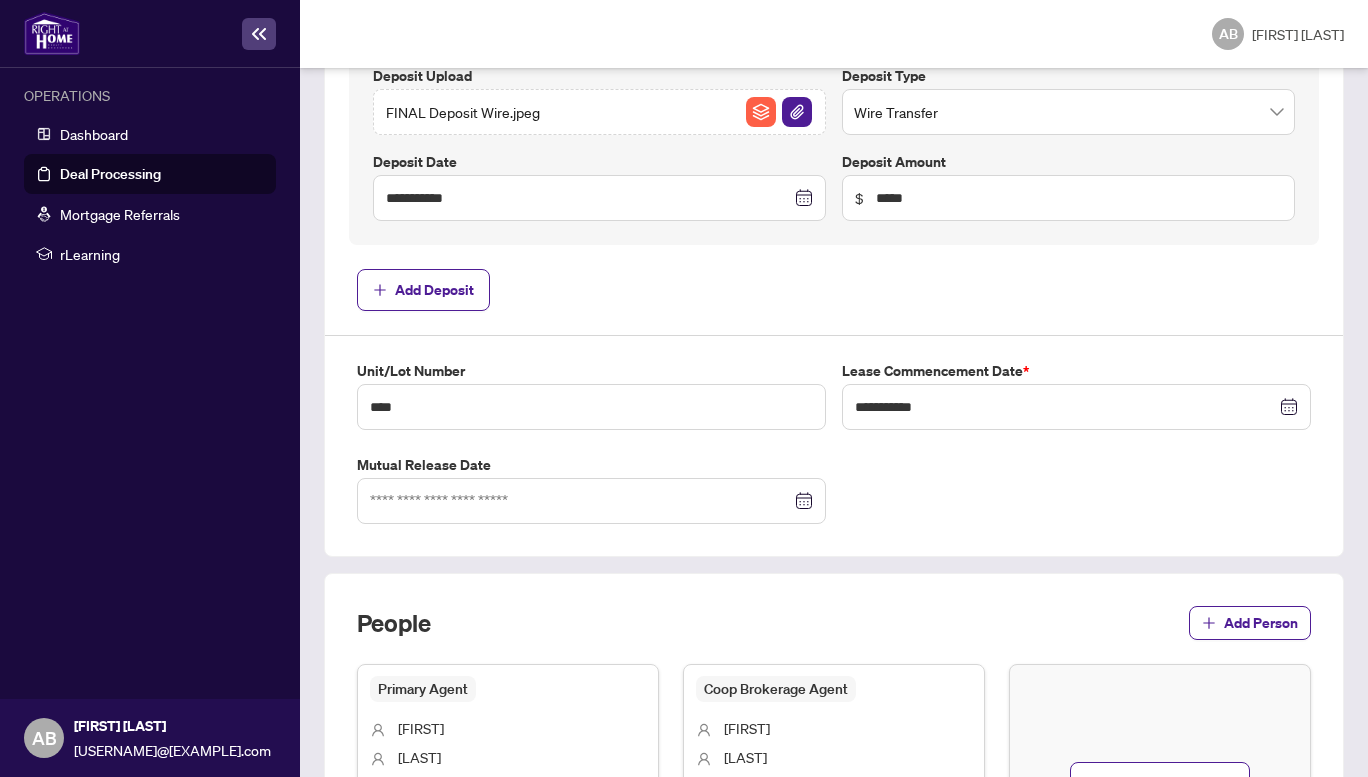 scroll, scrollTop: 1069, scrollLeft: 0, axis: vertical 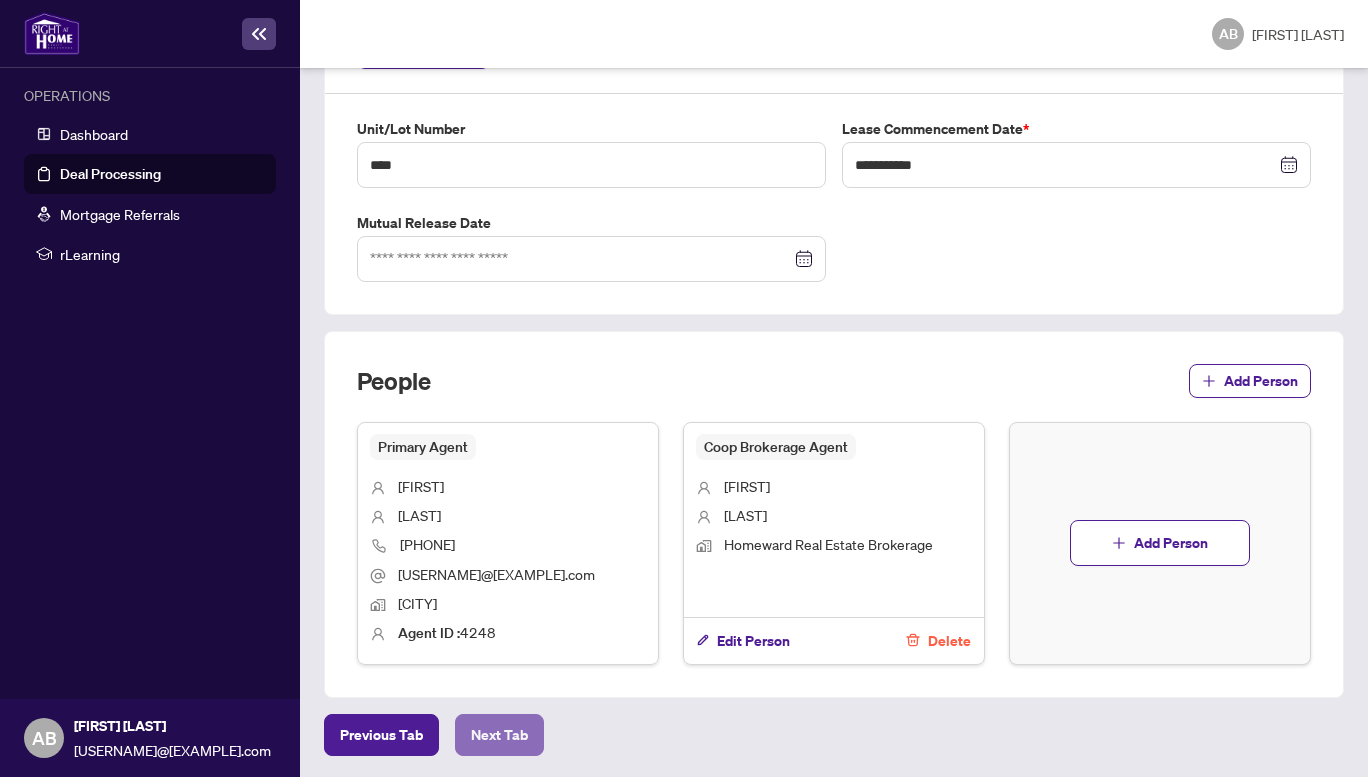 click on "Next Tab" at bounding box center (381, 735) 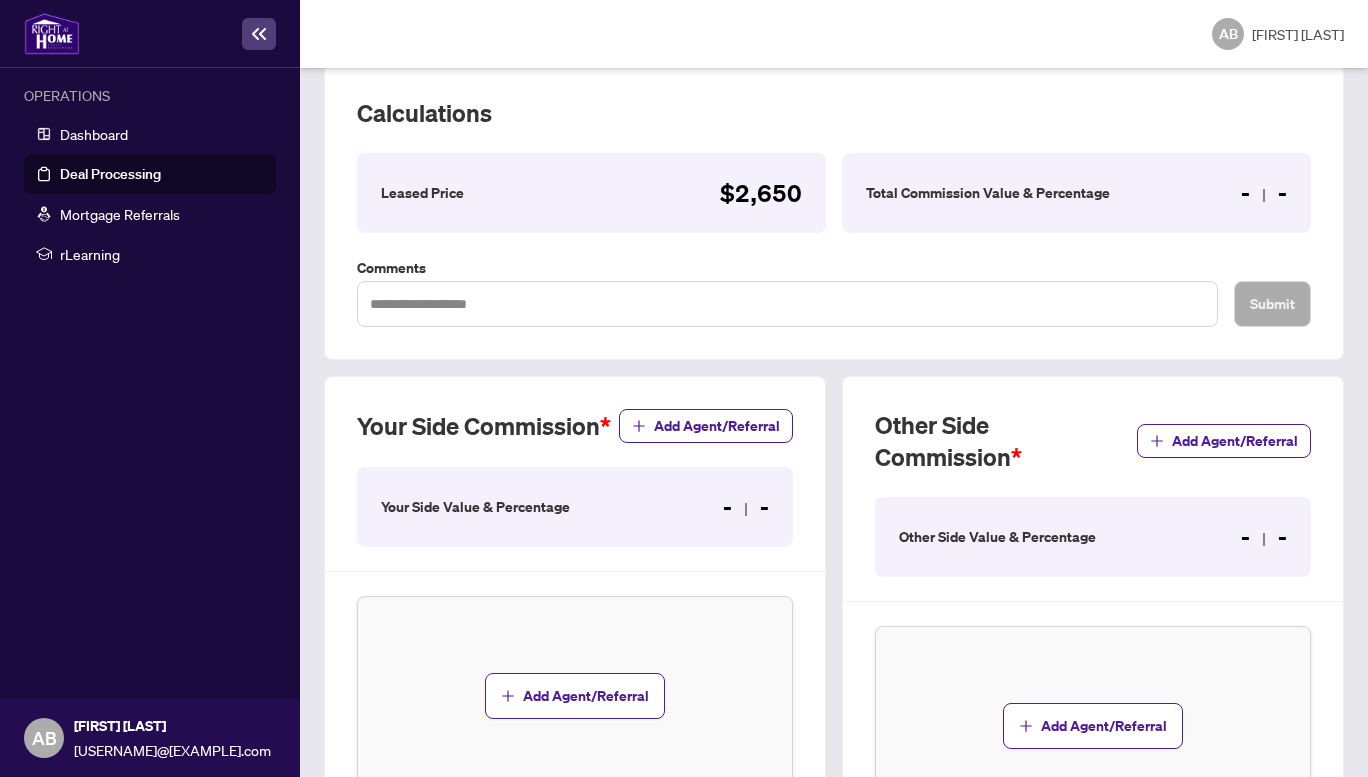 scroll, scrollTop: 312, scrollLeft: 0, axis: vertical 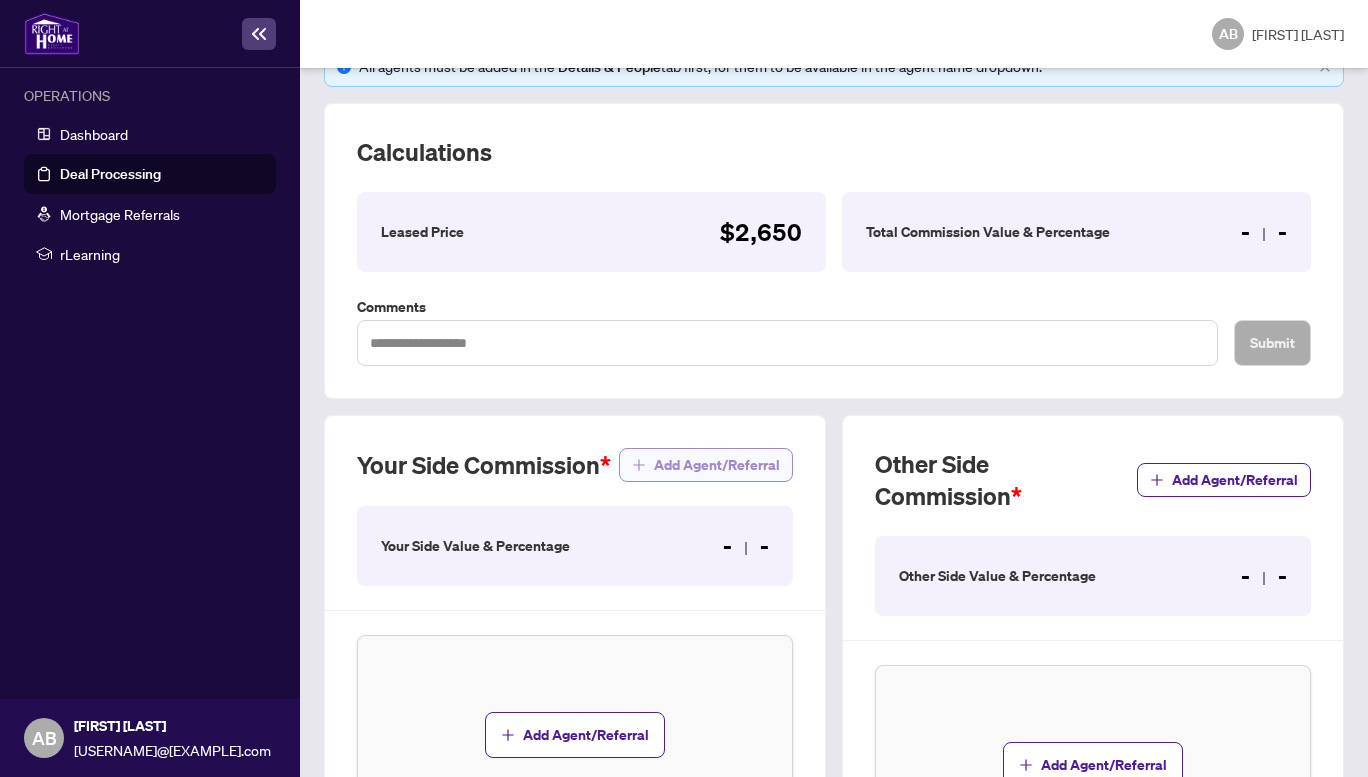 click on "Add Agent/Referral" at bounding box center (717, 465) 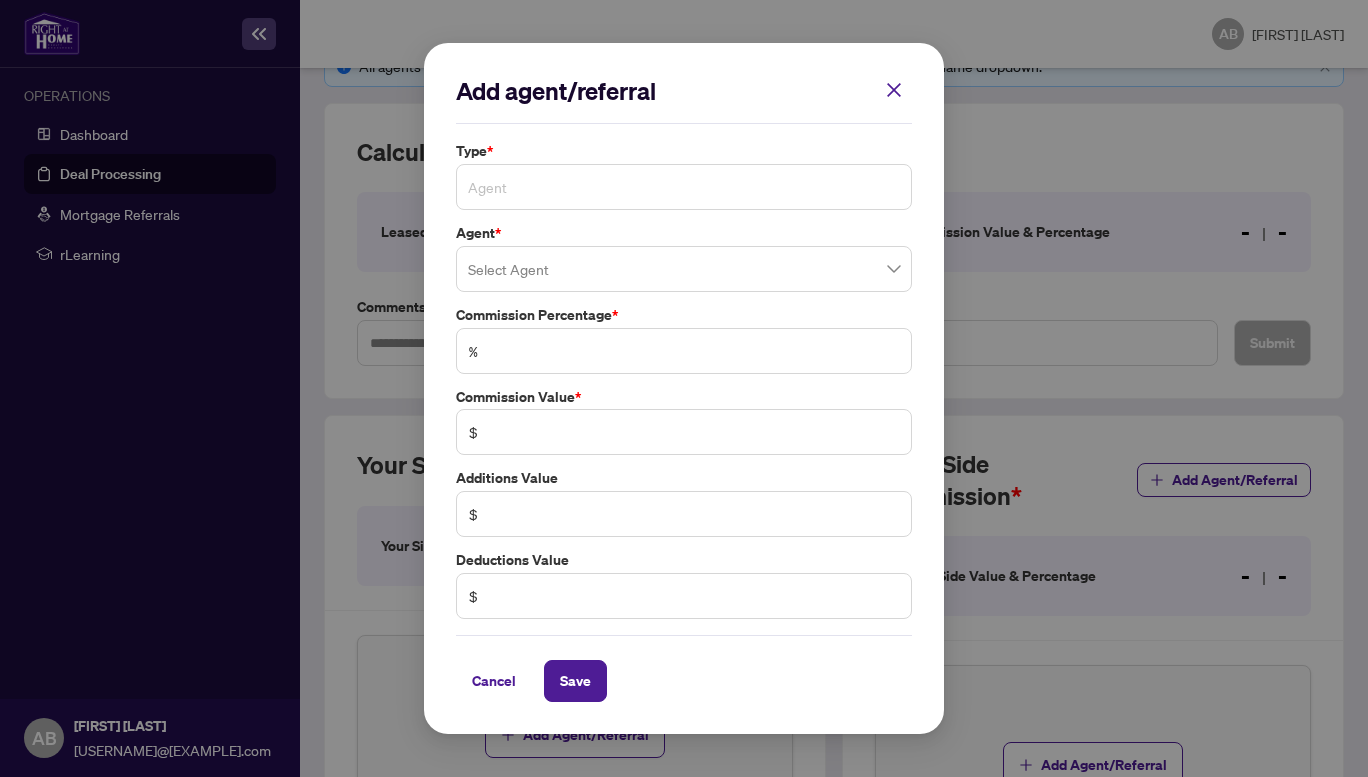 click on "Agent" at bounding box center [684, 187] 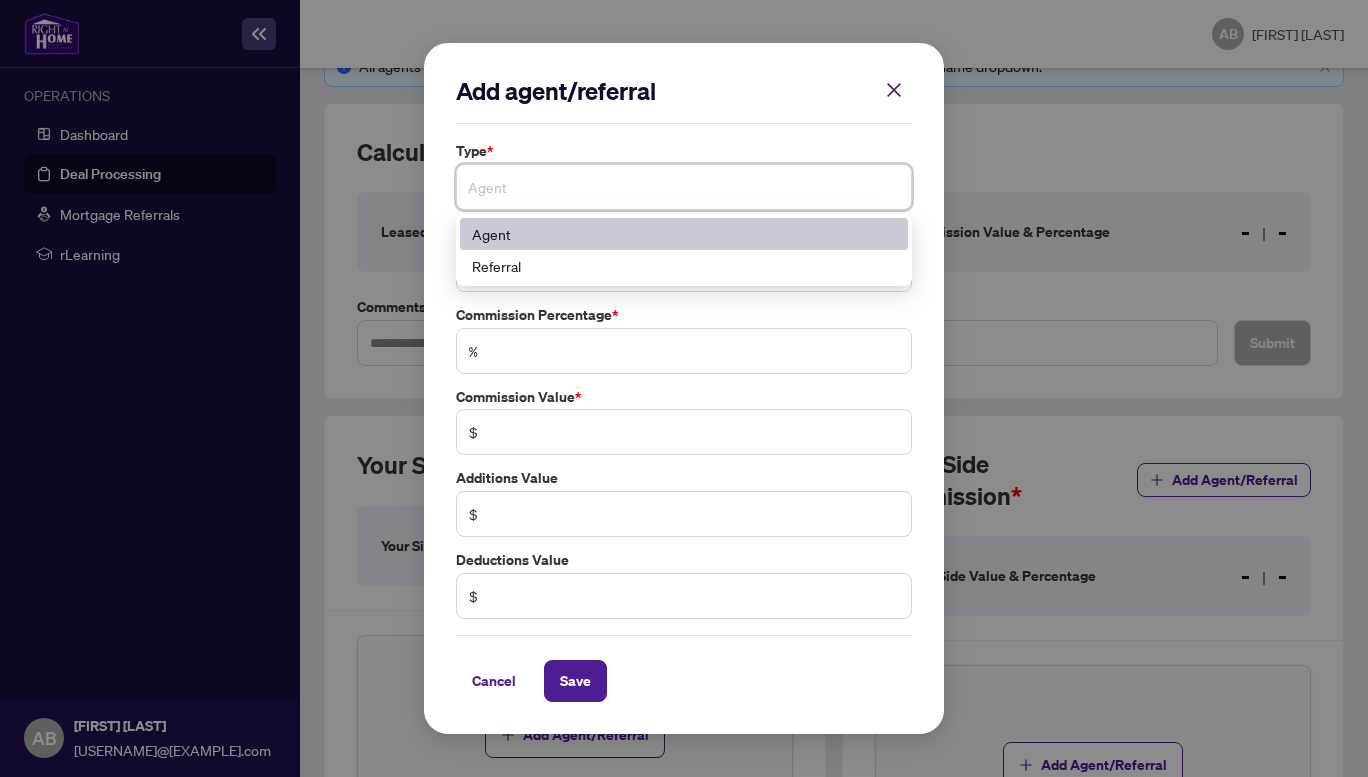 click on "Agent" at bounding box center [684, 234] 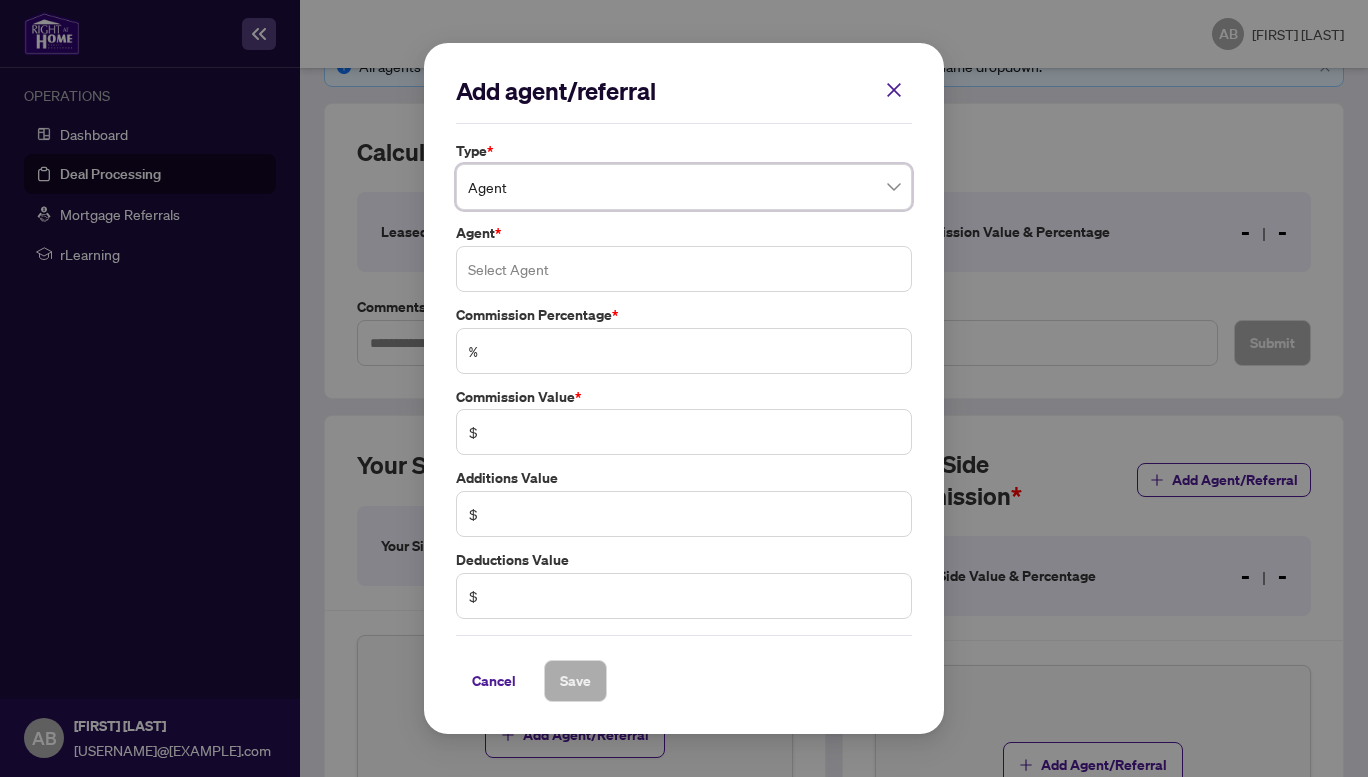 click at bounding box center (684, 269) 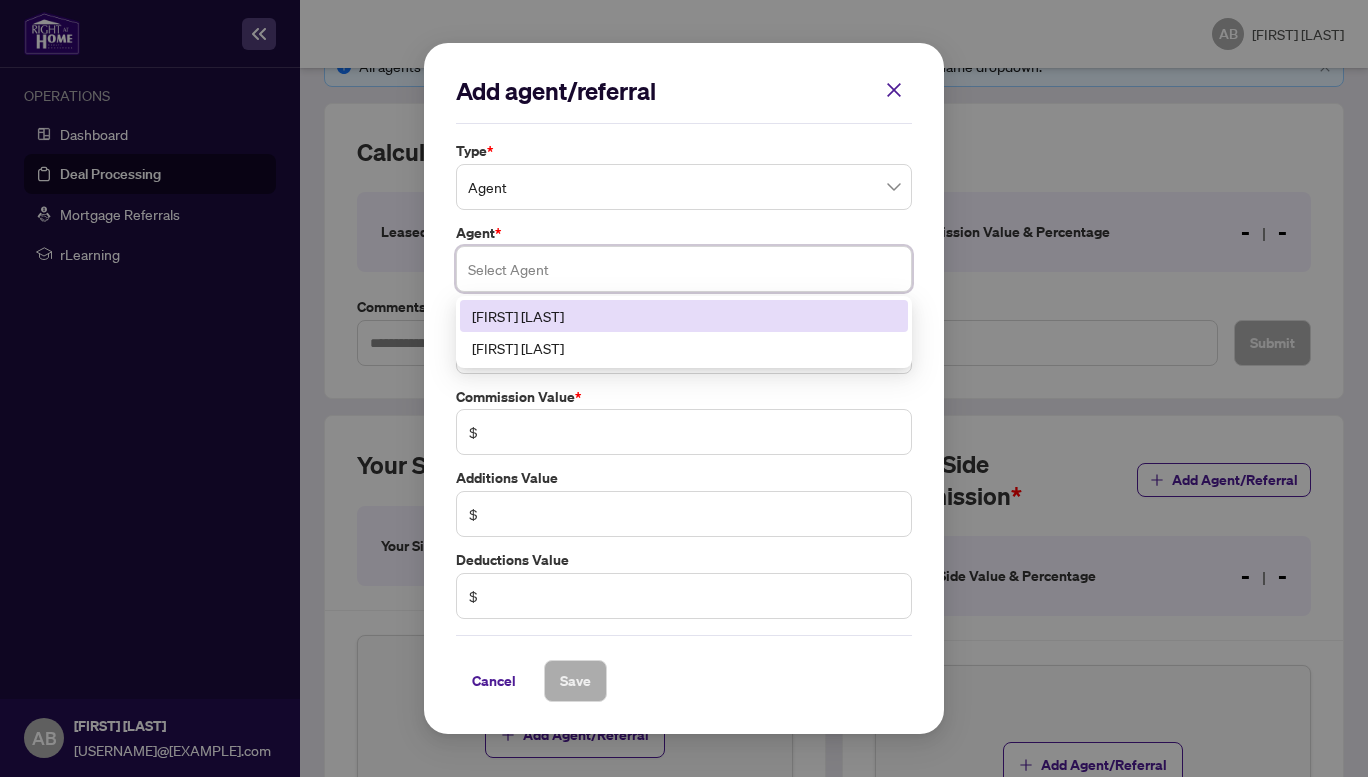 click on "[FIRST] [LAST]" at bounding box center [684, 316] 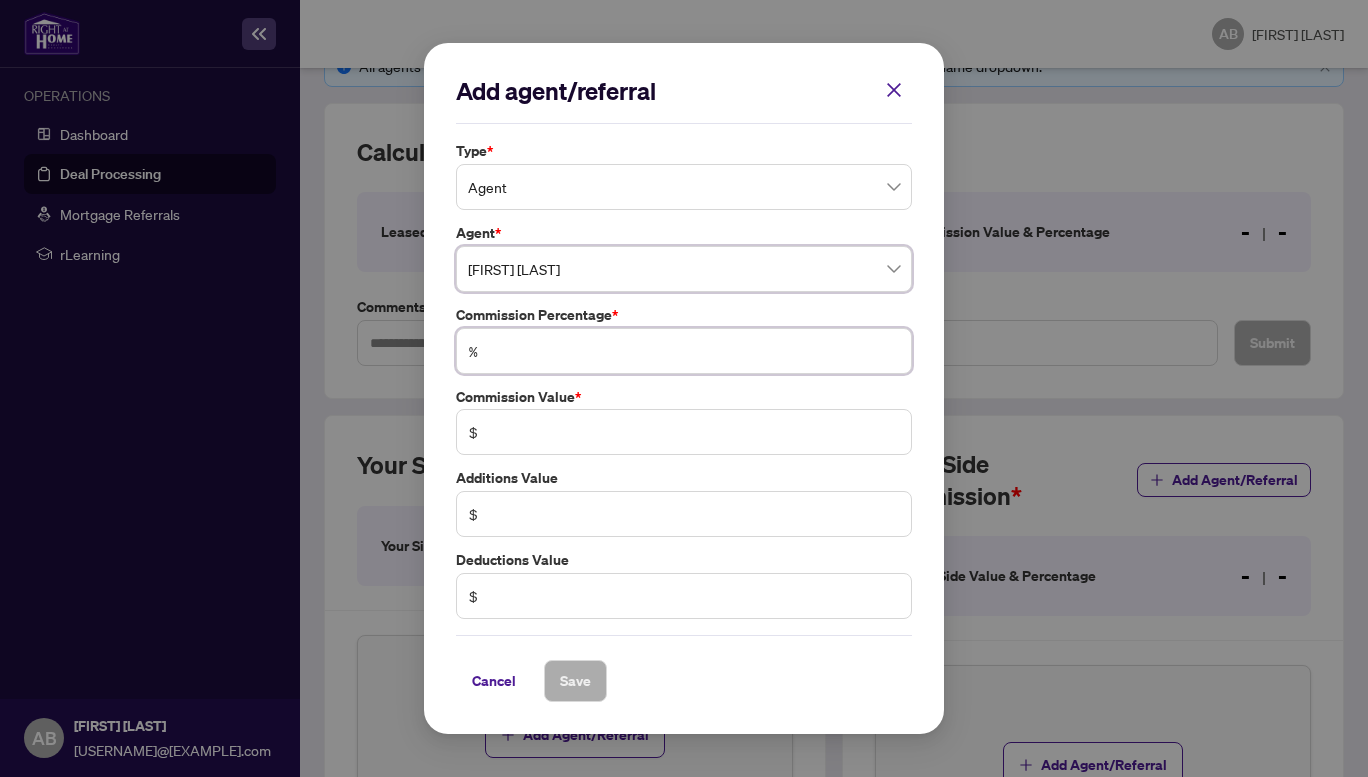 click at bounding box center [694, 351] 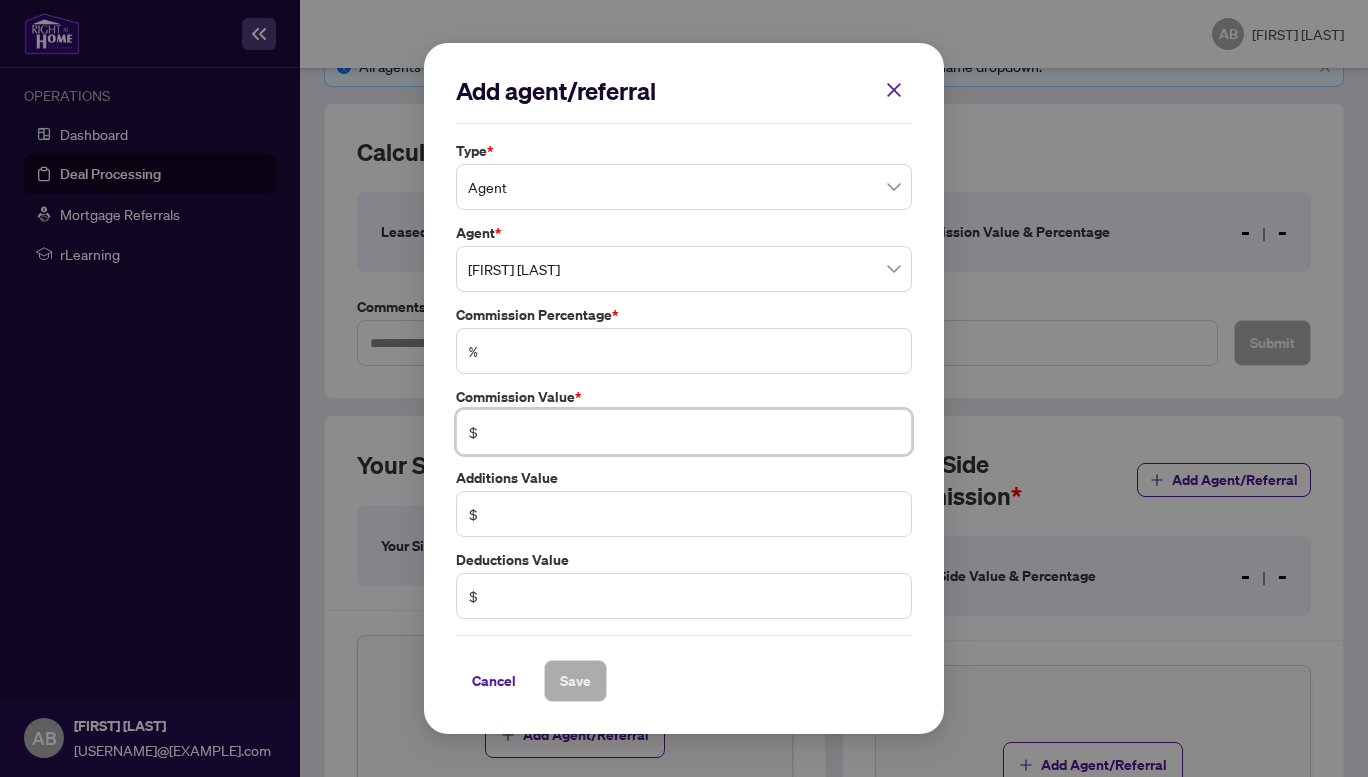 click at bounding box center (694, 432) 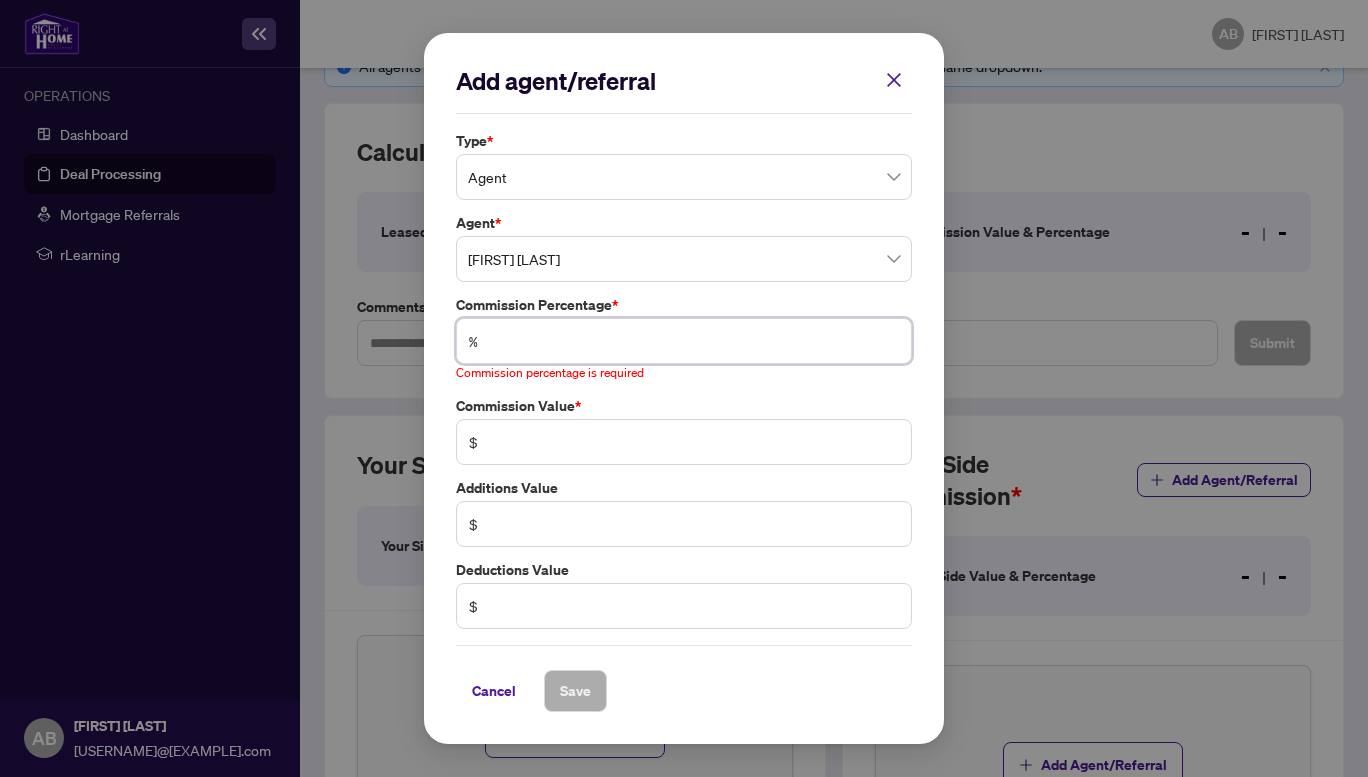click at bounding box center [694, 341] 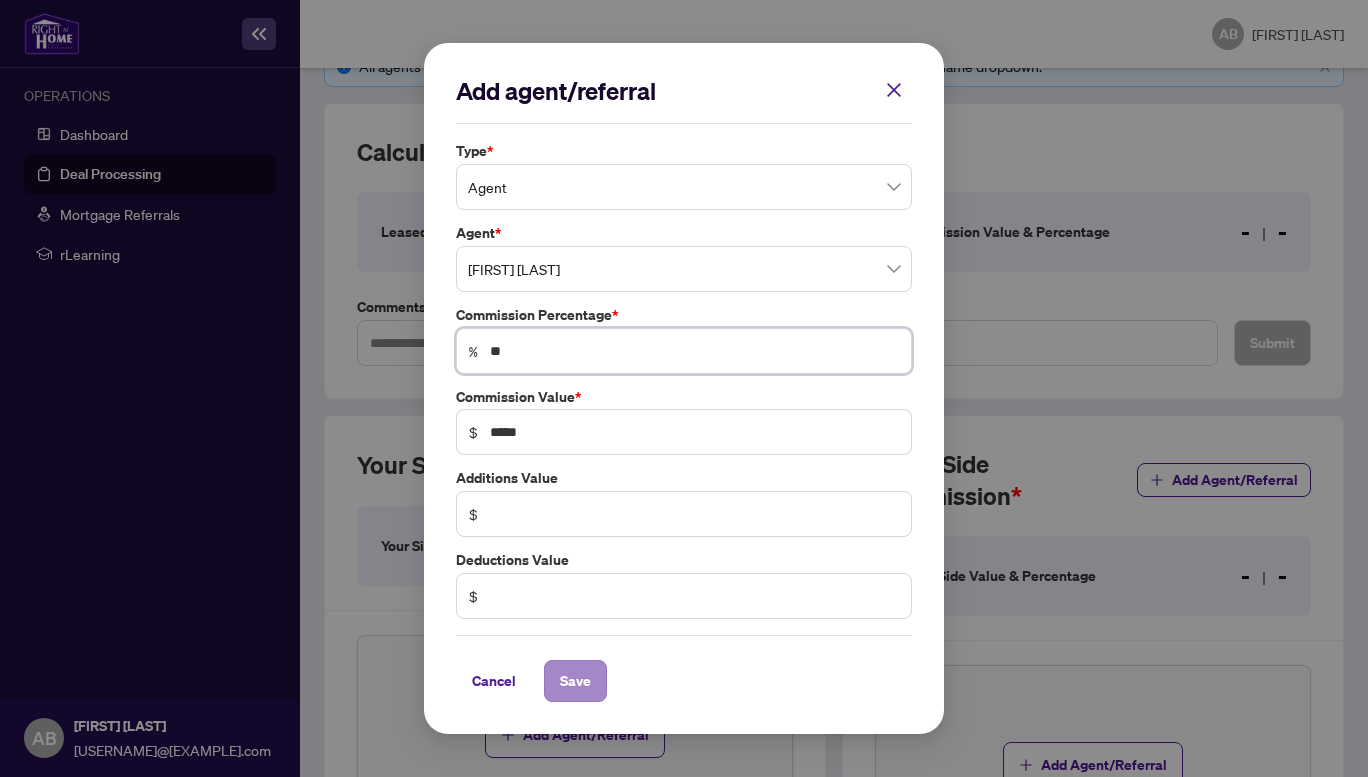 type on "**" 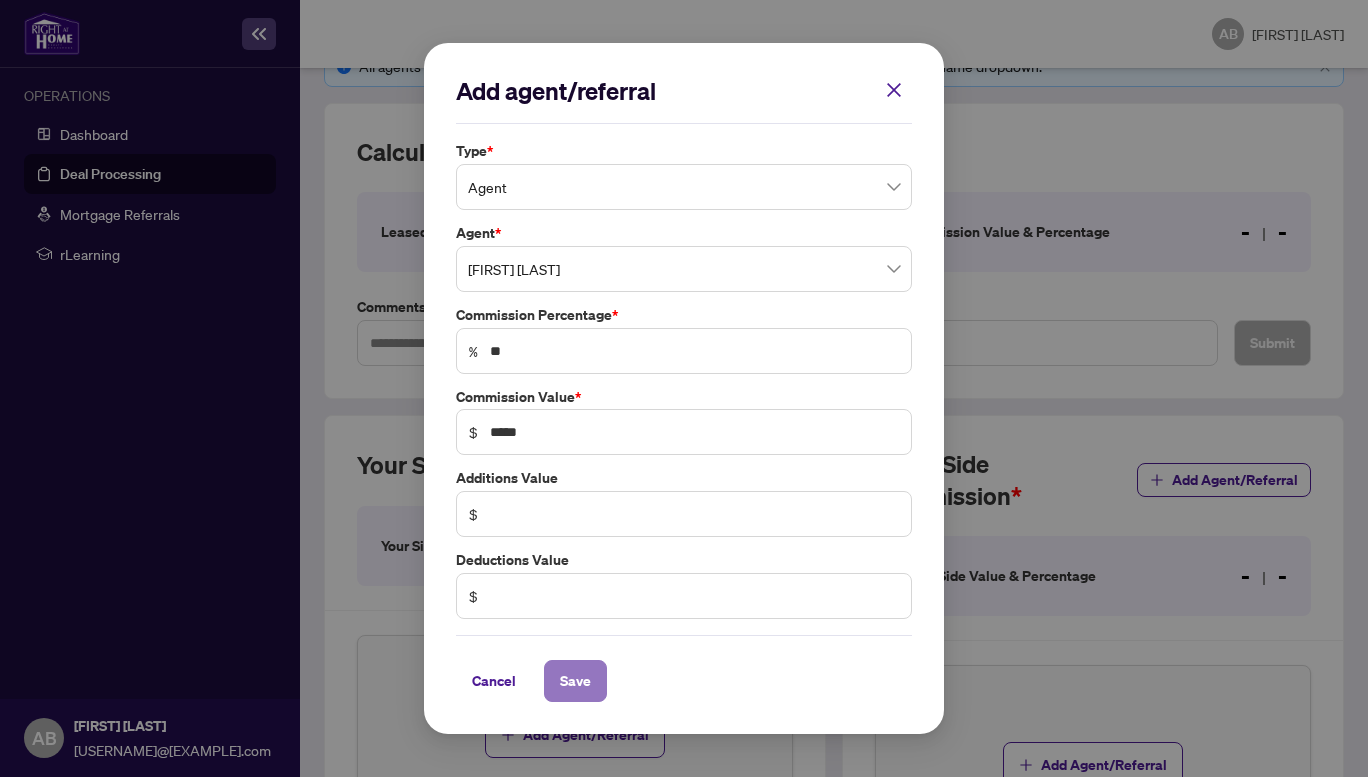 click on "Save" at bounding box center (575, 681) 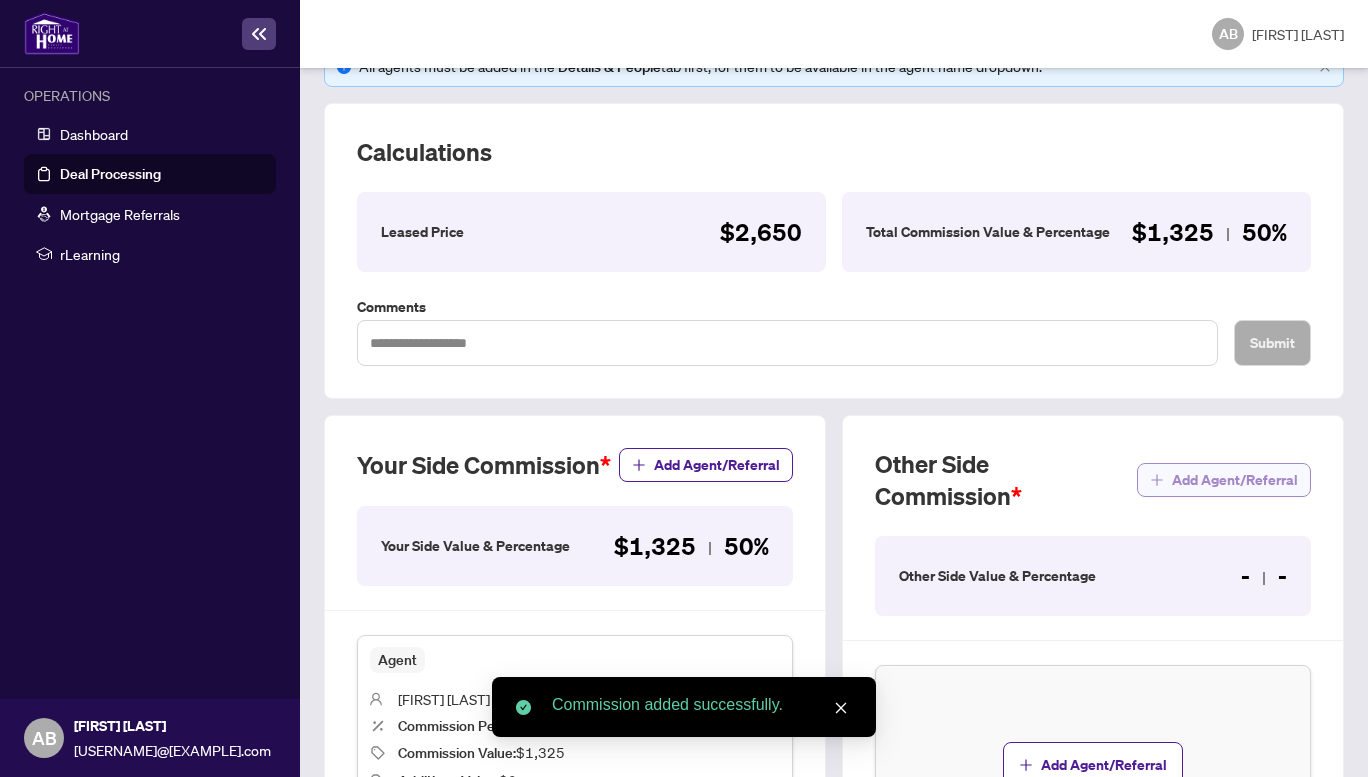 click on "Add Agent/Referral" at bounding box center [1235, 480] 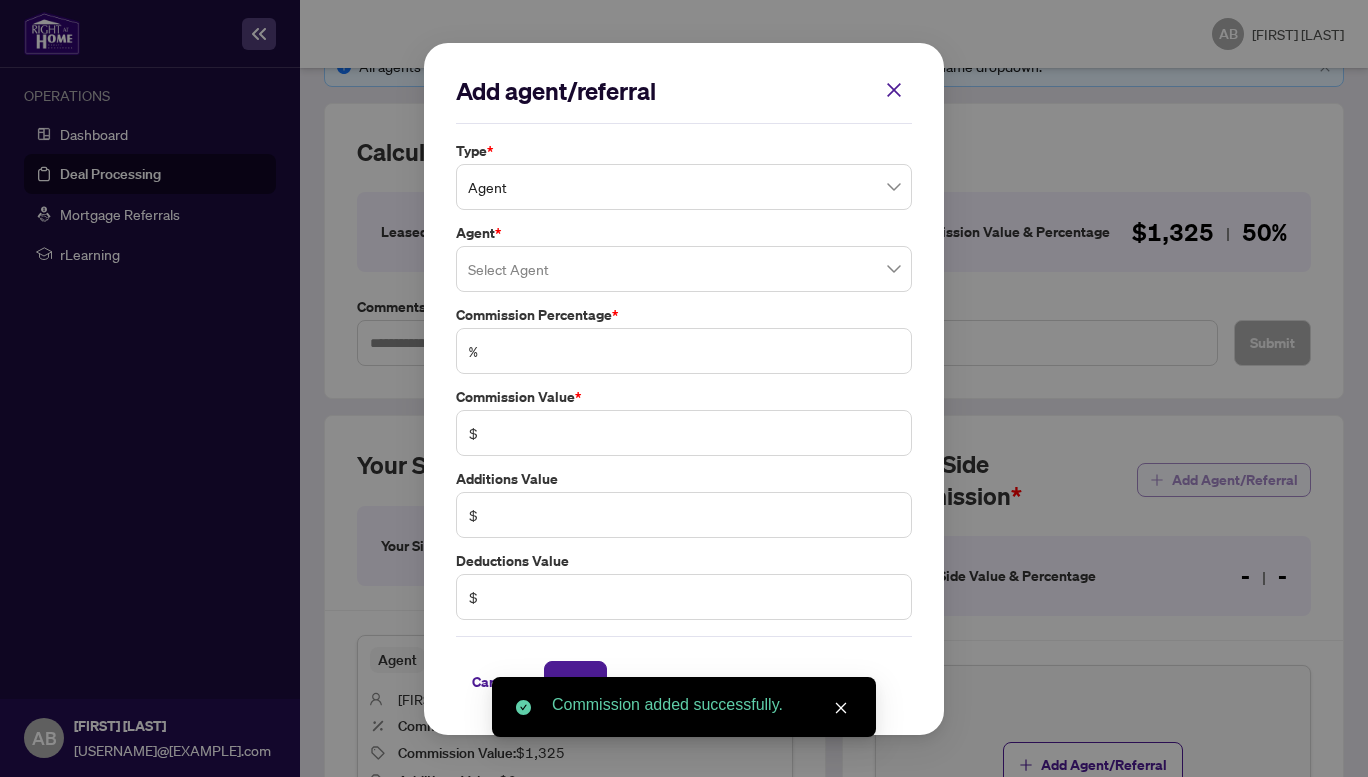 click on "Add agent/referral Type * Agent Agent * Select Agent Commission Percentage * % Commission Value * $ Additions Value $ Deductions Value $ Cancel Save Cancel OK" at bounding box center [684, 388] 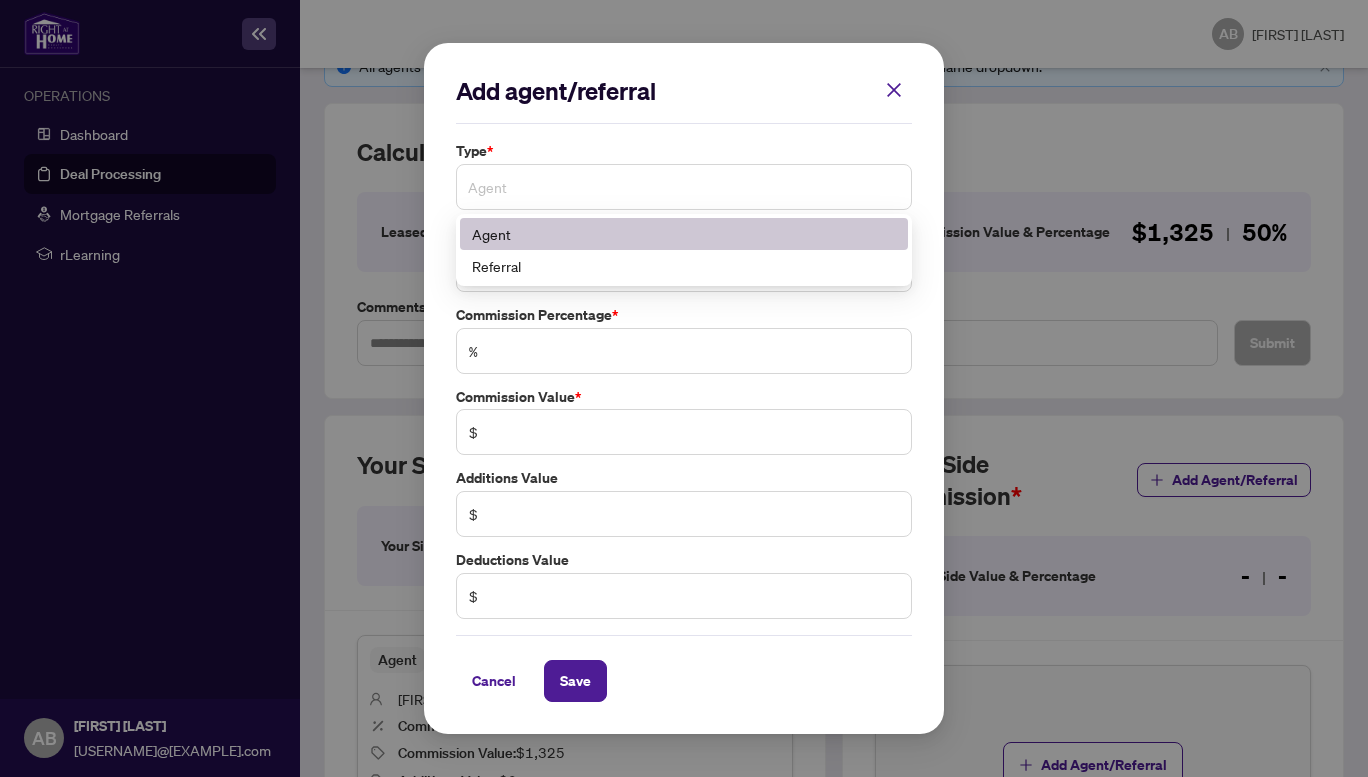 click on "Agent" at bounding box center (684, 187) 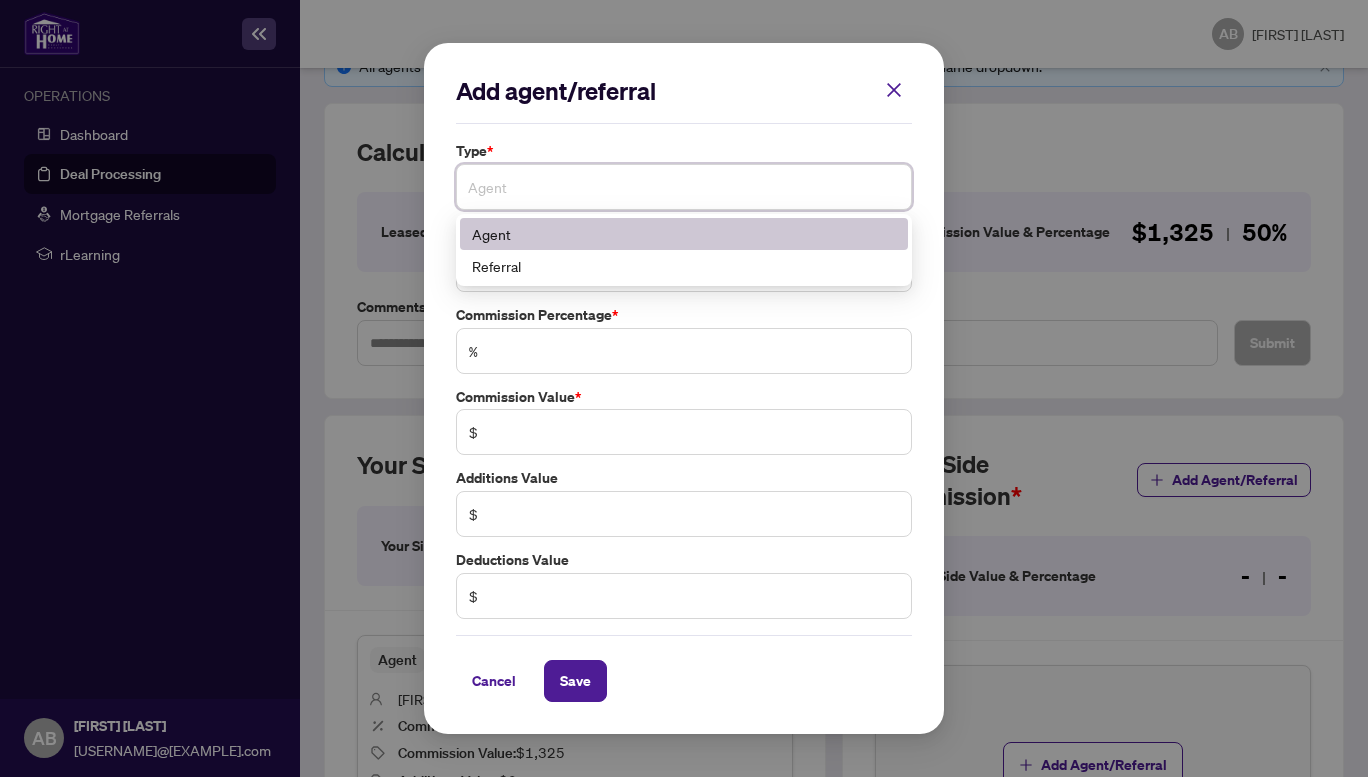 click on "Agent" at bounding box center (684, 234) 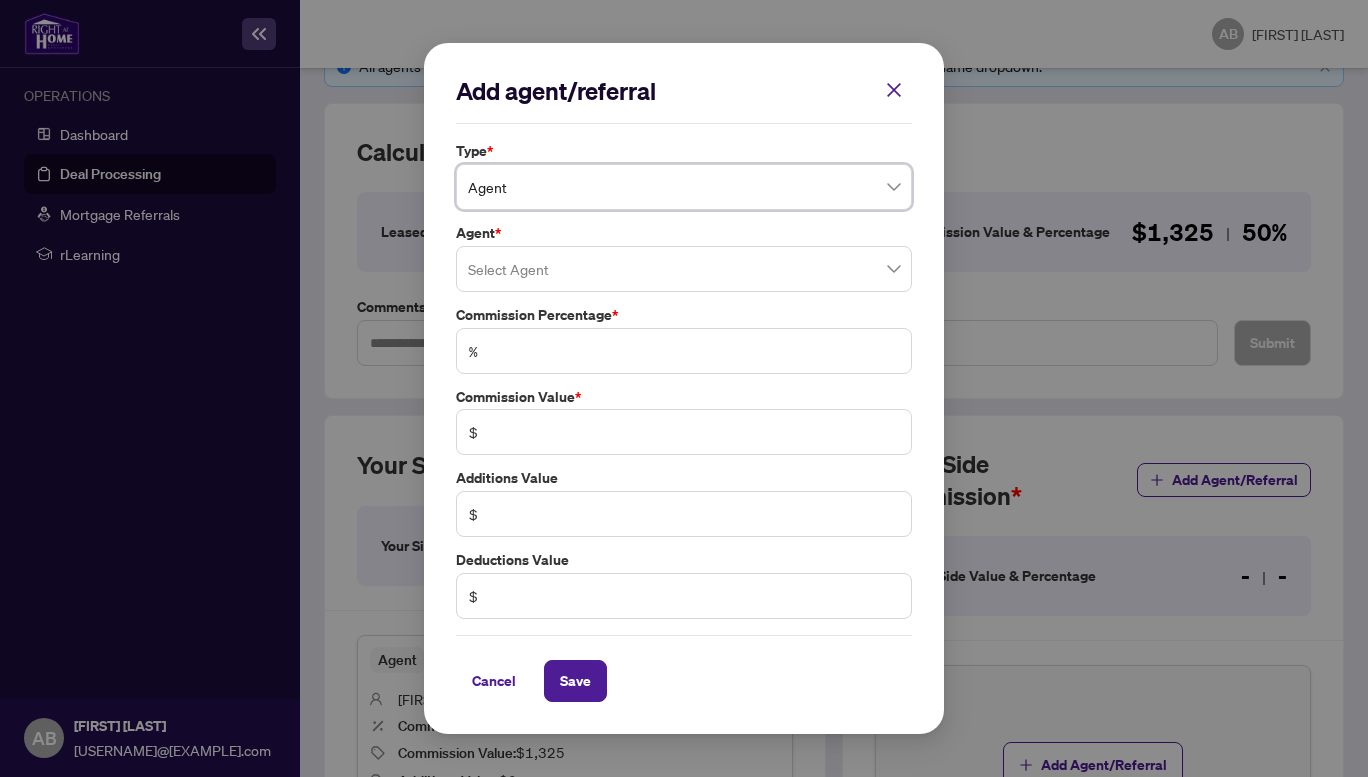 click at bounding box center [684, 269] 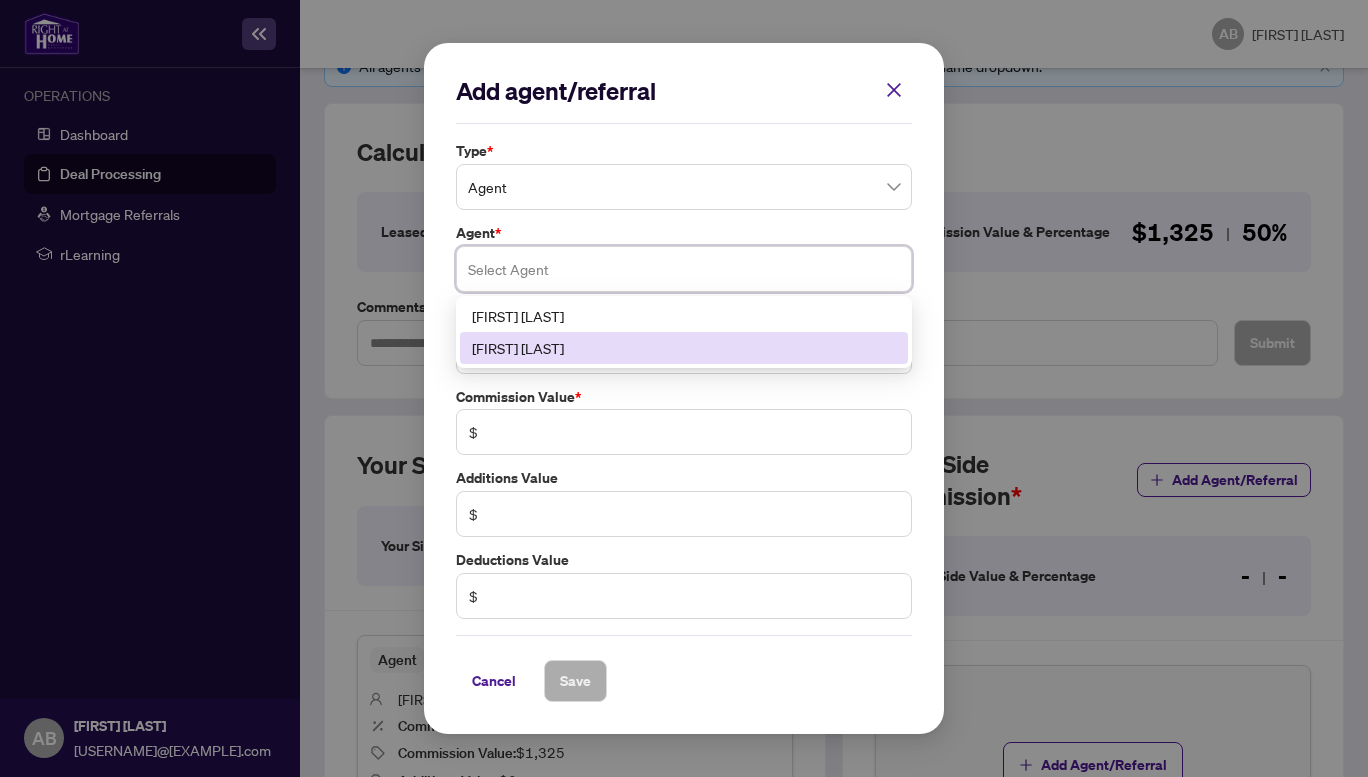 click on "[FIRST] [LAST]" at bounding box center [684, 348] 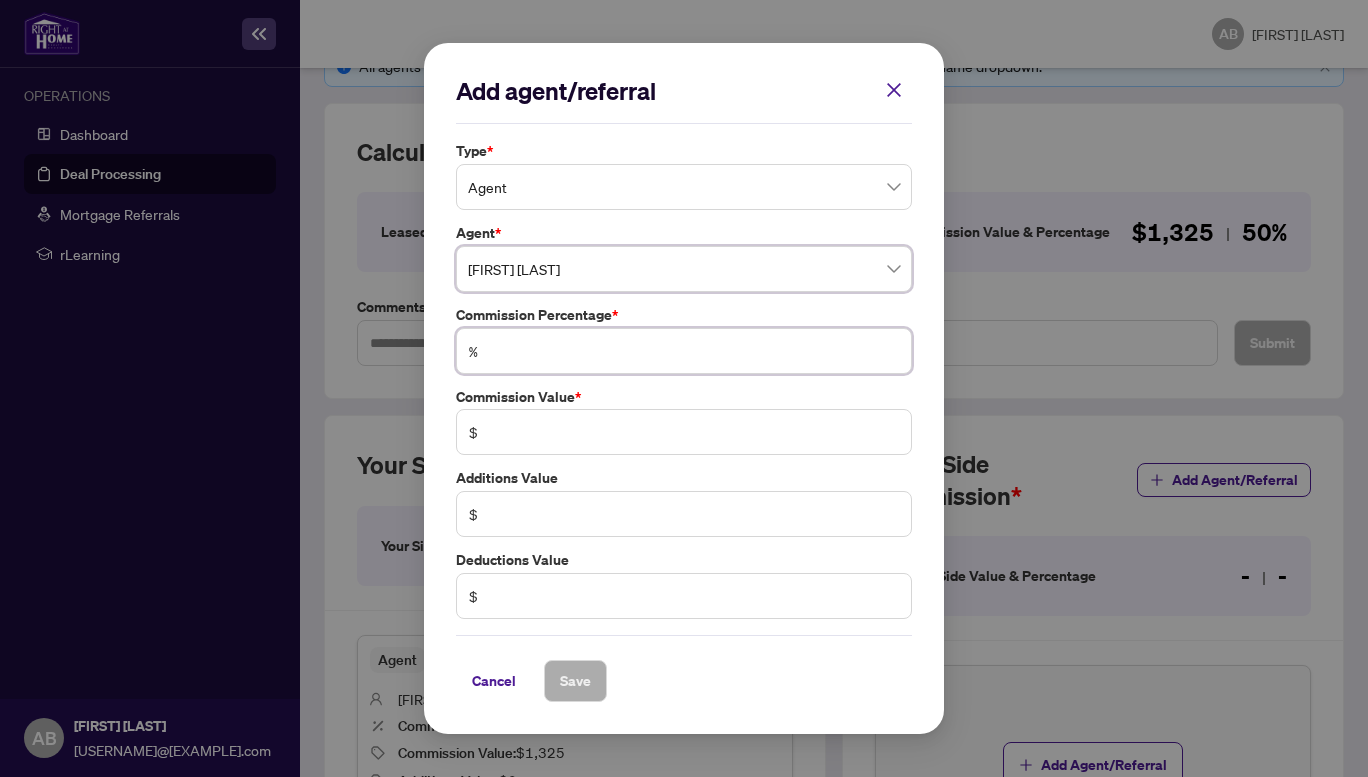 click at bounding box center (694, 351) 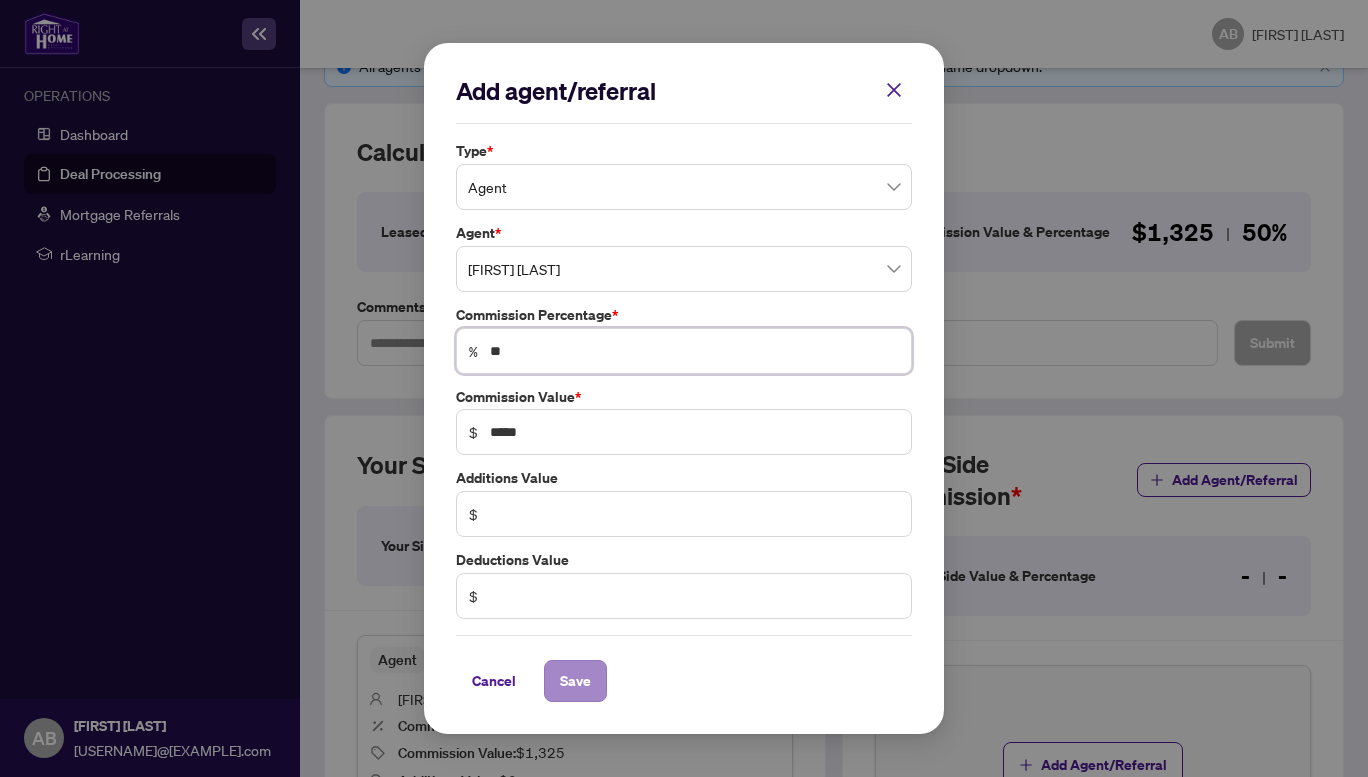 type on "**" 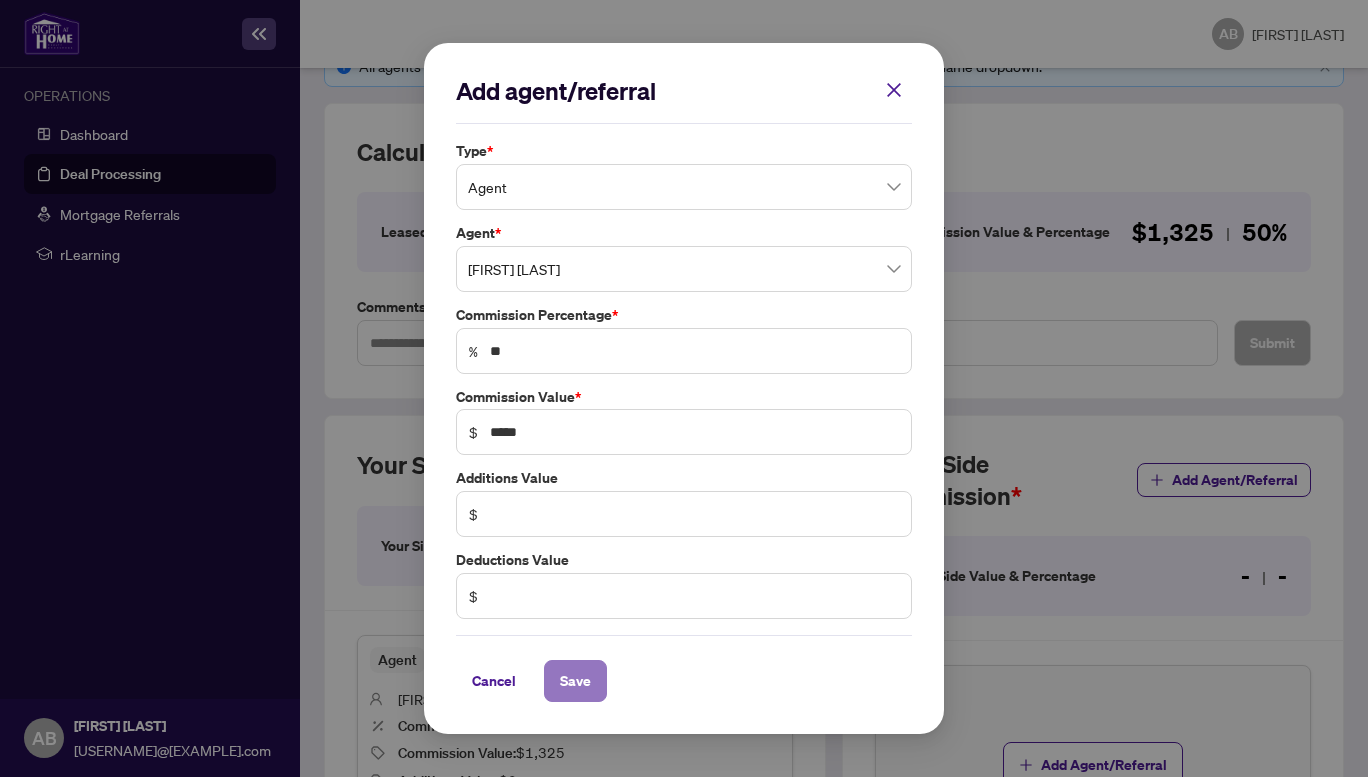 click on "Save" at bounding box center [575, 681] 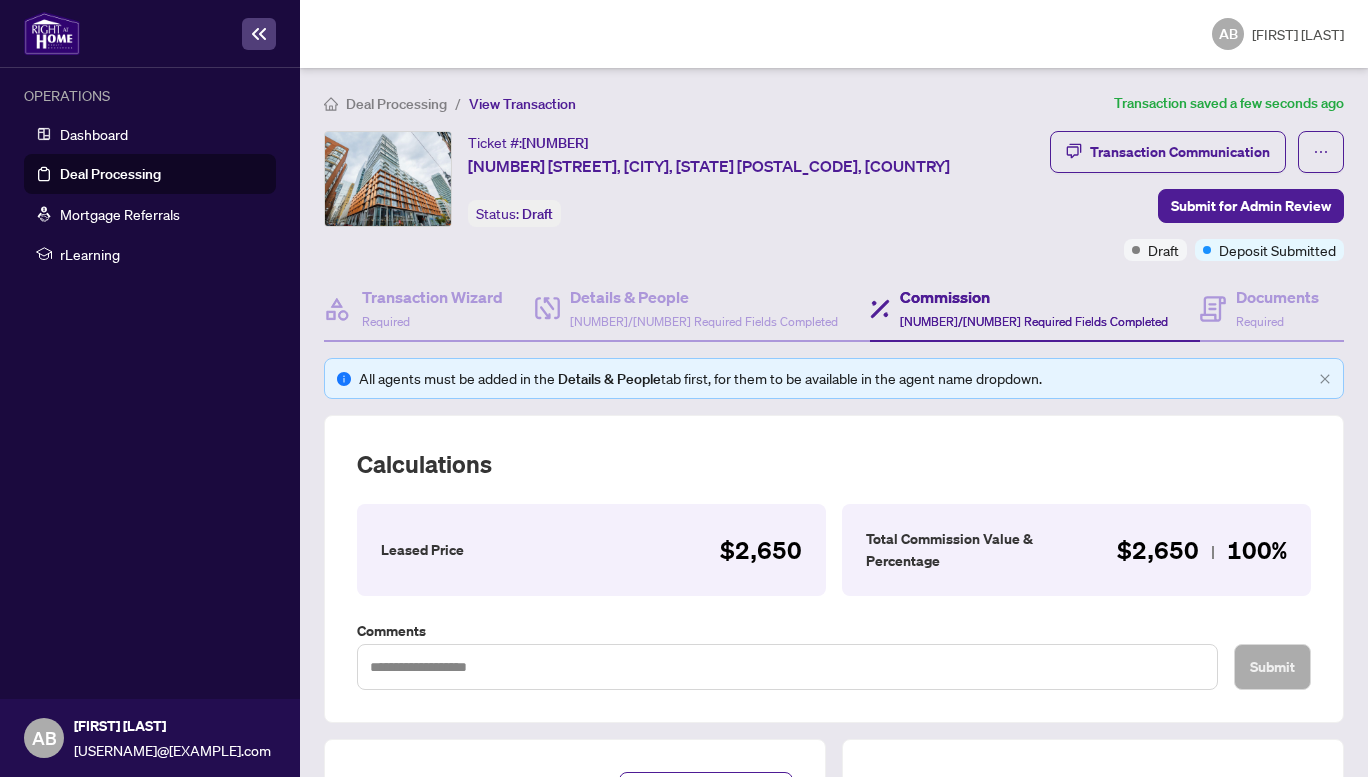 scroll, scrollTop: 0, scrollLeft: 0, axis: both 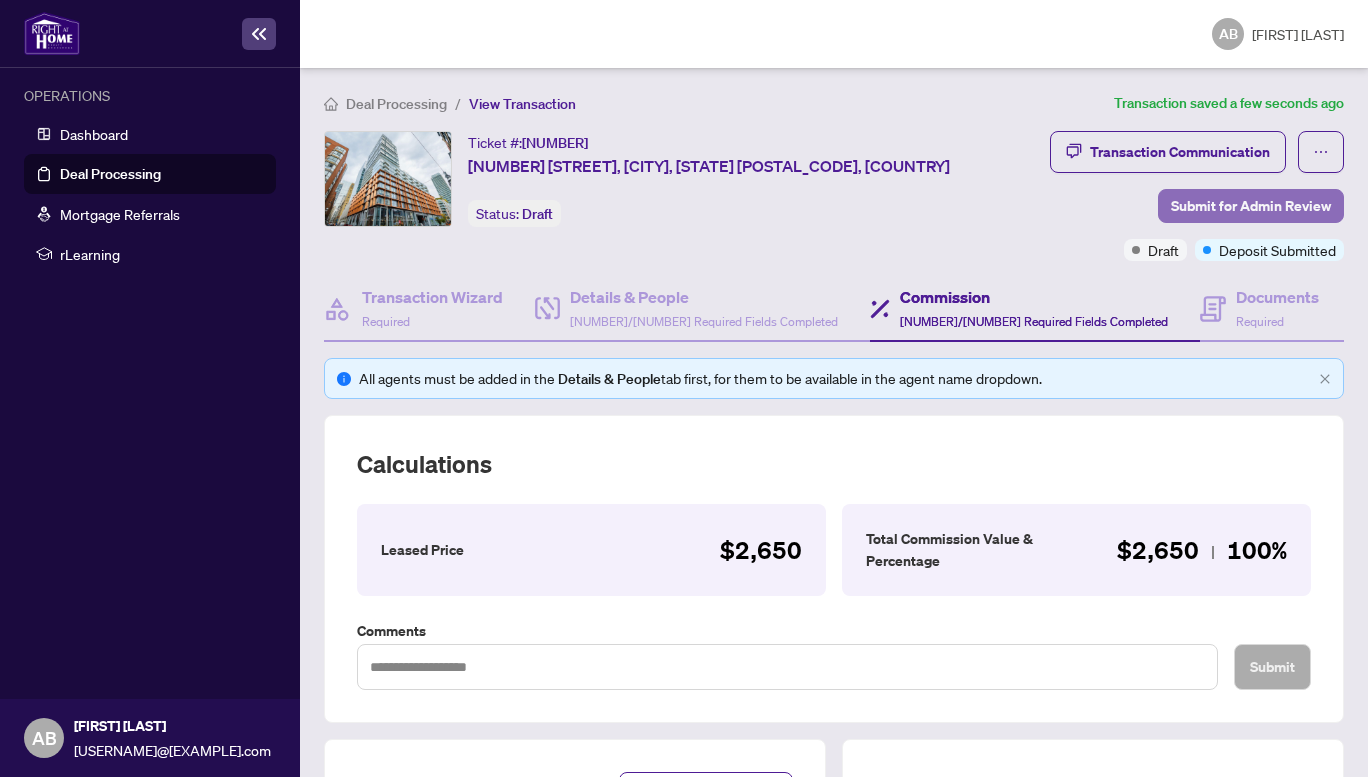 click on "Submit for Admin Review" at bounding box center [1251, 206] 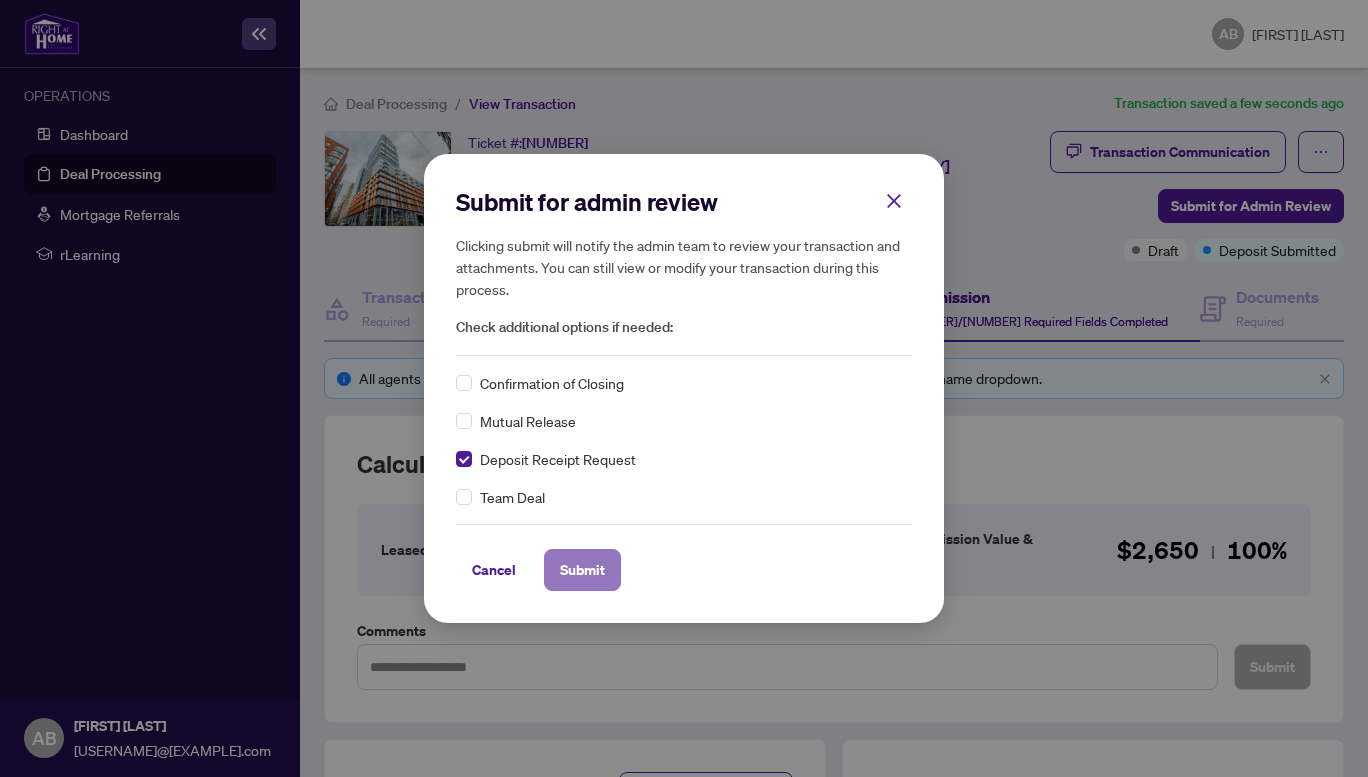 click on "Submit" at bounding box center (582, 570) 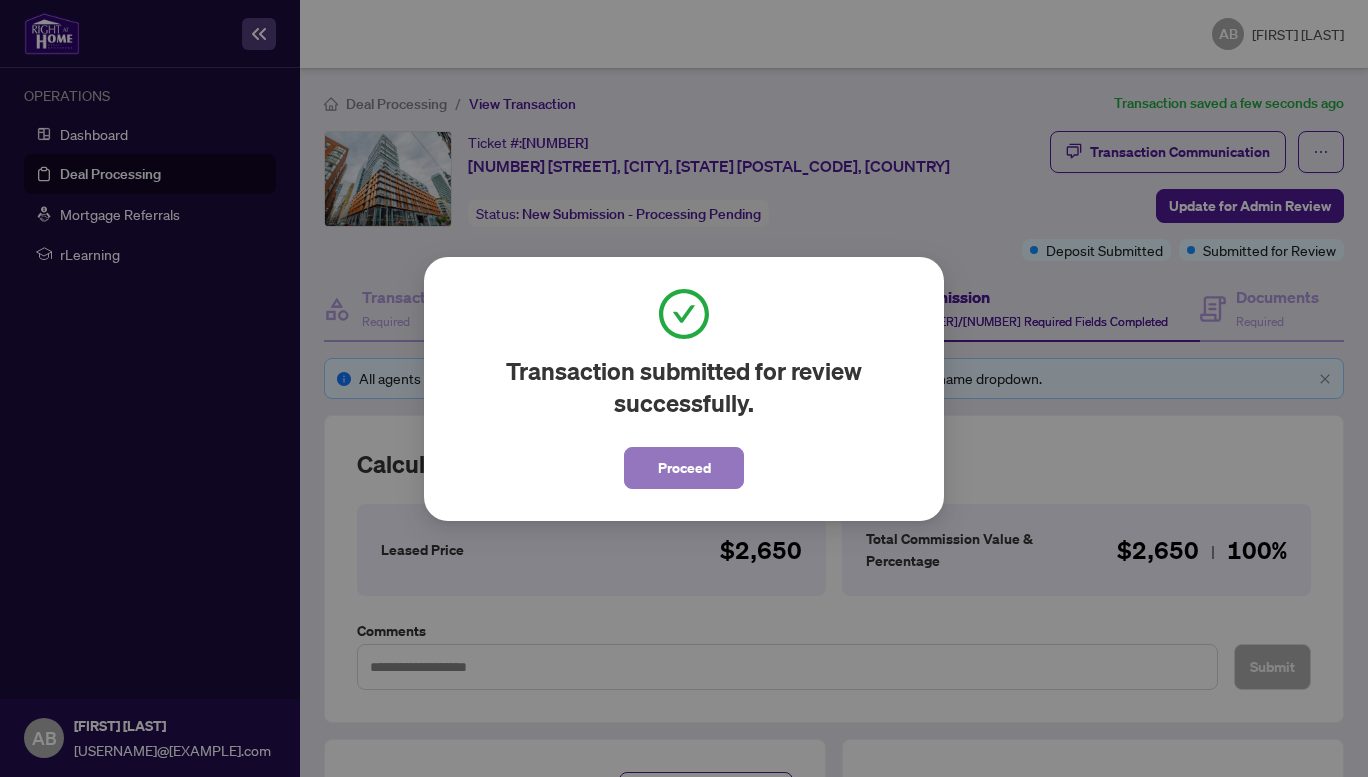 click on "Proceed" at bounding box center [684, 468] 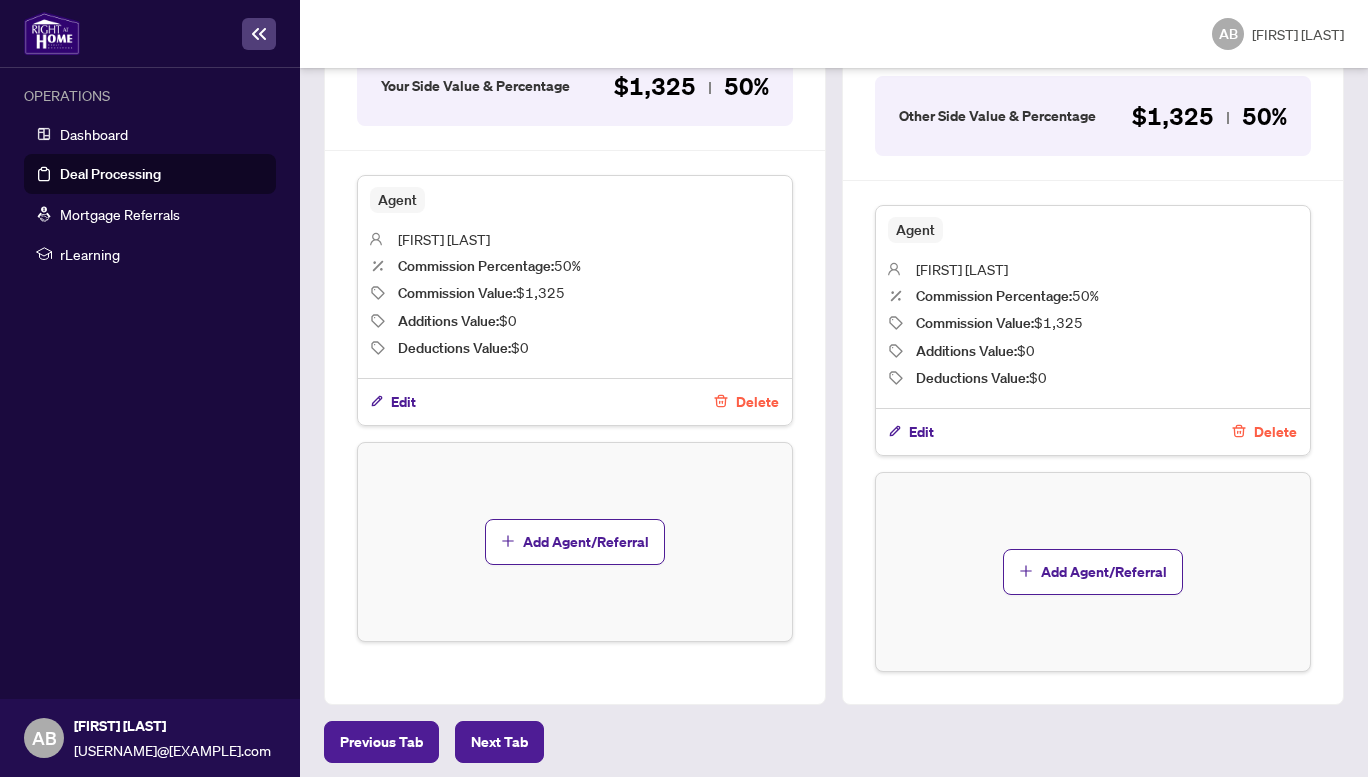 scroll, scrollTop: 785, scrollLeft: 0, axis: vertical 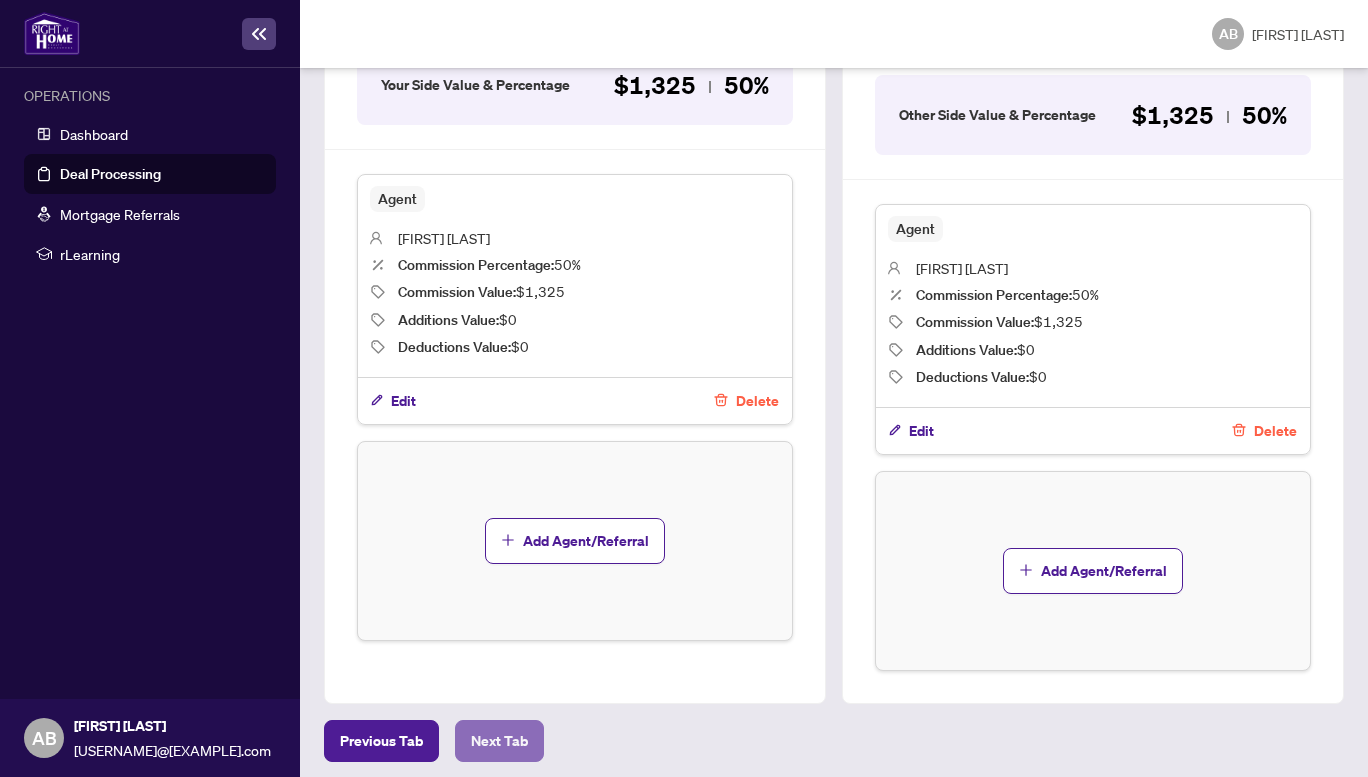 click on "Next Tab" at bounding box center (381, 741) 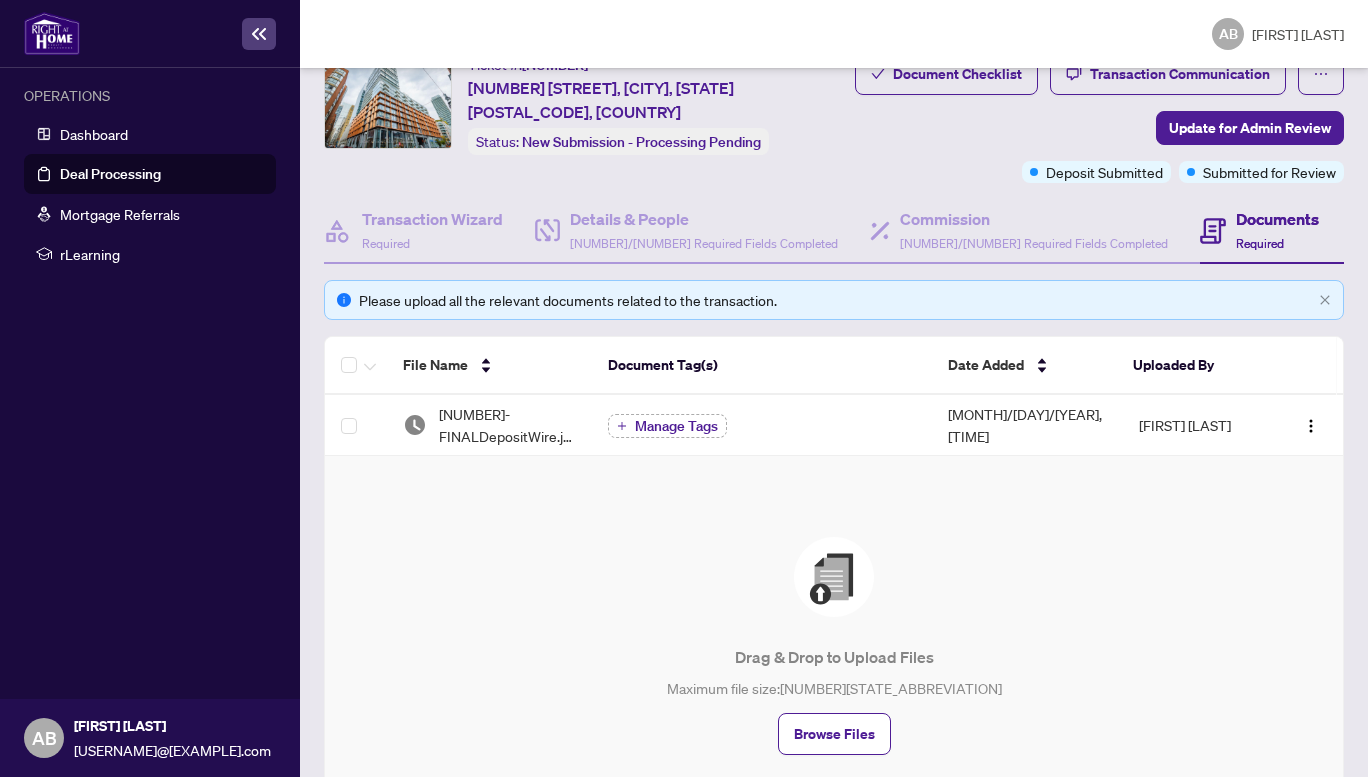 scroll, scrollTop: 100, scrollLeft: 0, axis: vertical 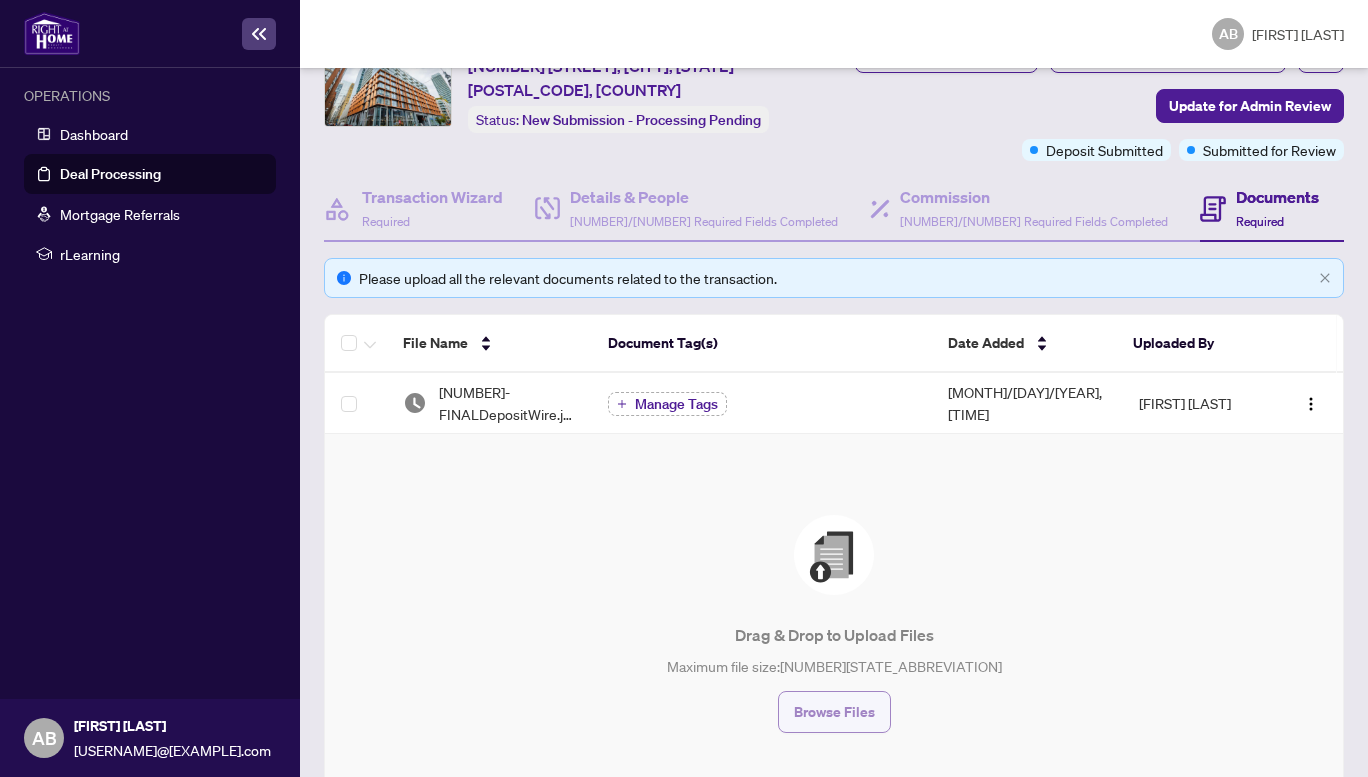 click on "Browse Files" at bounding box center (834, 712) 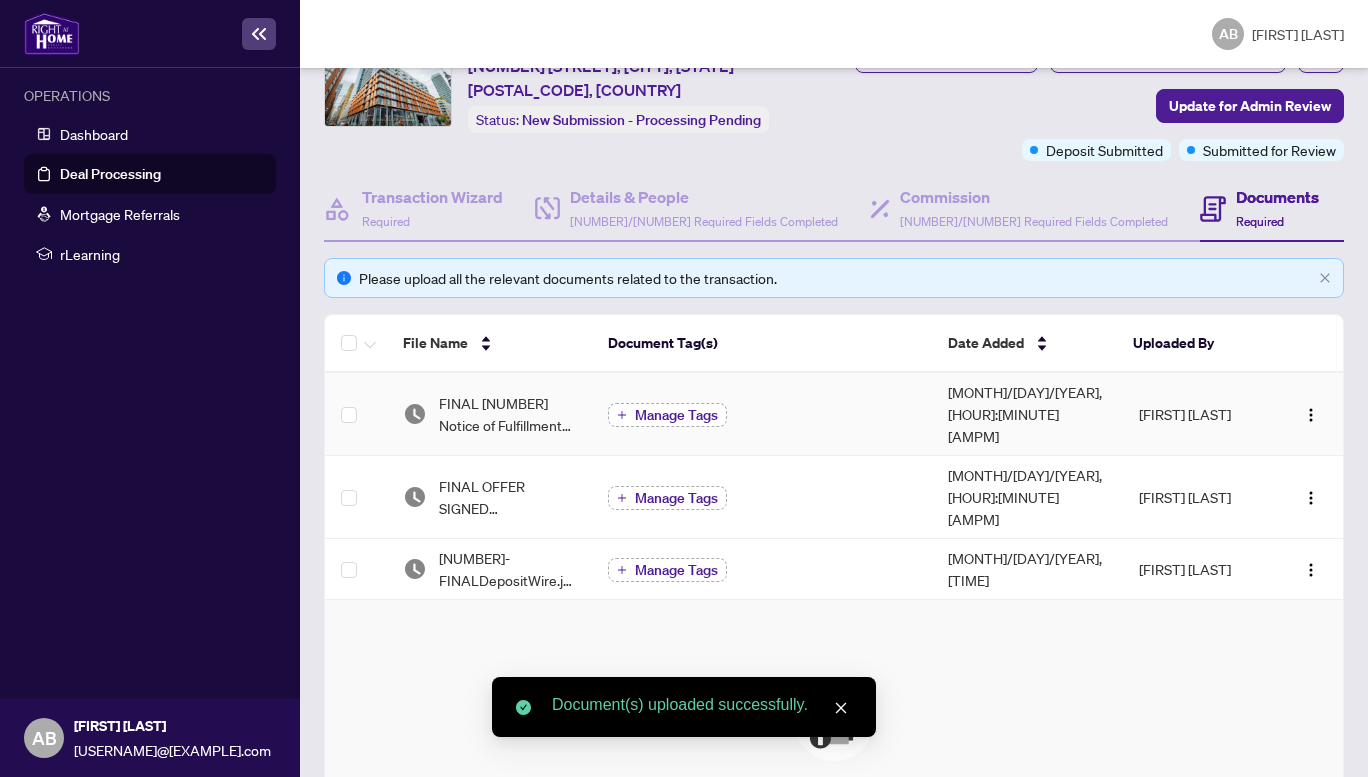 click on "Manage Tags" at bounding box center [676, 415] 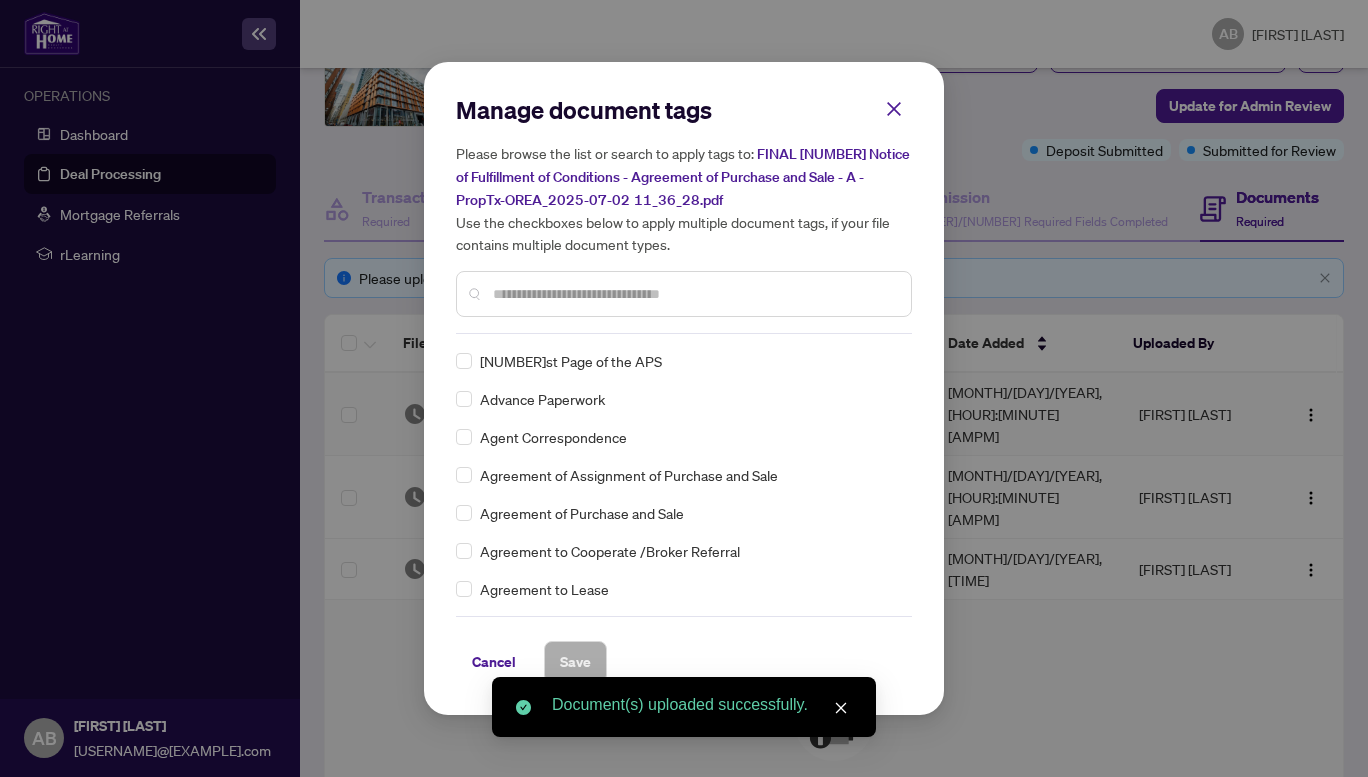 click at bounding box center (694, 294) 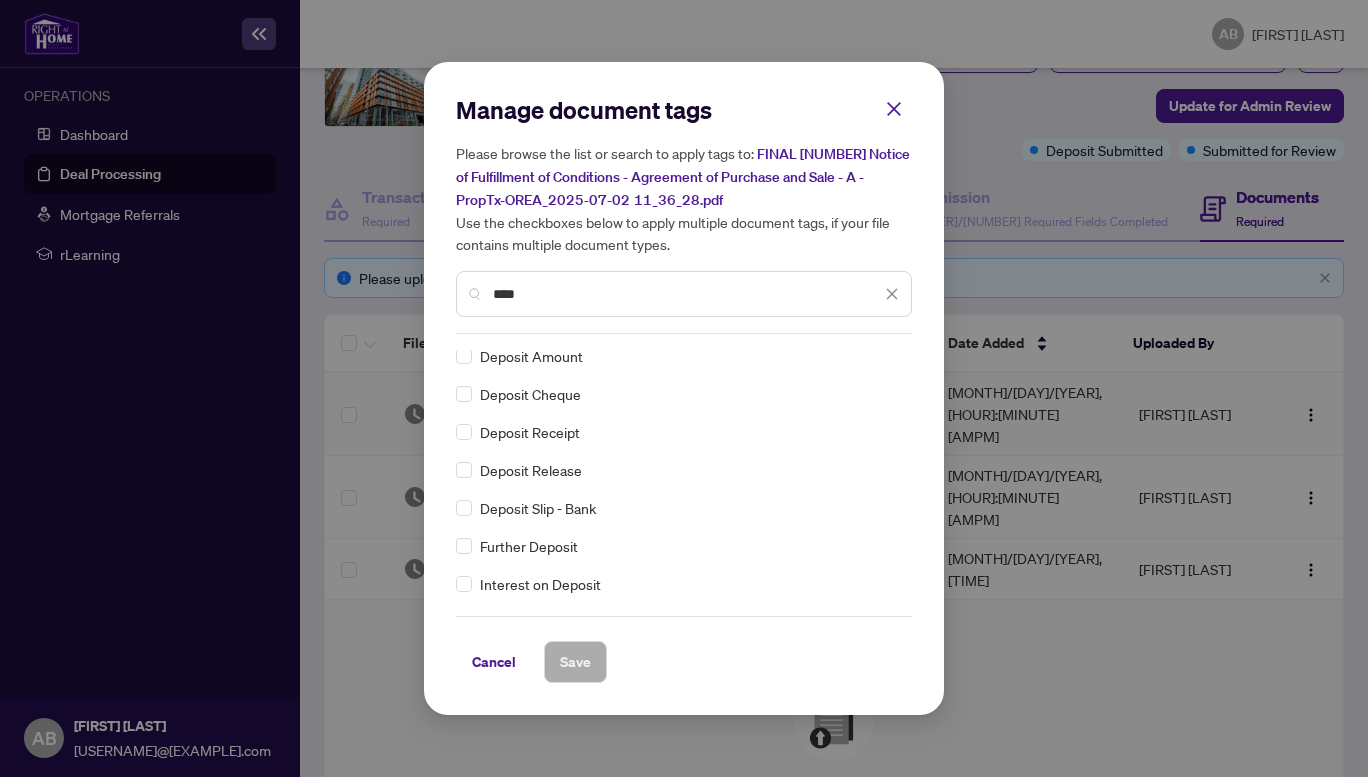 scroll, scrollTop: 0, scrollLeft: 0, axis: both 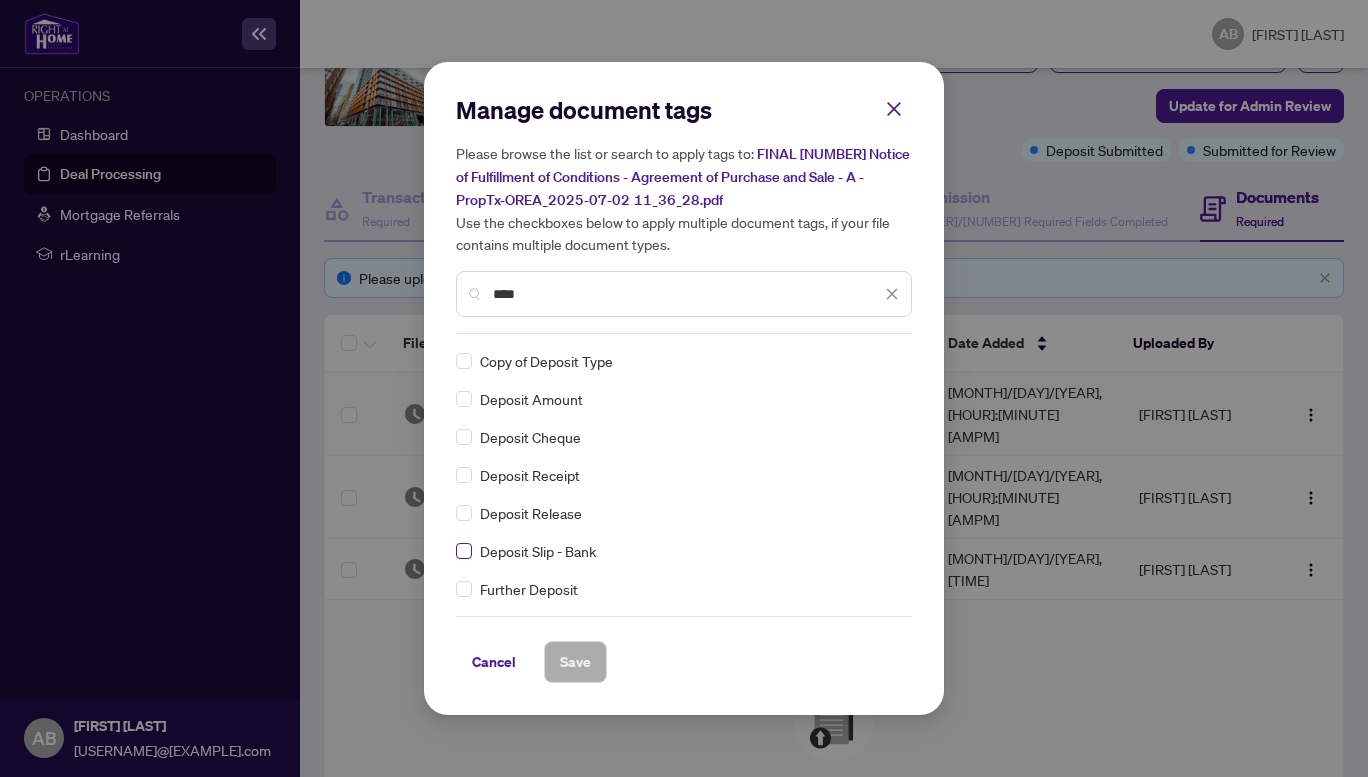 type on "****" 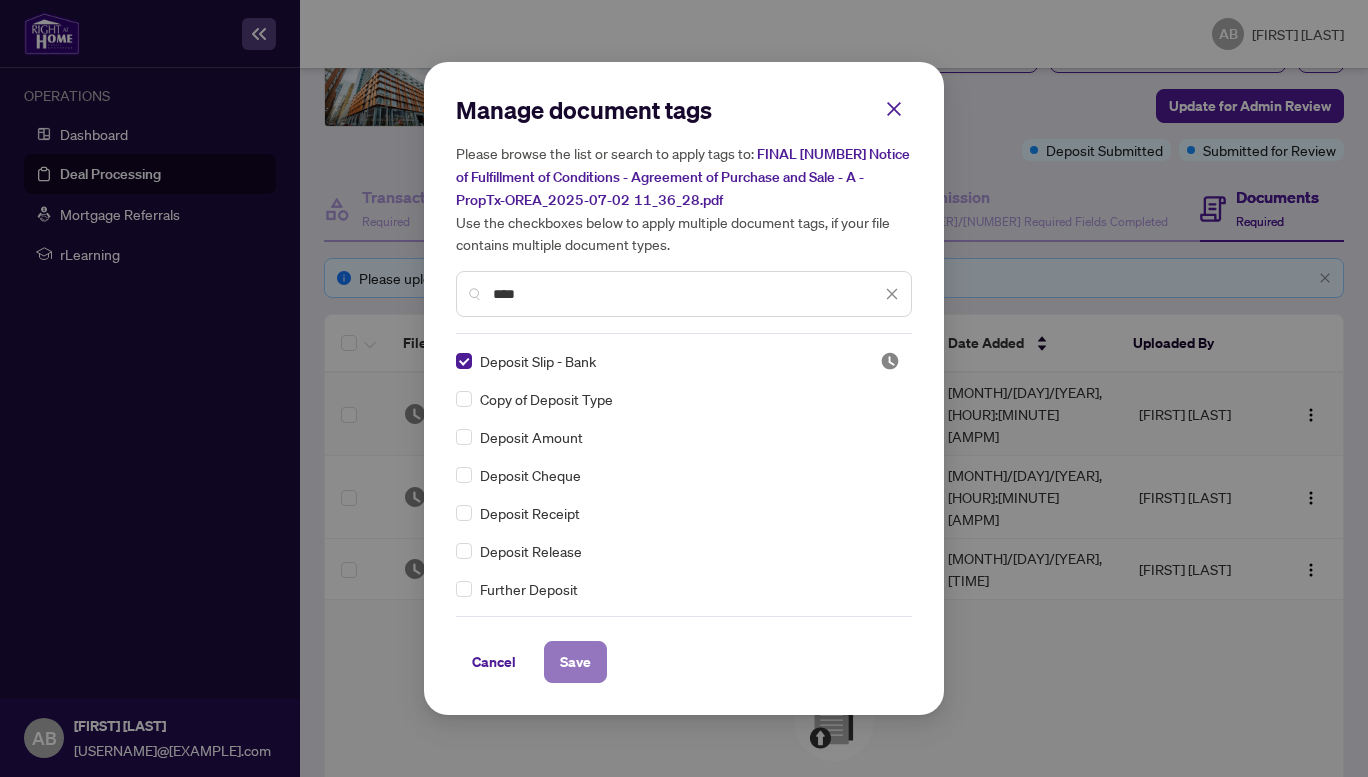 click on "Save" at bounding box center [0, 0] 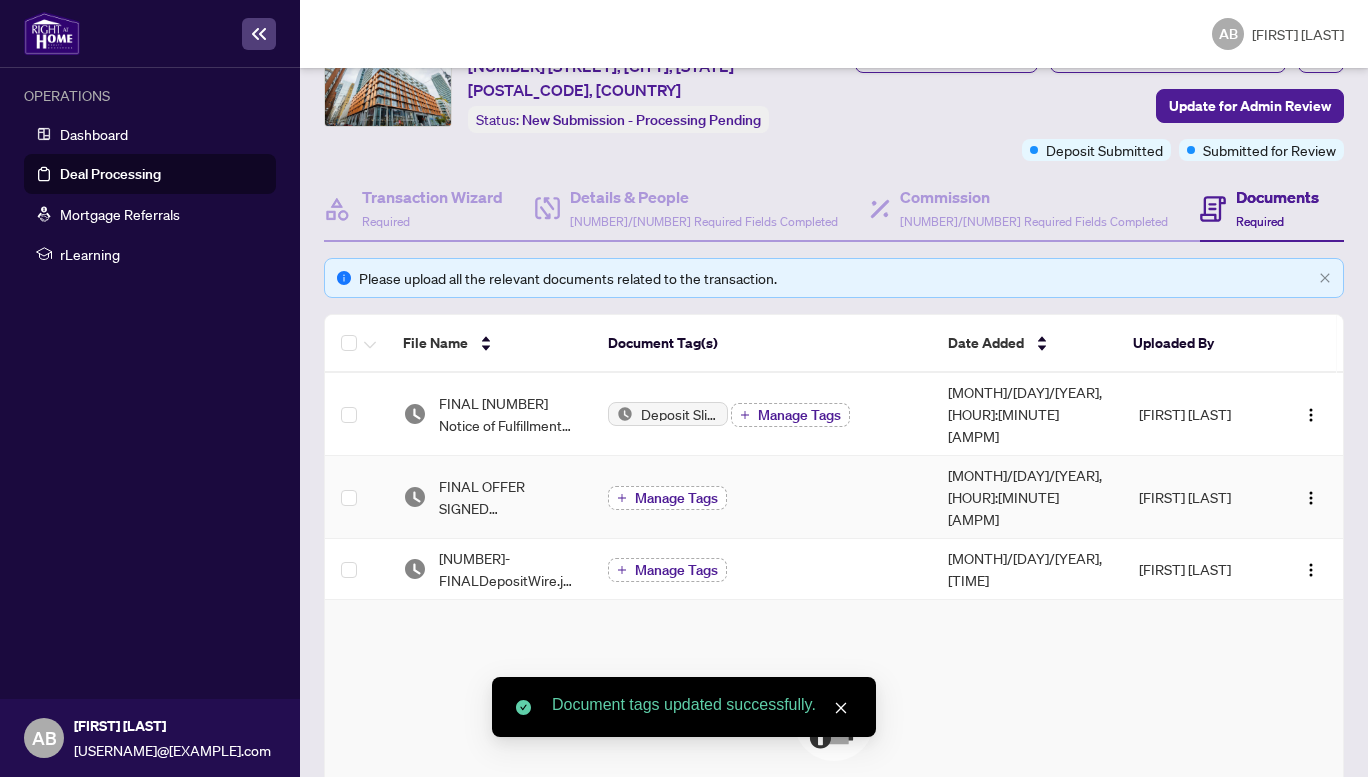 click on "Manage Tags" at bounding box center [676, 498] 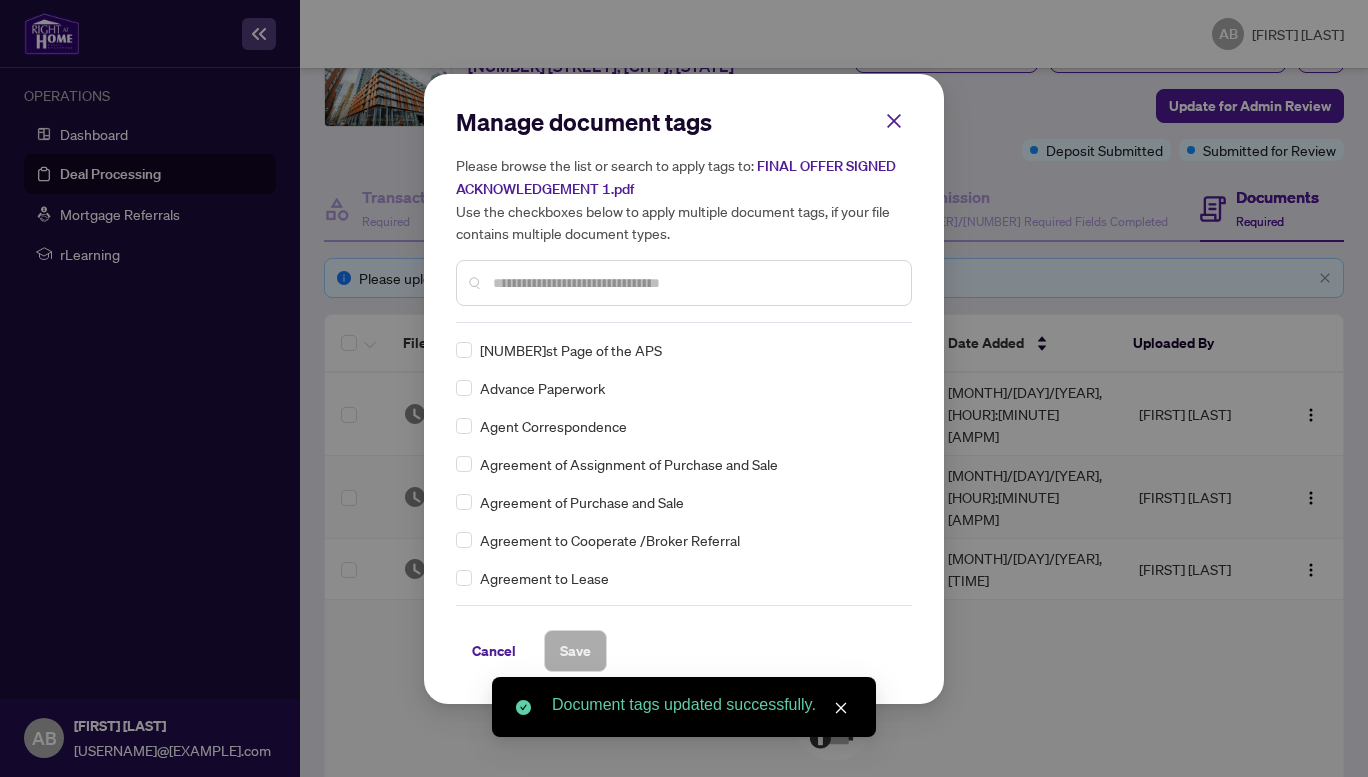 click on "Manage document tags Please browse the list or search to apply tags to: FINAL OFFER SIGNED ACKNOWLEDGEMENT 1.pdf Use the checkboxes below to apply multiple document tags, if your file contains multiple document types." at bounding box center (0, 0) 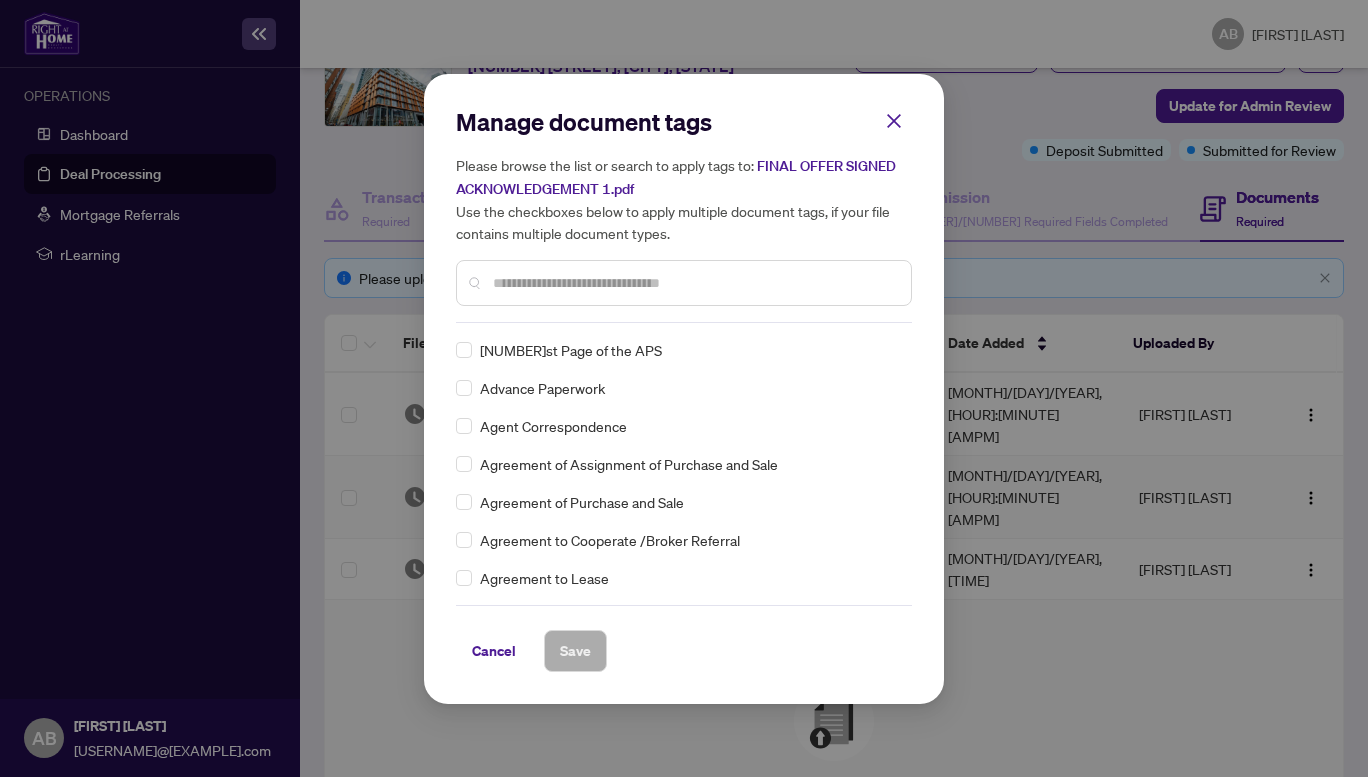 click at bounding box center [694, 283] 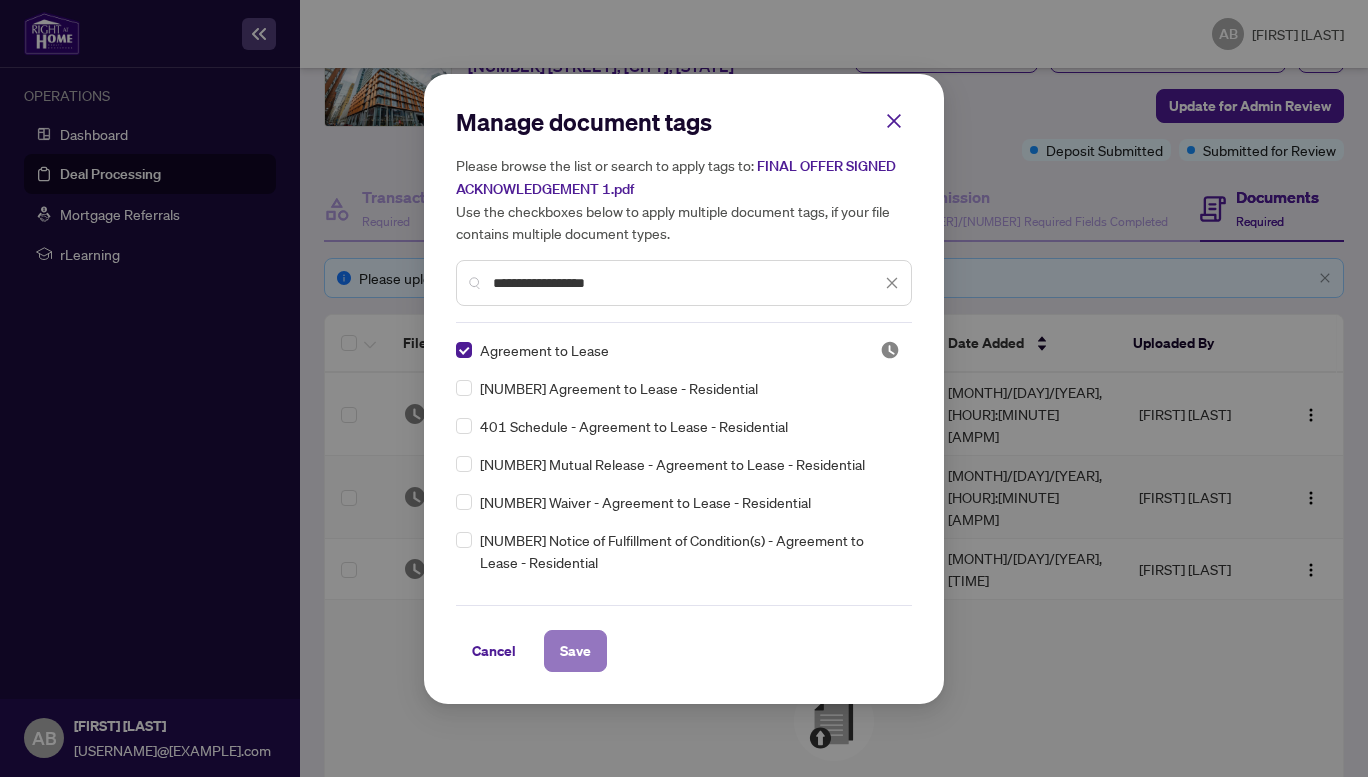 click on "Save" at bounding box center [0, 0] 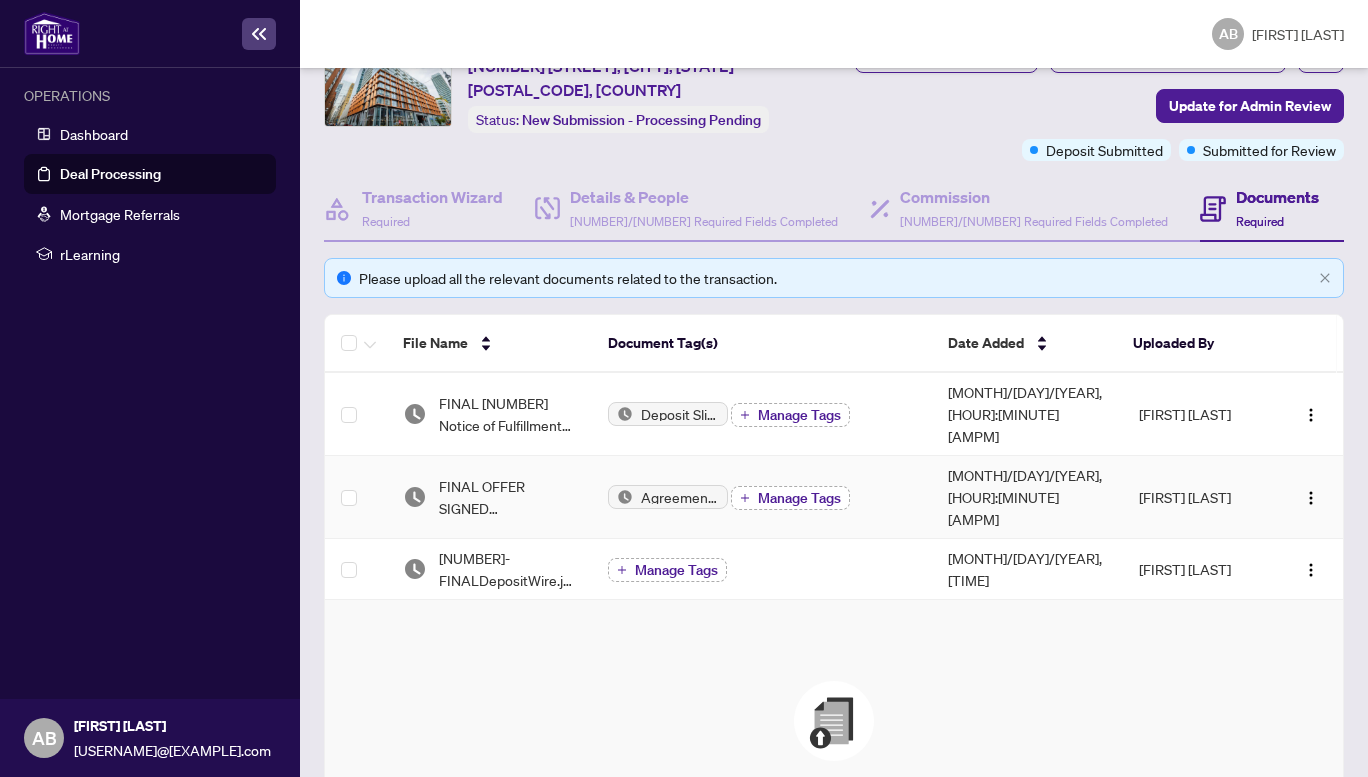 click on "Manage Tags" at bounding box center [799, 498] 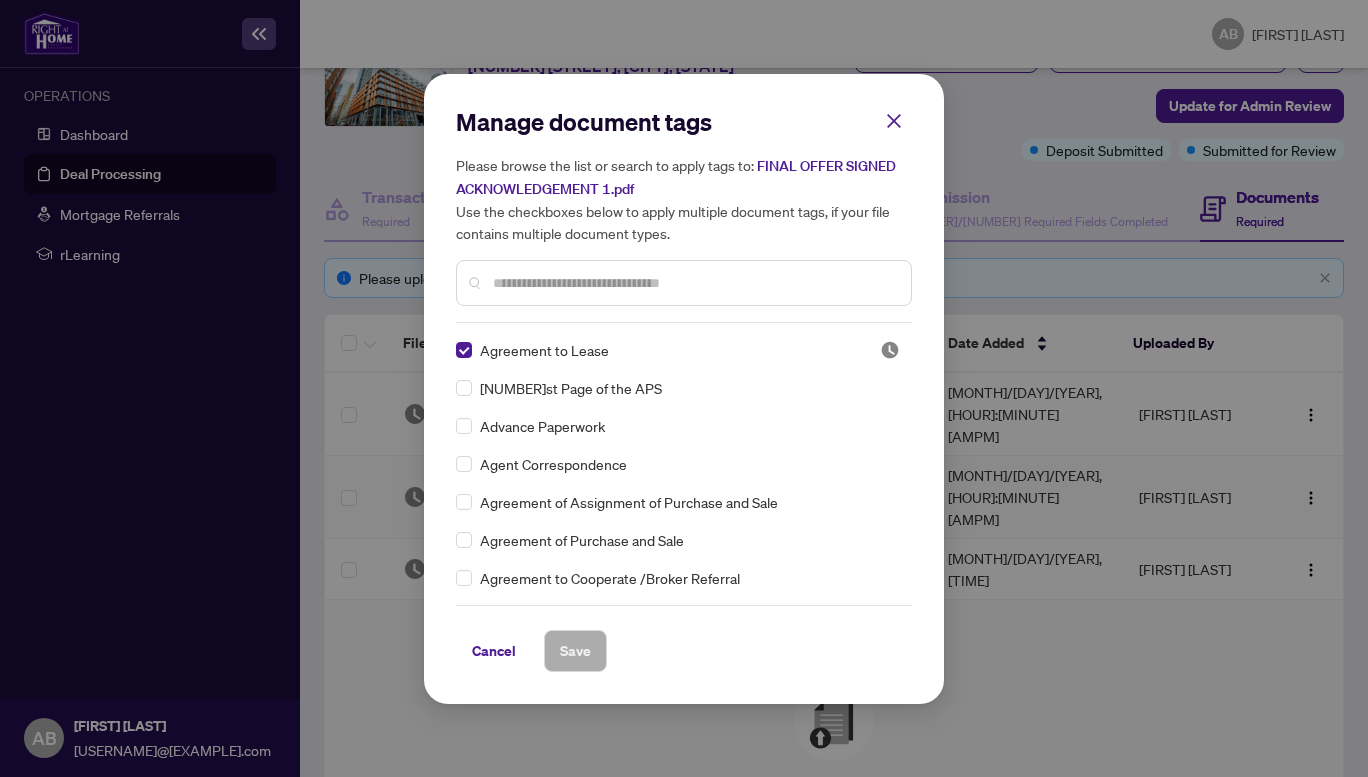 click at bounding box center (694, 283) 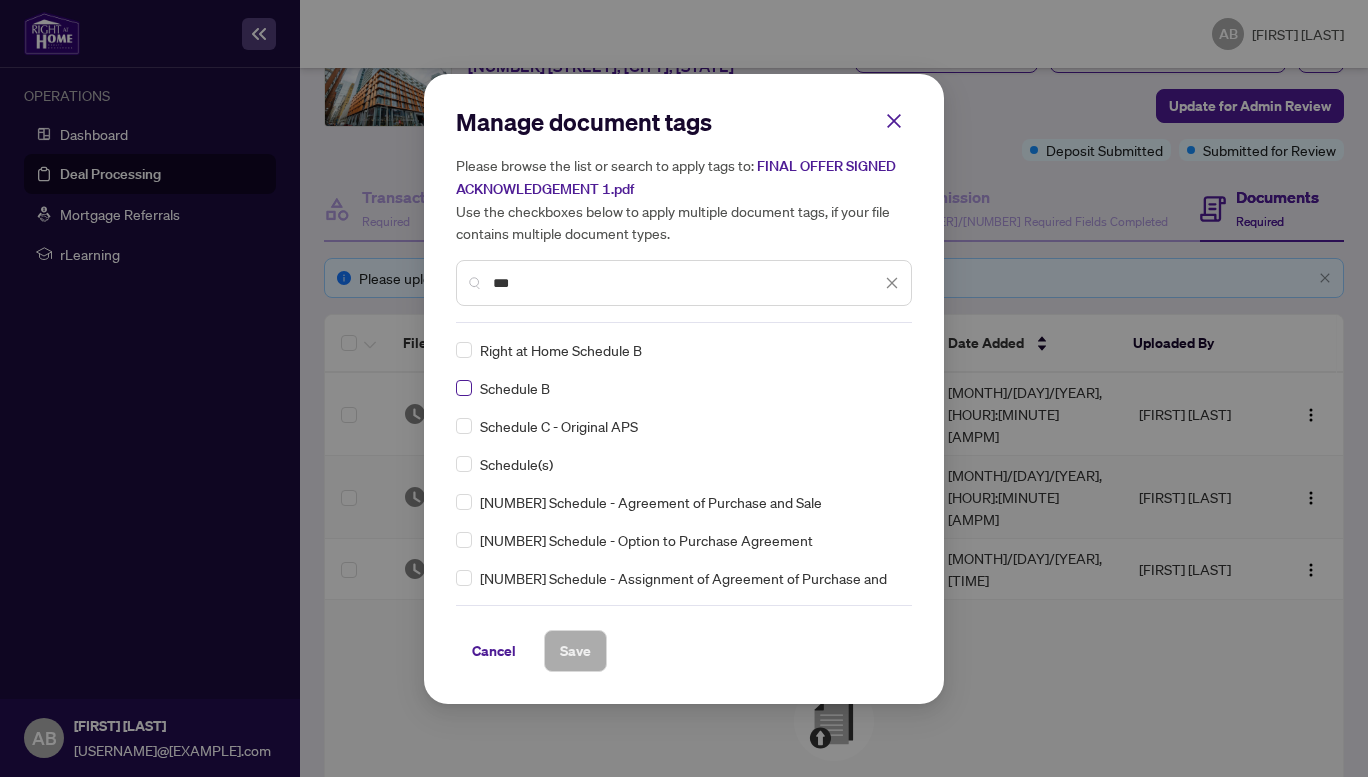 click at bounding box center (0, 0) 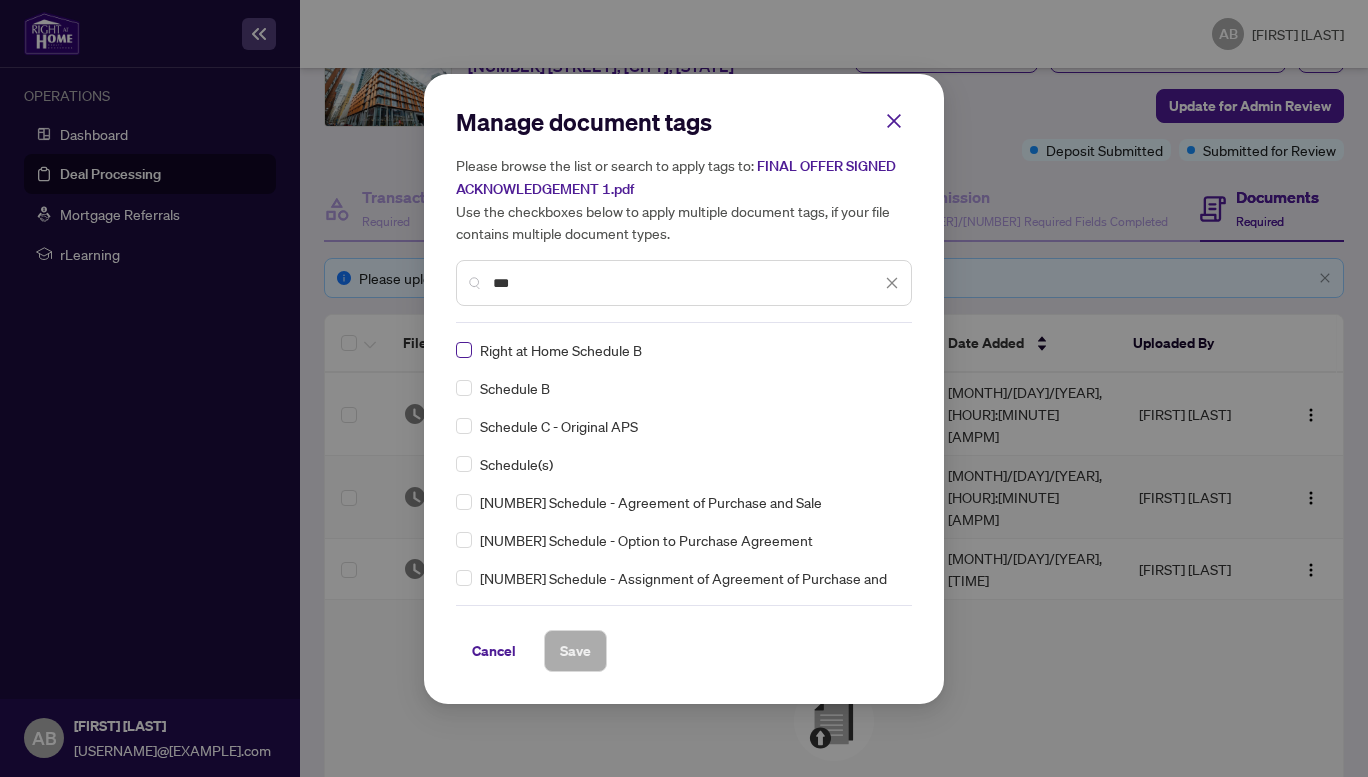 click at bounding box center [0, 0] 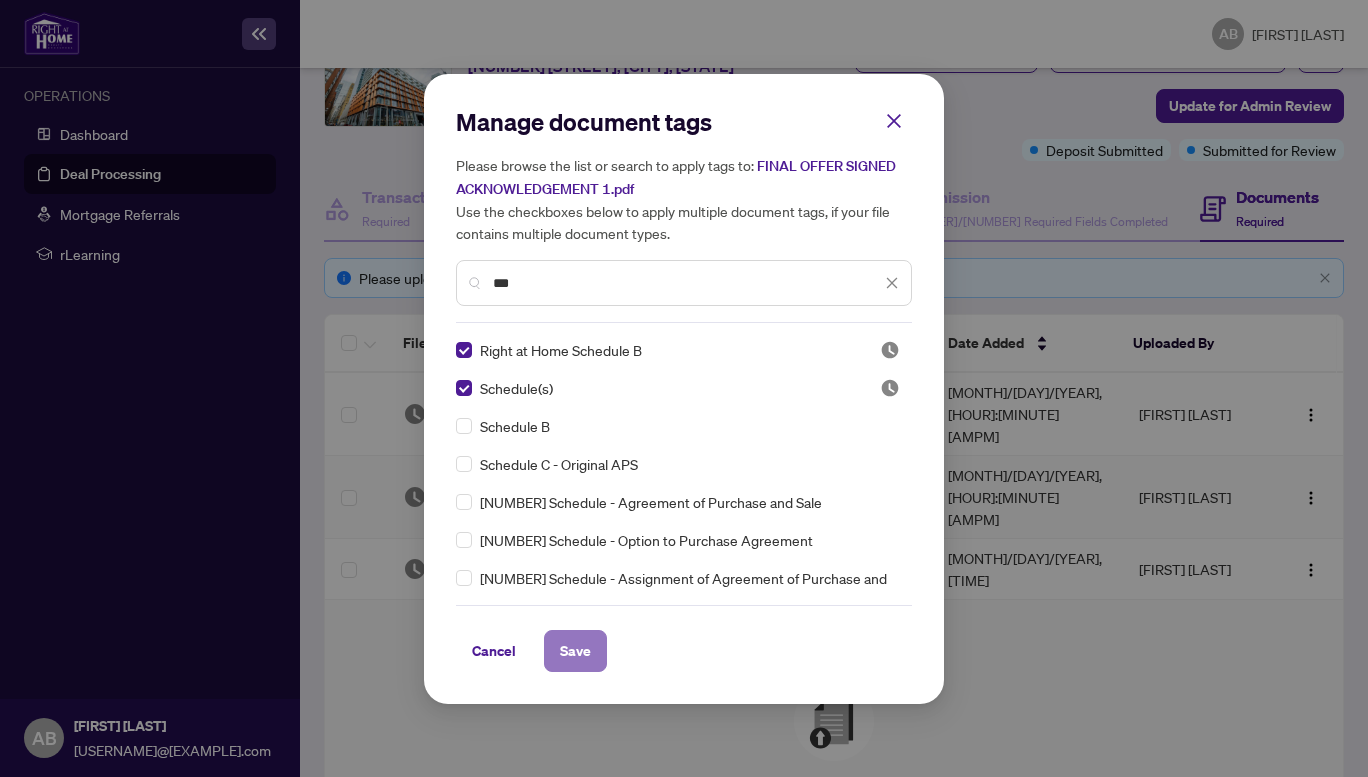 click on "Save" at bounding box center (0, 0) 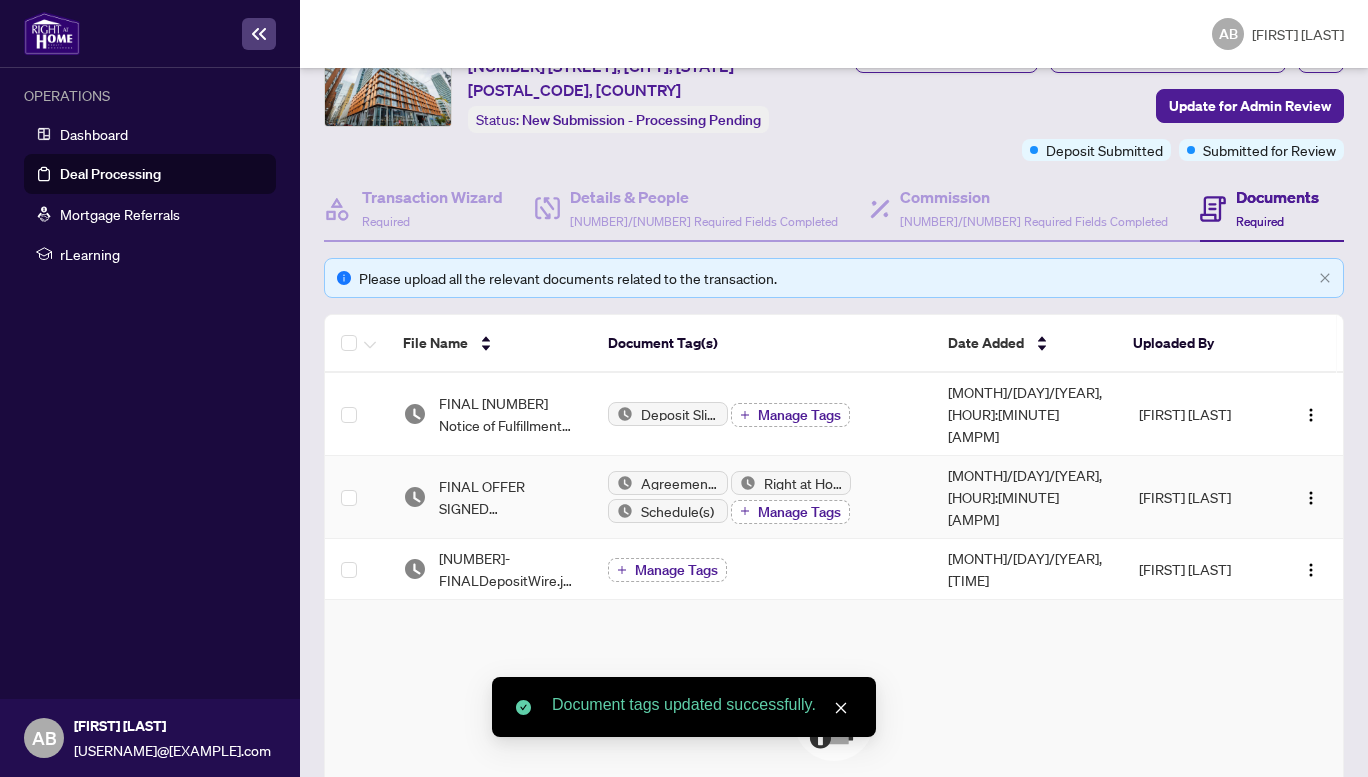 click on "Manage Tags" at bounding box center (799, 512) 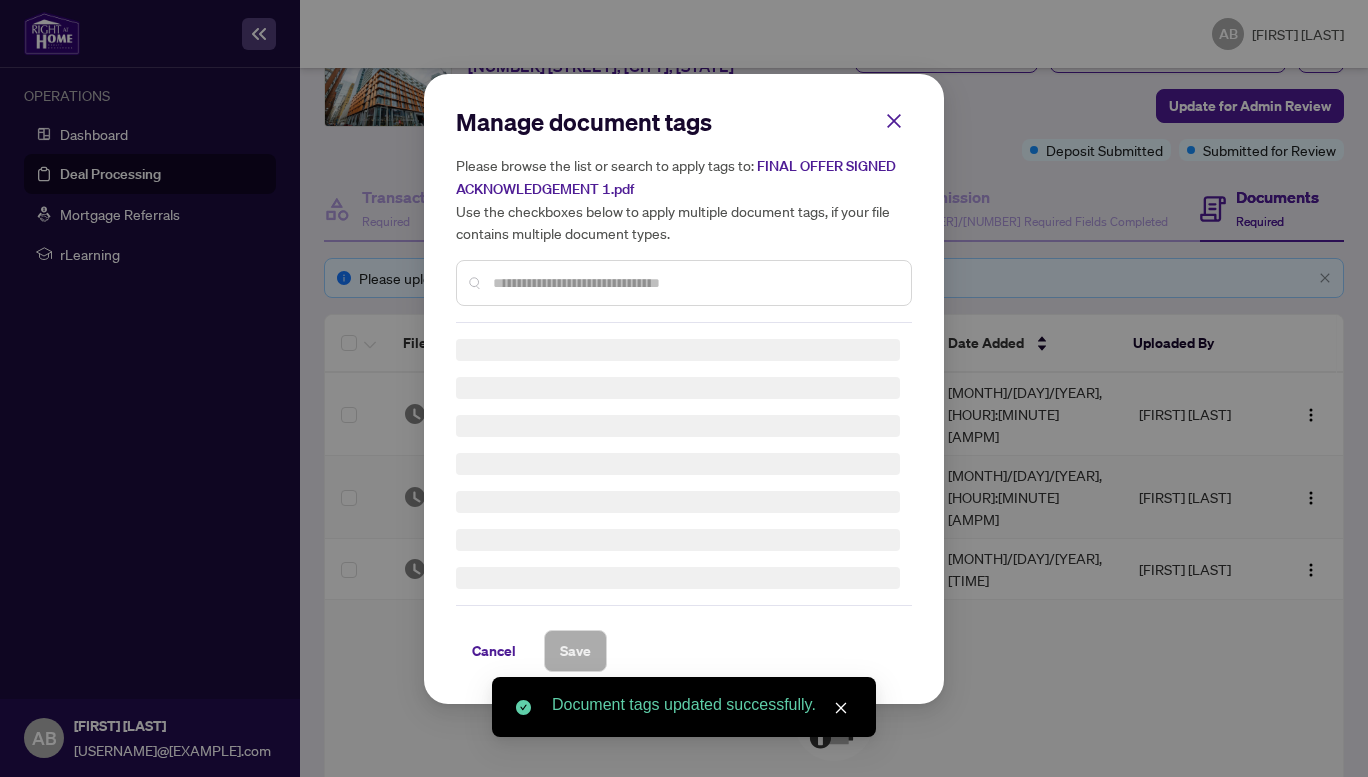 click at bounding box center (0, 0) 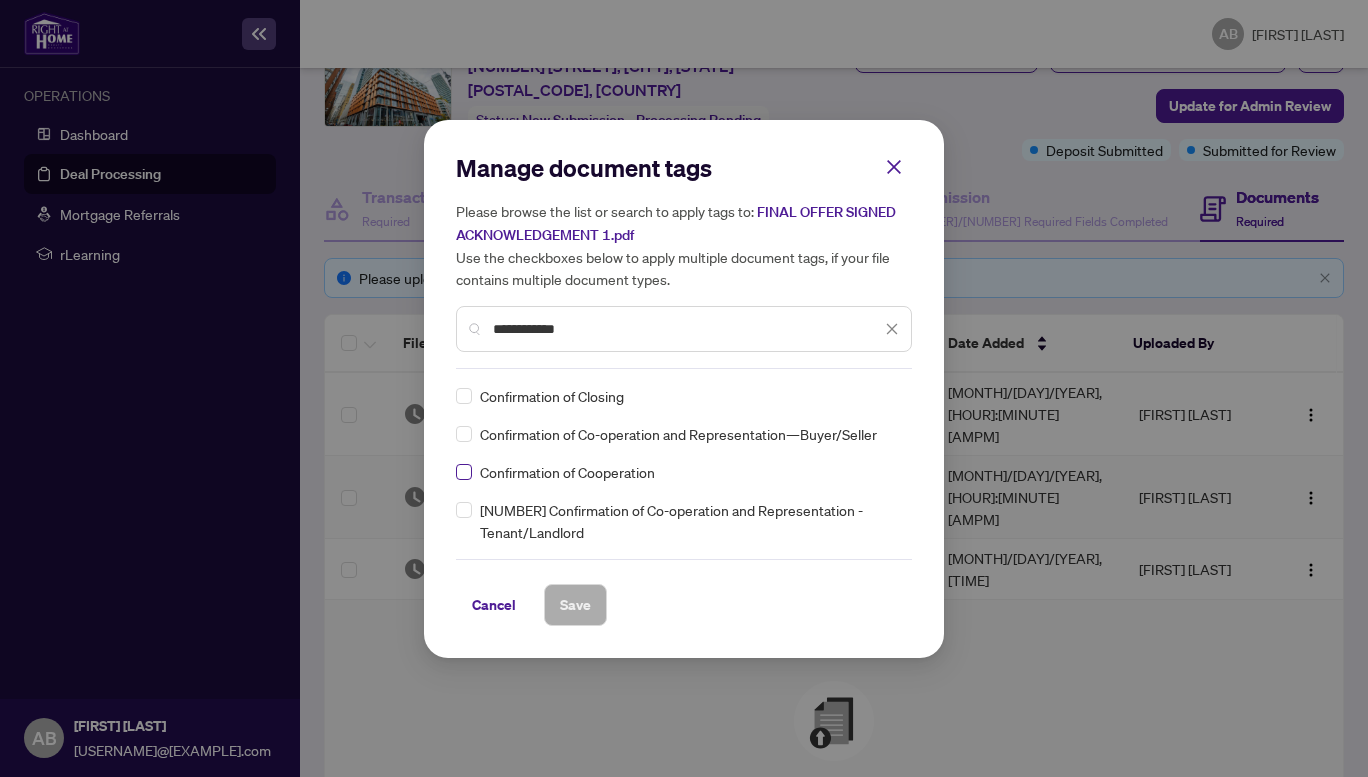 click at bounding box center [0, 0] 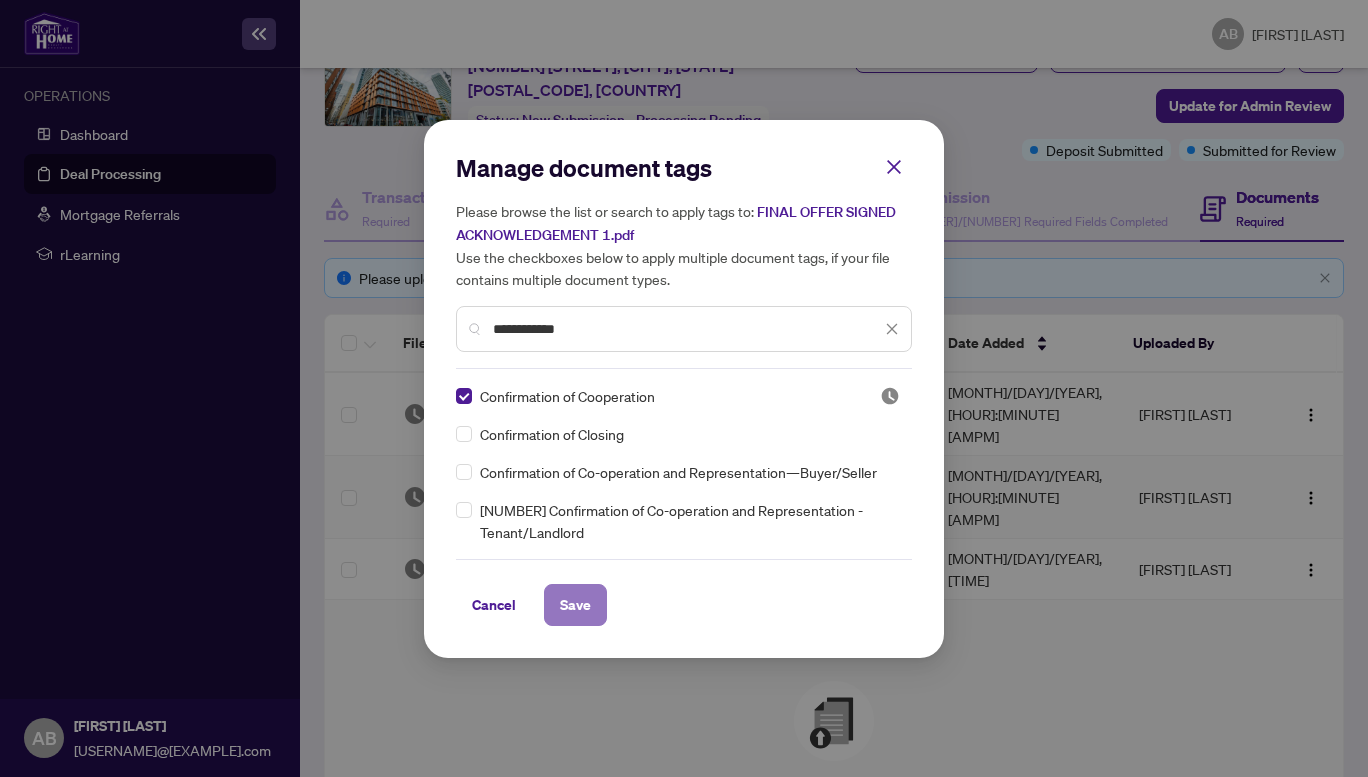 click on "Save" at bounding box center [0, 0] 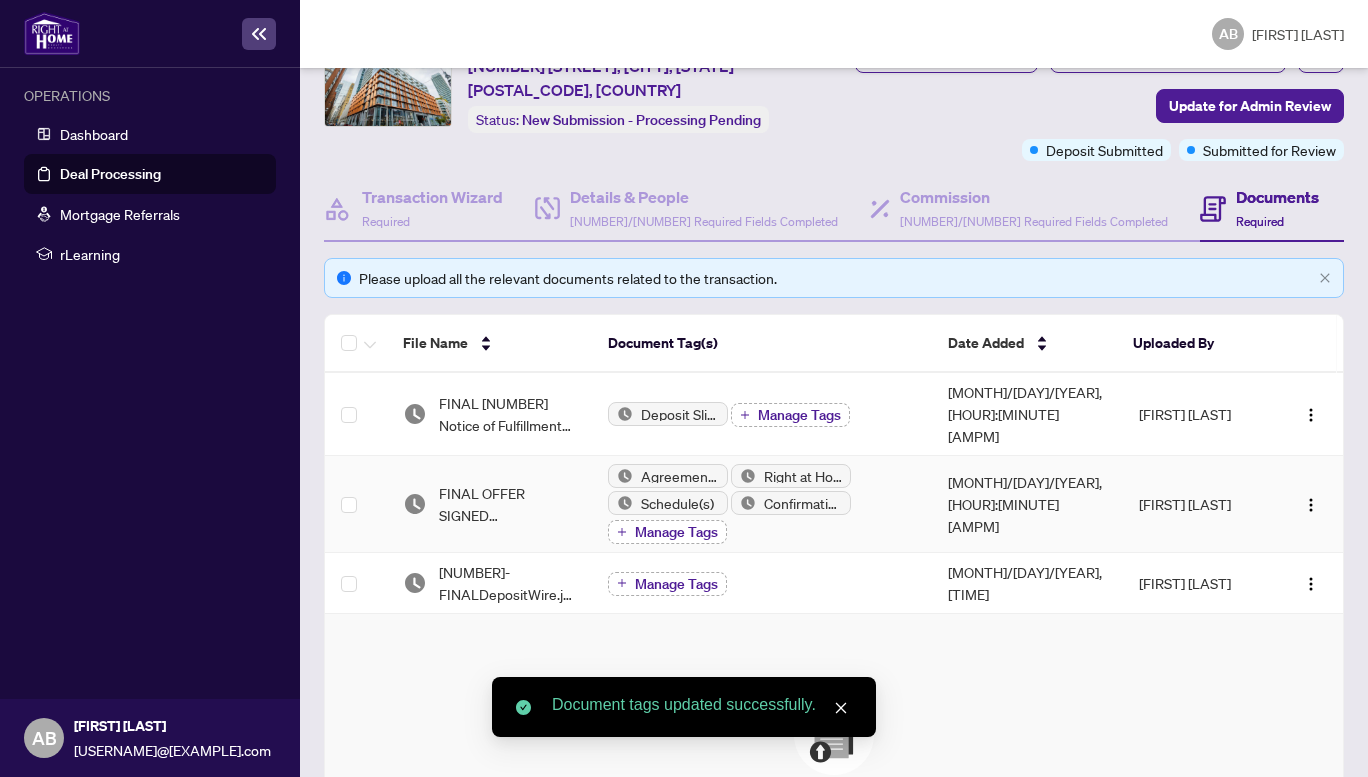 click on "Manage Tags" at bounding box center (676, 532) 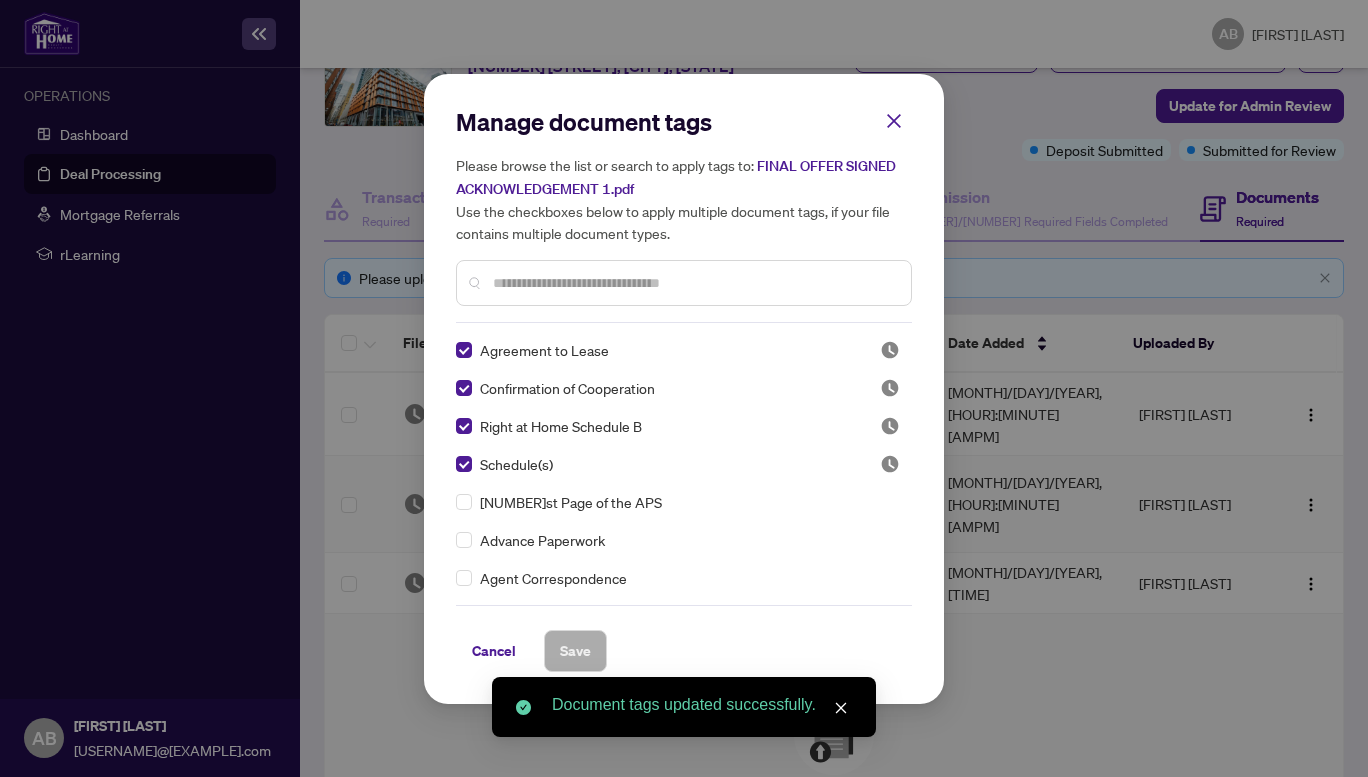 click on "Manage document tags Please browse the list or search to apply tags to: FINAL OFFER SIGNED ACKNOWLEDGEMENT 1.pdf Use the checkboxes below to apply multiple document tags, if your file contains multiple document types. Agreement to Lease Confirmation of Cooperation Schedule B Schedule(s) [NUMBER]st Page of the APS Advance Paperwork Agent Correspondence Agreement of Assignment of Purchase and Sale Agreement of Purchase and Sale Agreement to Cooperate /Broker Referral Articles of Incorporation Back to Vendor Letter Belongs to Another Transaction Builder's Consent Buyer Designated Representation Agreement Buyer Designated Representation Agreement Buyers Lawyer Information Certificate of Estate Trustee(s) Client Refused to Sign Closing Date Change Co-op Brokerage Commission Statement Co-op EFT Co-operating Indemnity Agreement Commission Adjustment Commission Agreement Commission Calculation Commission Statement Sent Commission Statement Sent to Landlord Commission Statement Sent to Lawyer Duplicate" at bounding box center [0, 0] 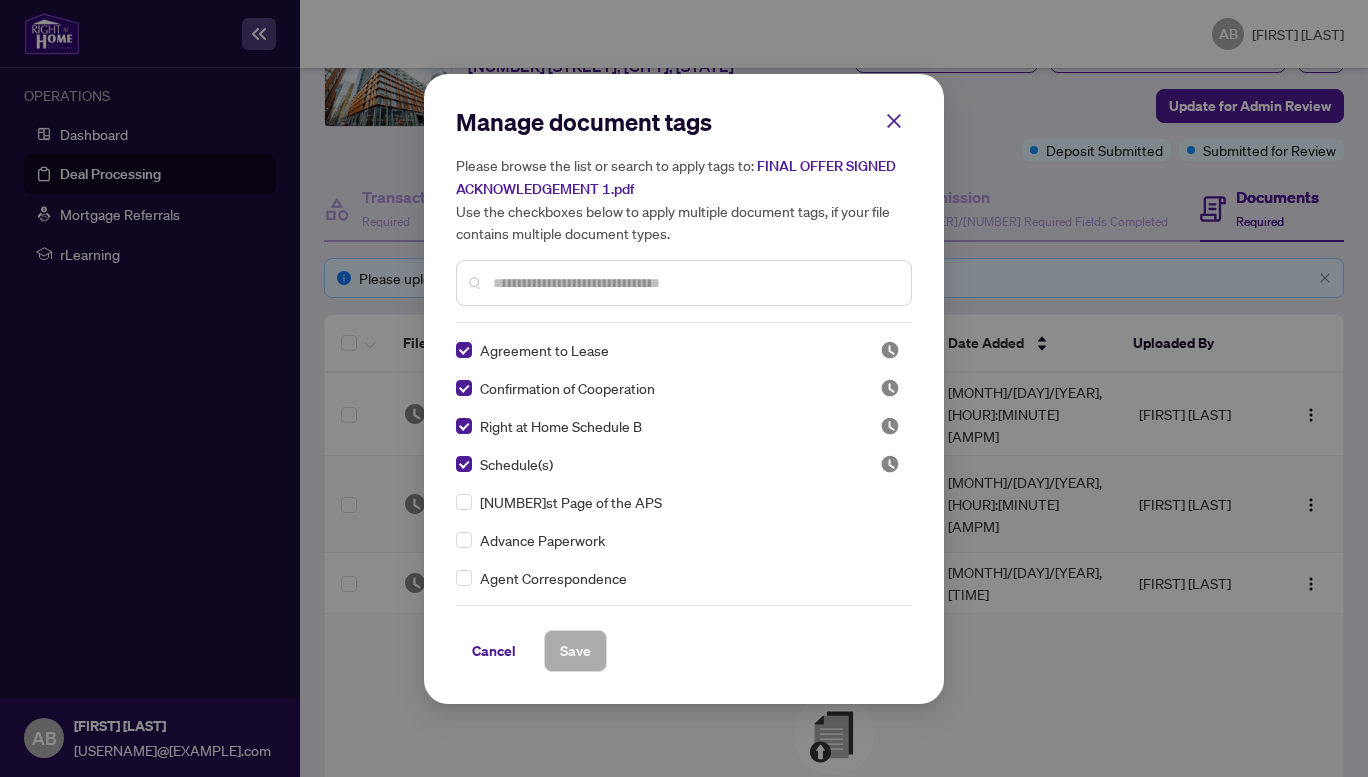 click at bounding box center (0, 0) 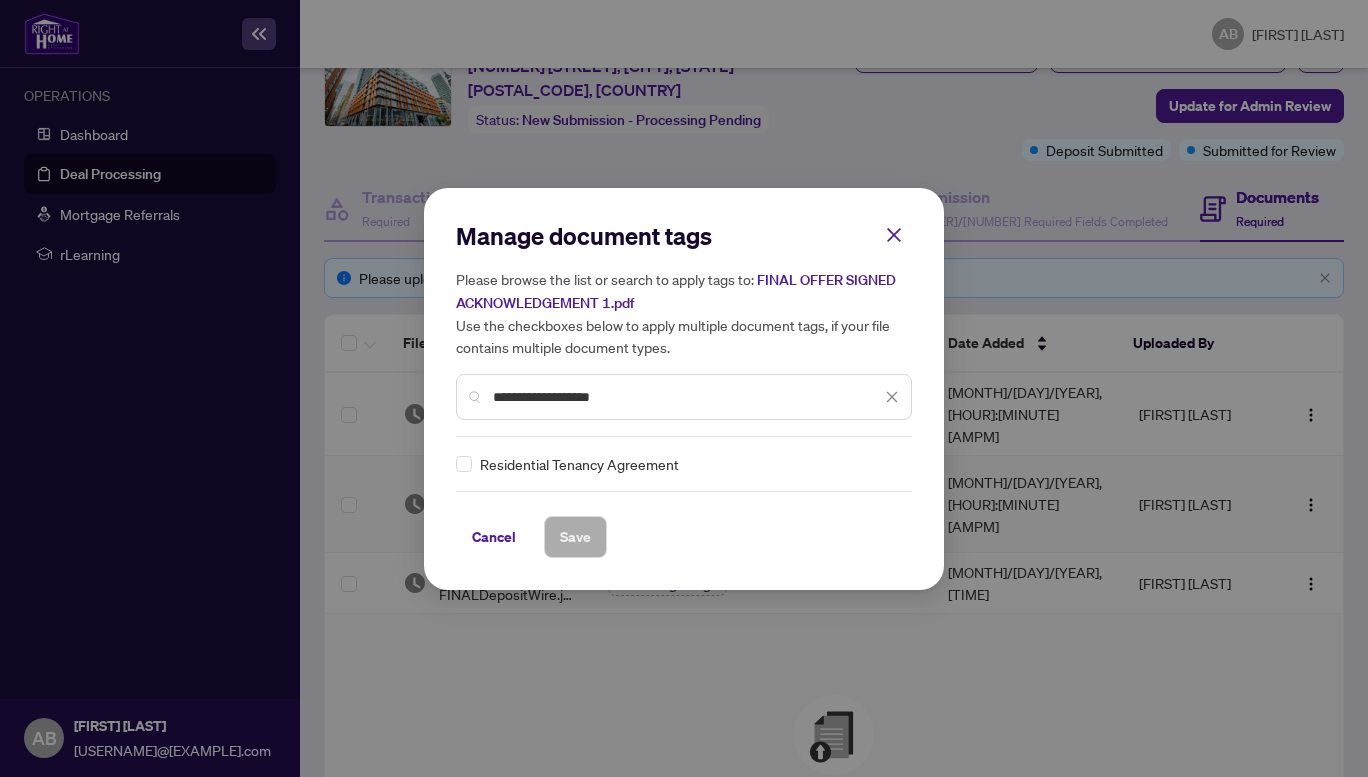 type on "**********" 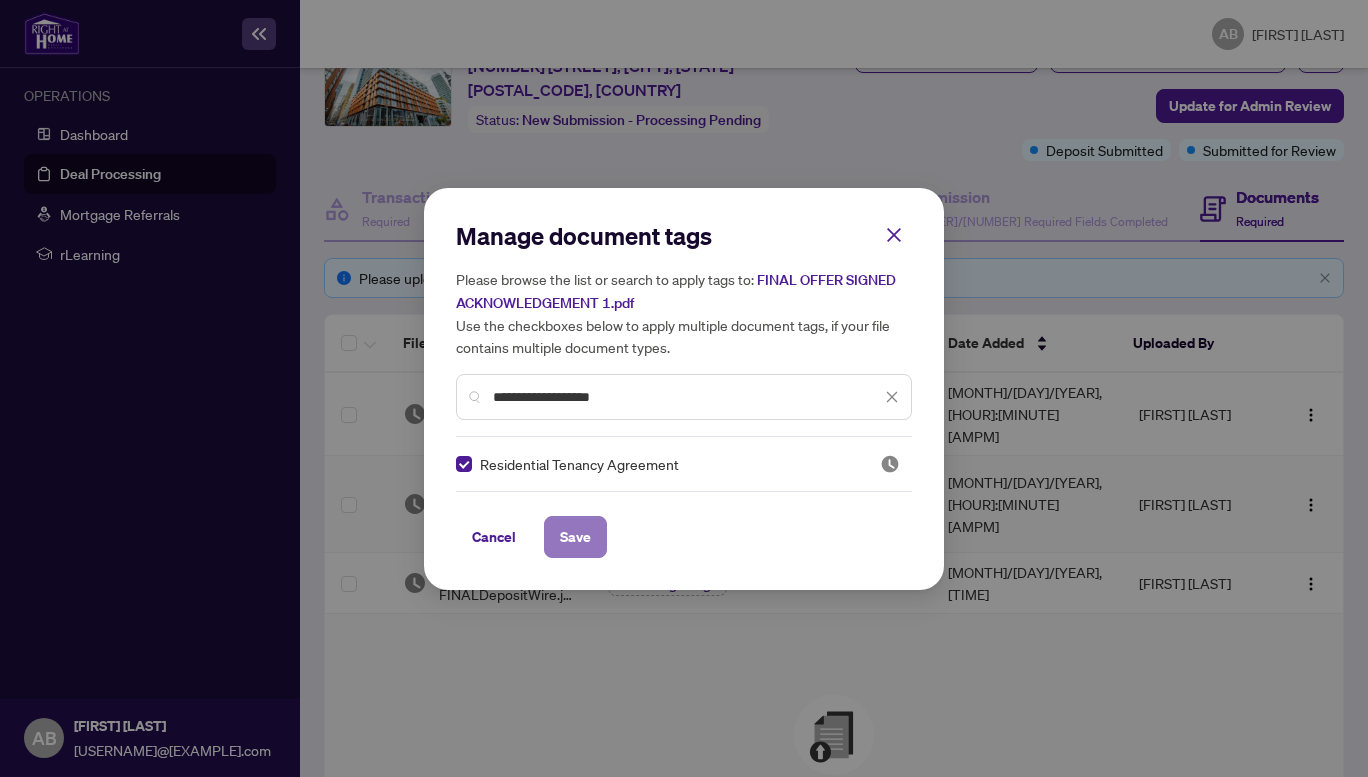 click on "Save" at bounding box center [0, 0] 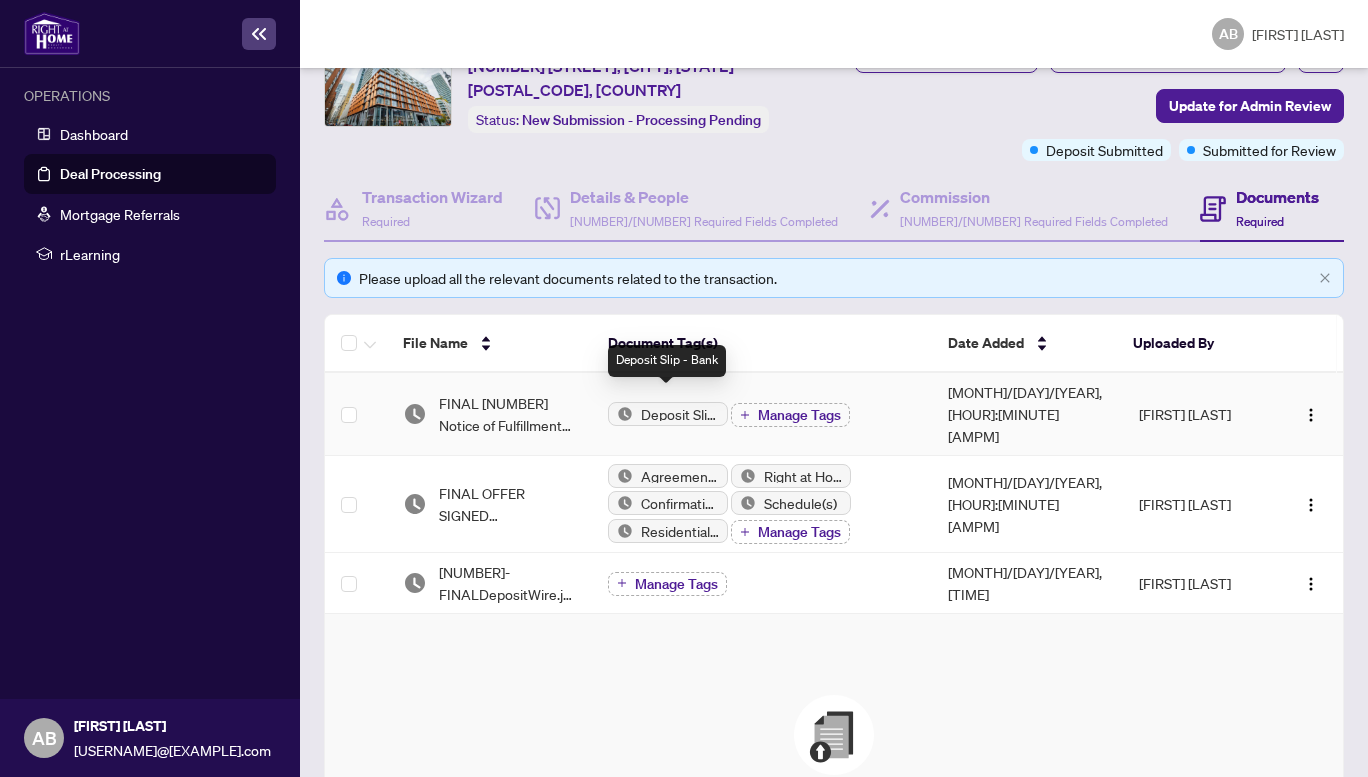 click on "Deposit Slip - Bank" at bounding box center (680, 414) 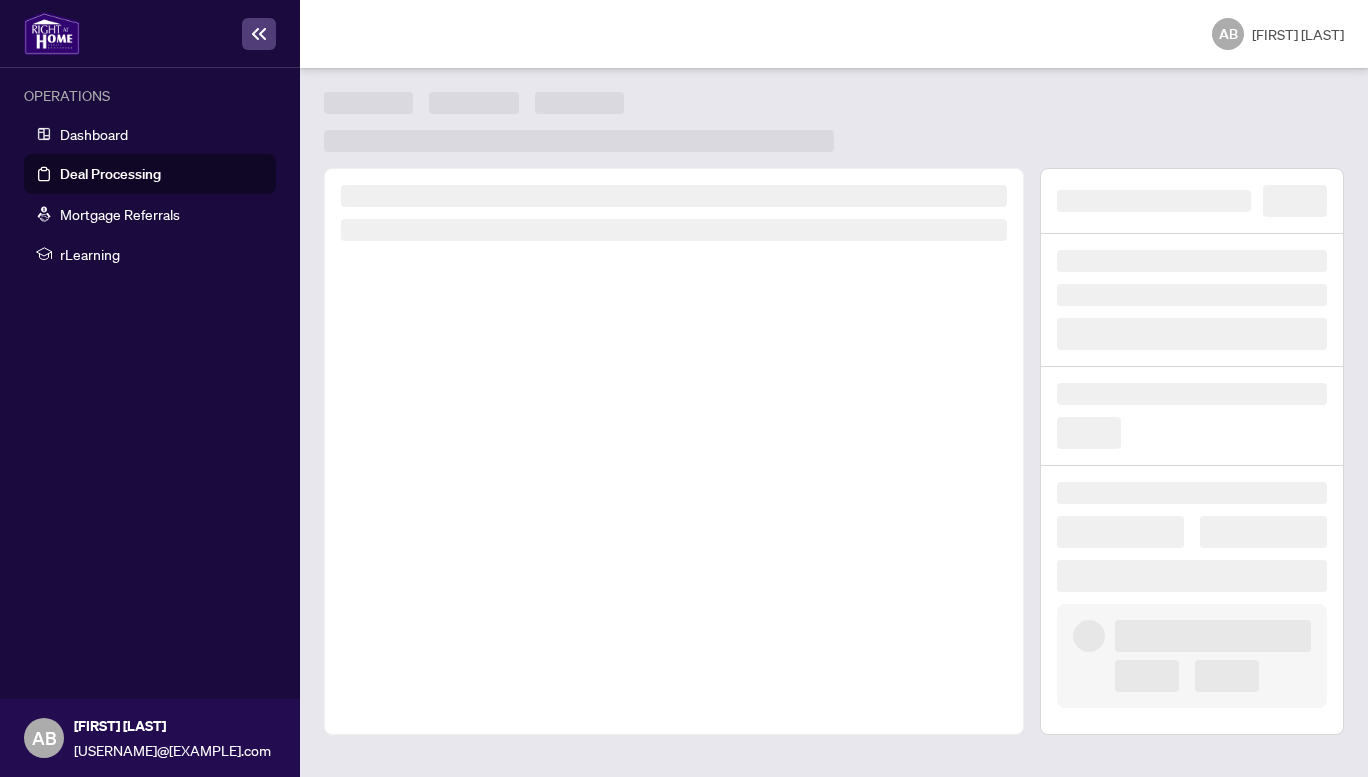 scroll, scrollTop: 0, scrollLeft: 0, axis: both 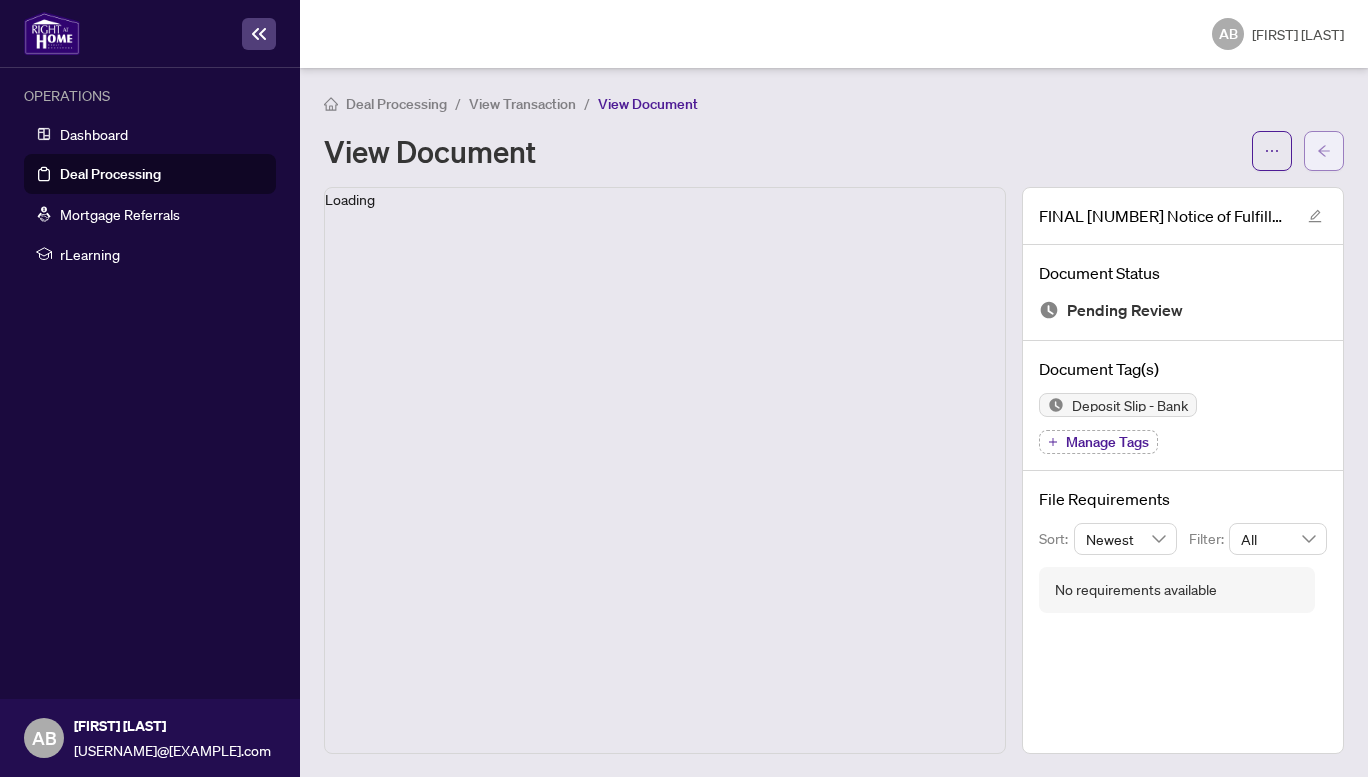 click at bounding box center (1324, 151) 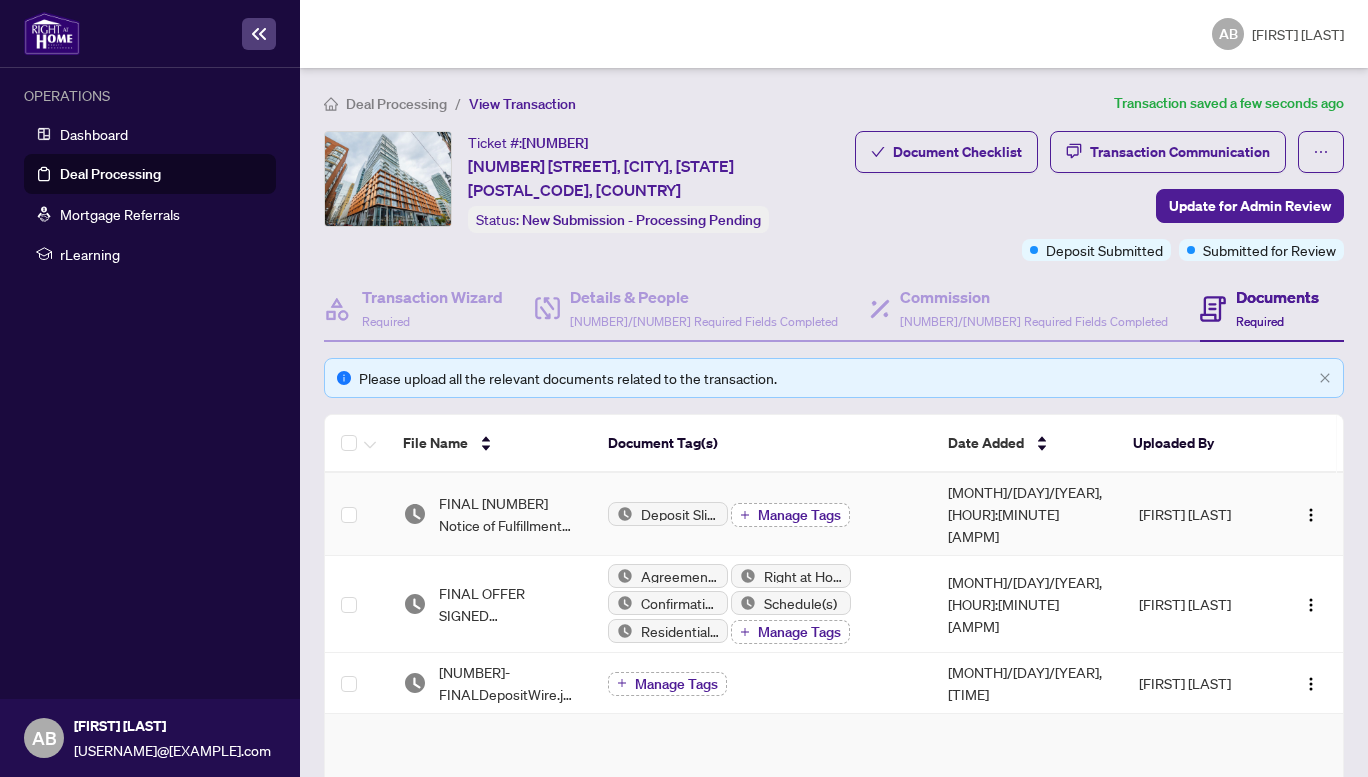 click on "Manage Tags" at bounding box center [799, 515] 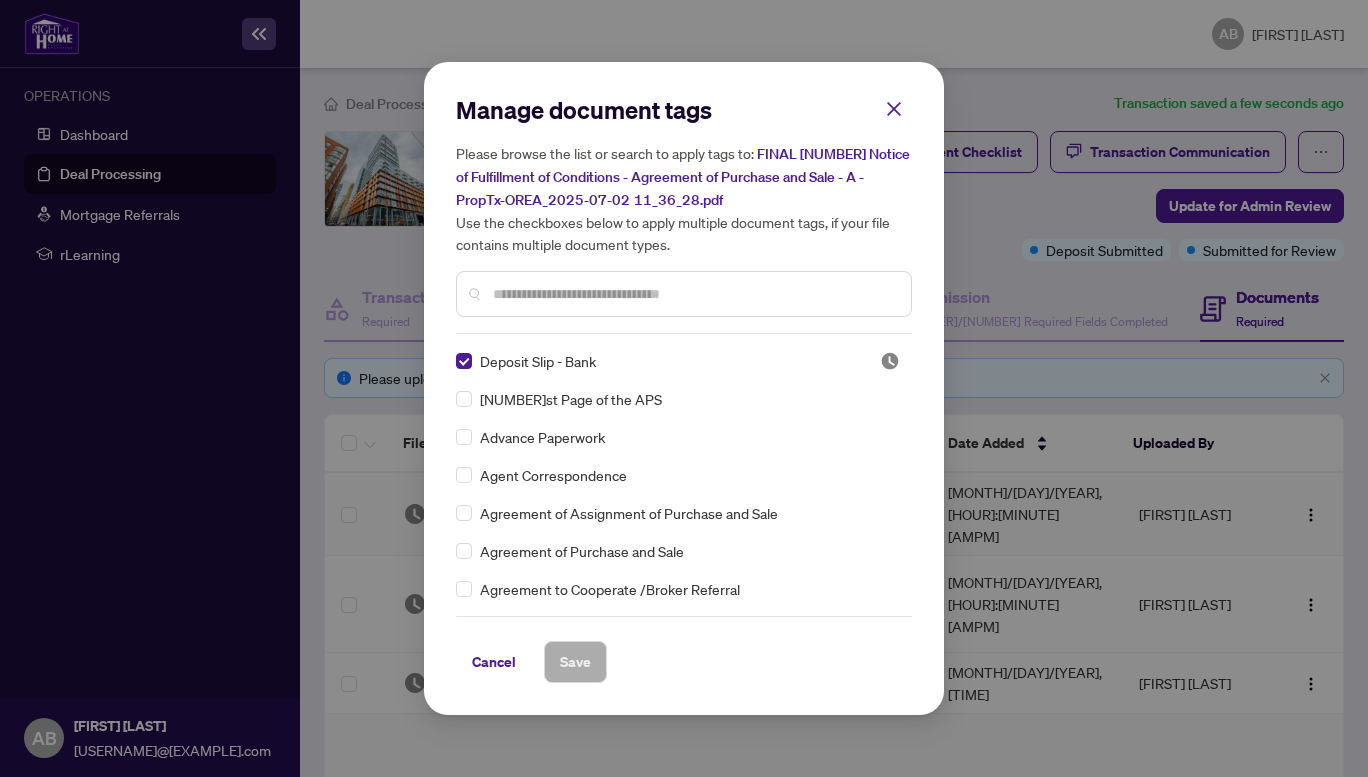 click on "Manage document tags Please browse the list or search to apply tags to: FINAL [NUMBER] Notice of Fulfillment of Conditions - Agreement of Purchase and Sale - A - PropTx-OREA_2025-07-02 11_36_28.pdf Use the checkboxes below to apply multiple document tags, if your file contains multiple document types. Deposit Slip - Bank 1st Page of the APS Advance Paperwork Agent Correspondence Agreement of Assignment of Purchase and Sale Agreement of Purchase and Sale Agreement to Cooperate /Broker Referral Agreement to Lease Articles of Incorporation Back to Vendor Letter Belongs to Another Transaction Builder's Consent Buyer Designated Representation Agreement Buyer Designated Representation Agreement Buyers Lawyer Information Certificate of Estate Trustee(s) Client Refused to Sign Closing Date Change Co-op Brokerage Commission Statement Co-op EFT Co-operating Indemnity Agreement Commission Adjustment Commission Agreement Commission Calculation Commission Statement Sent Commission Statement Sent to Landlord Duplicate EFT" at bounding box center [684, 388] 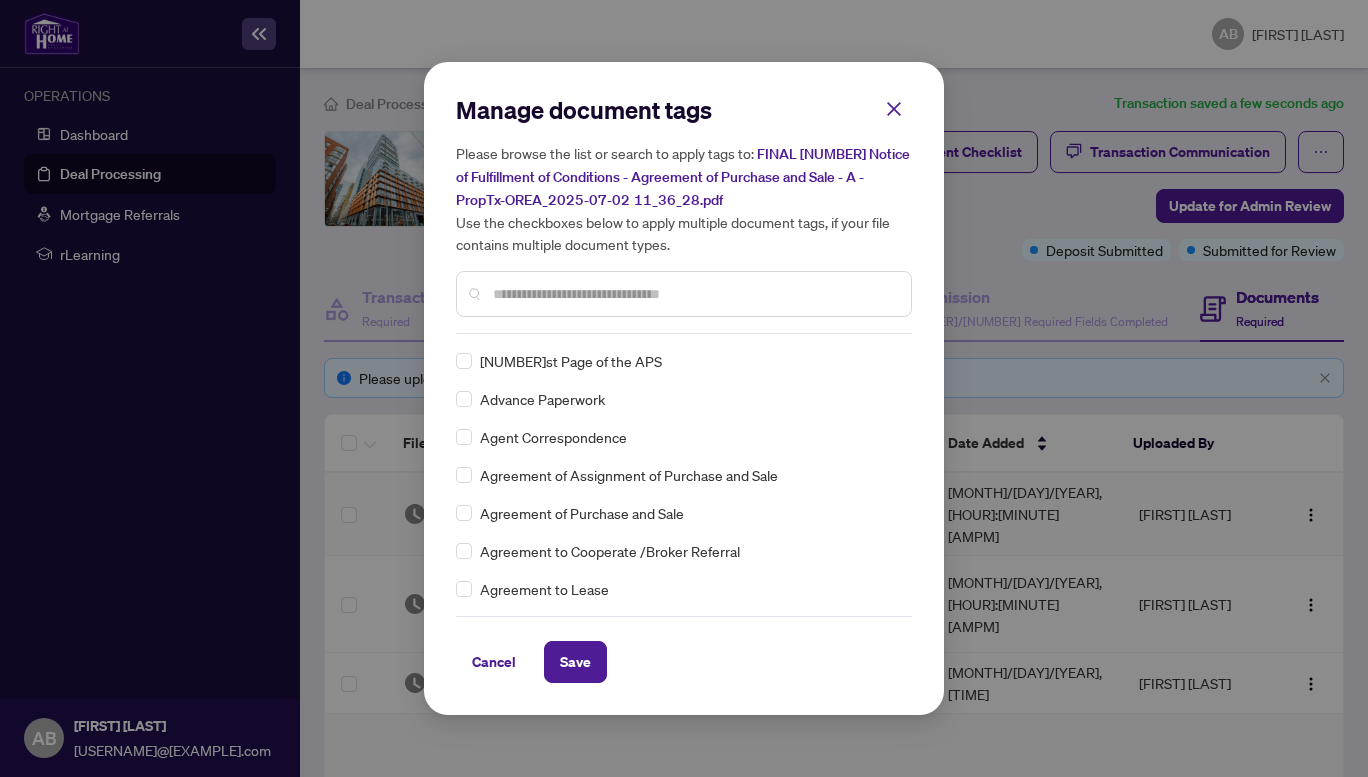 scroll, scrollTop: 0, scrollLeft: 0, axis: both 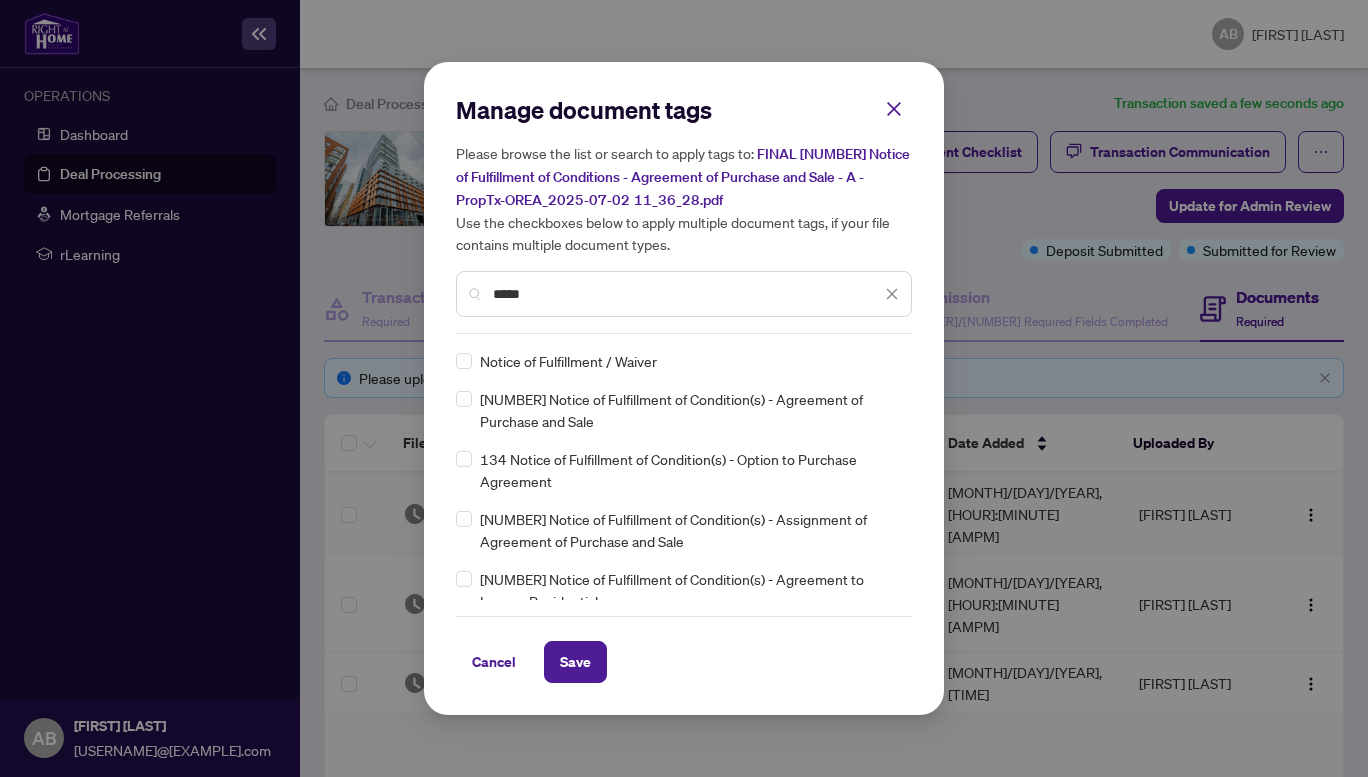 type on "*****" 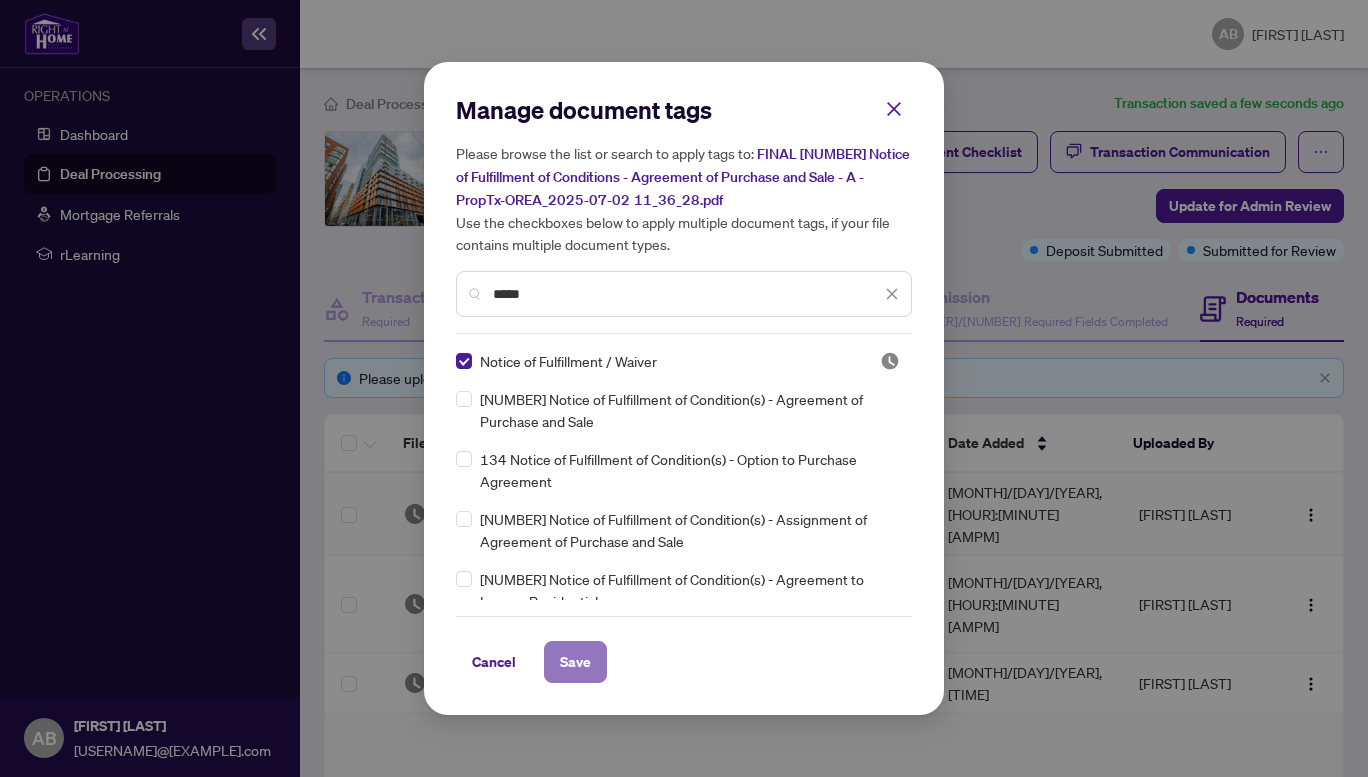 click on "Save" at bounding box center (575, 662) 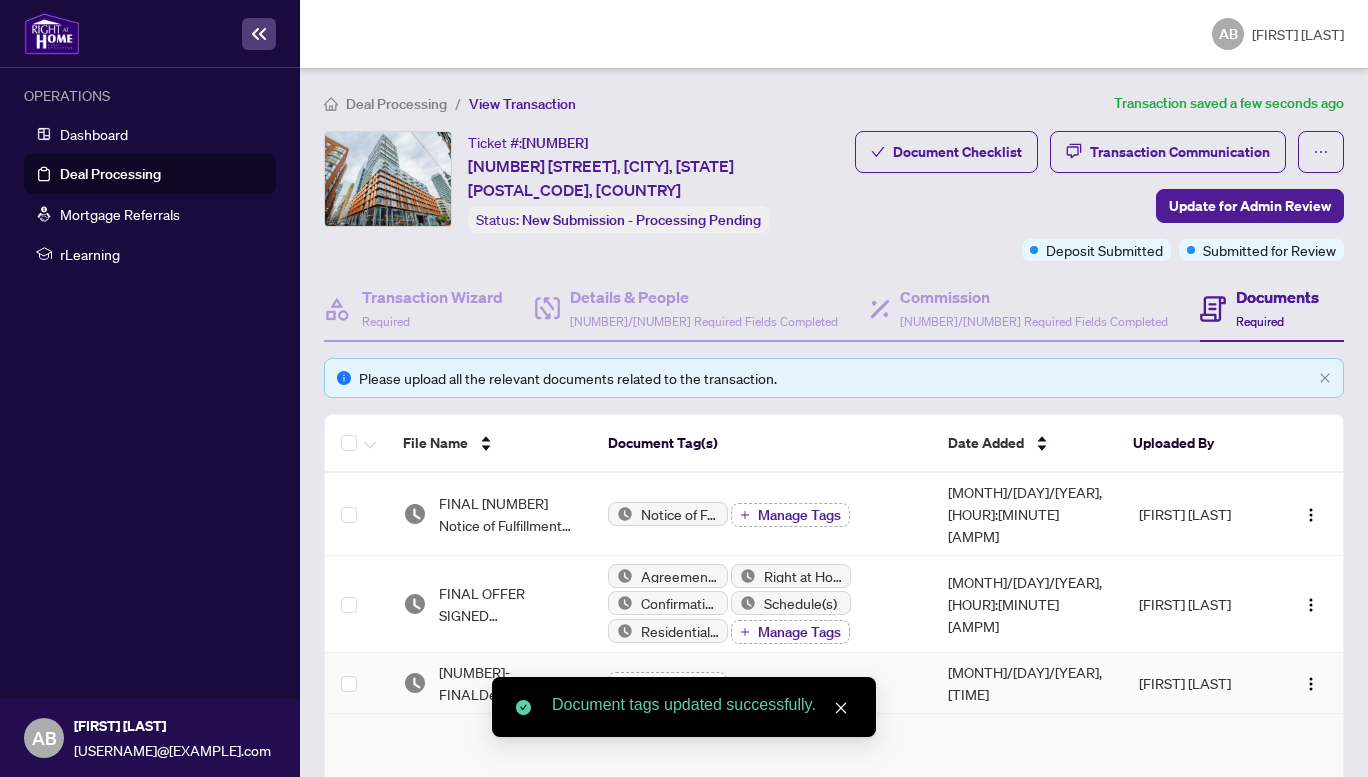 click on "Manage Tags" at bounding box center [676, 684] 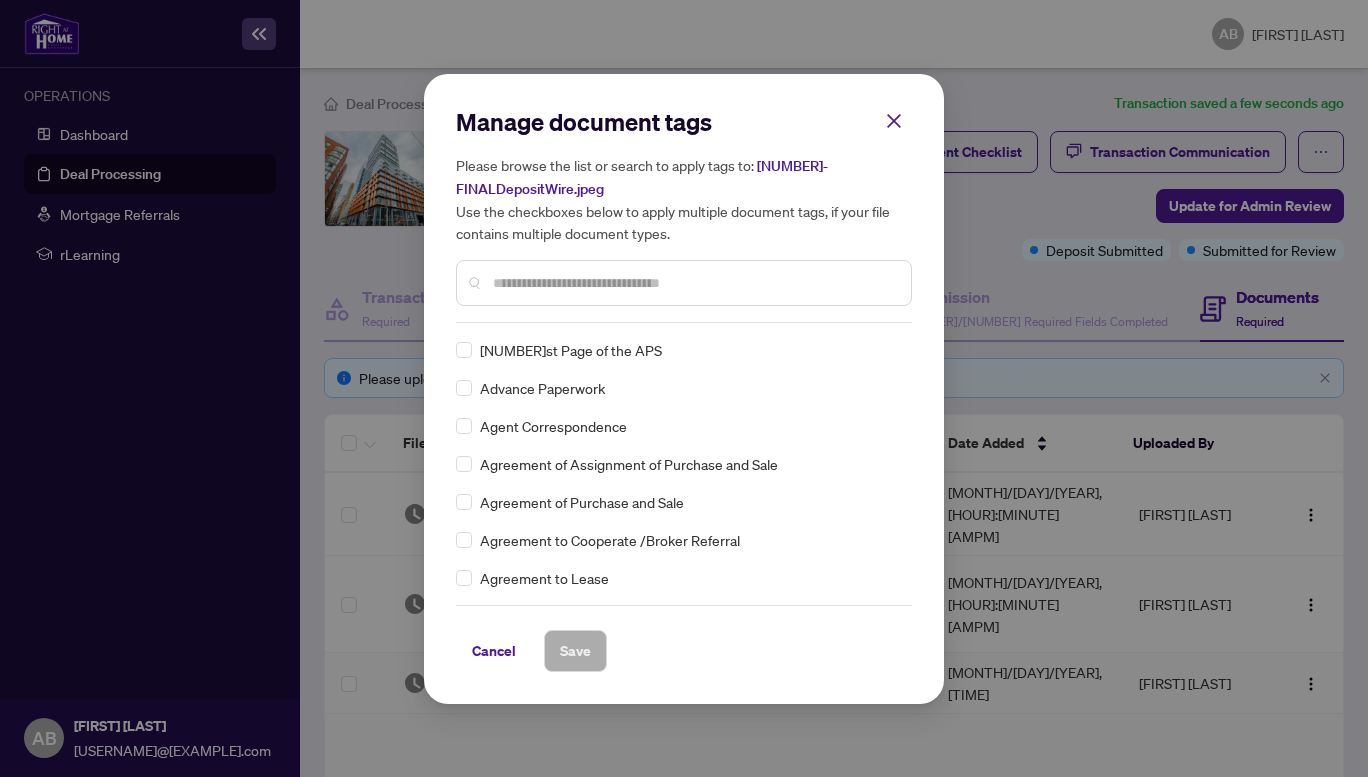 click at bounding box center (694, 283) 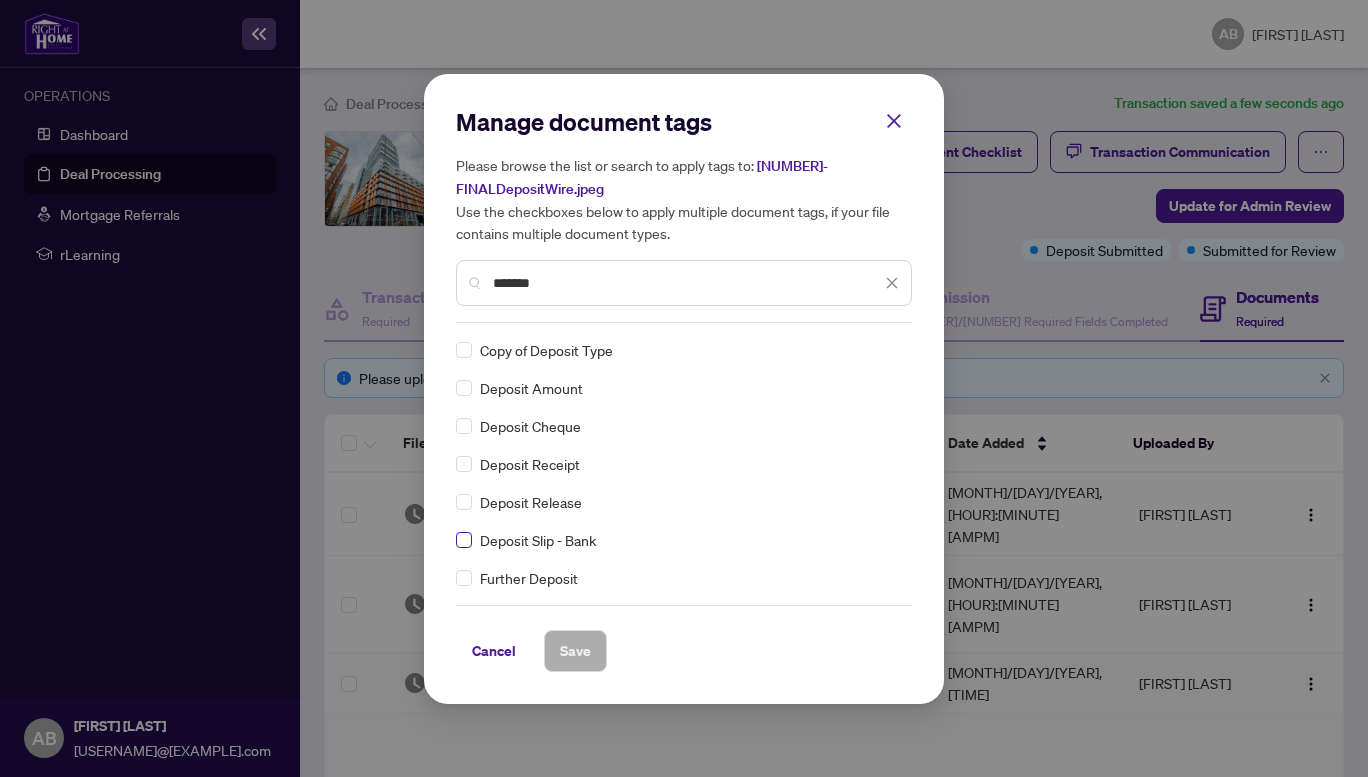 type on "*******" 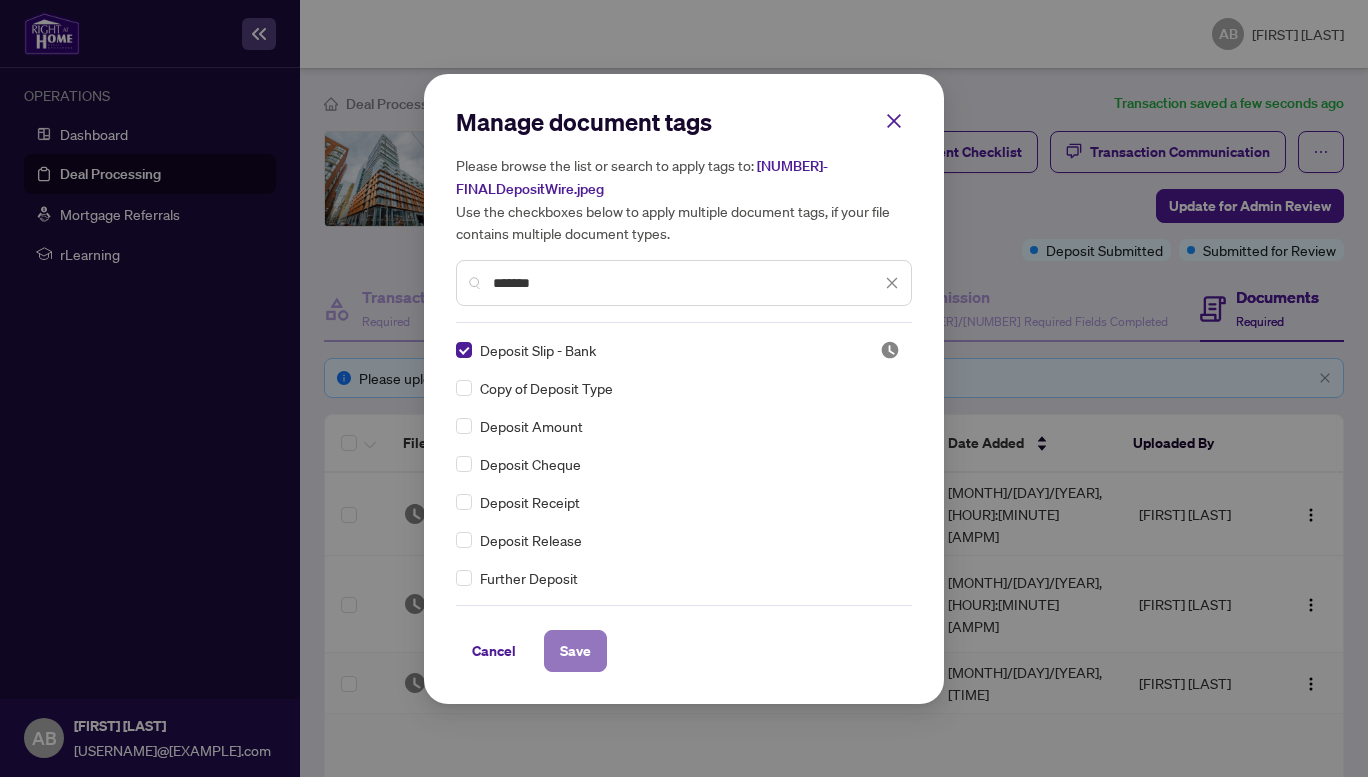 click on "Save" at bounding box center [0, 0] 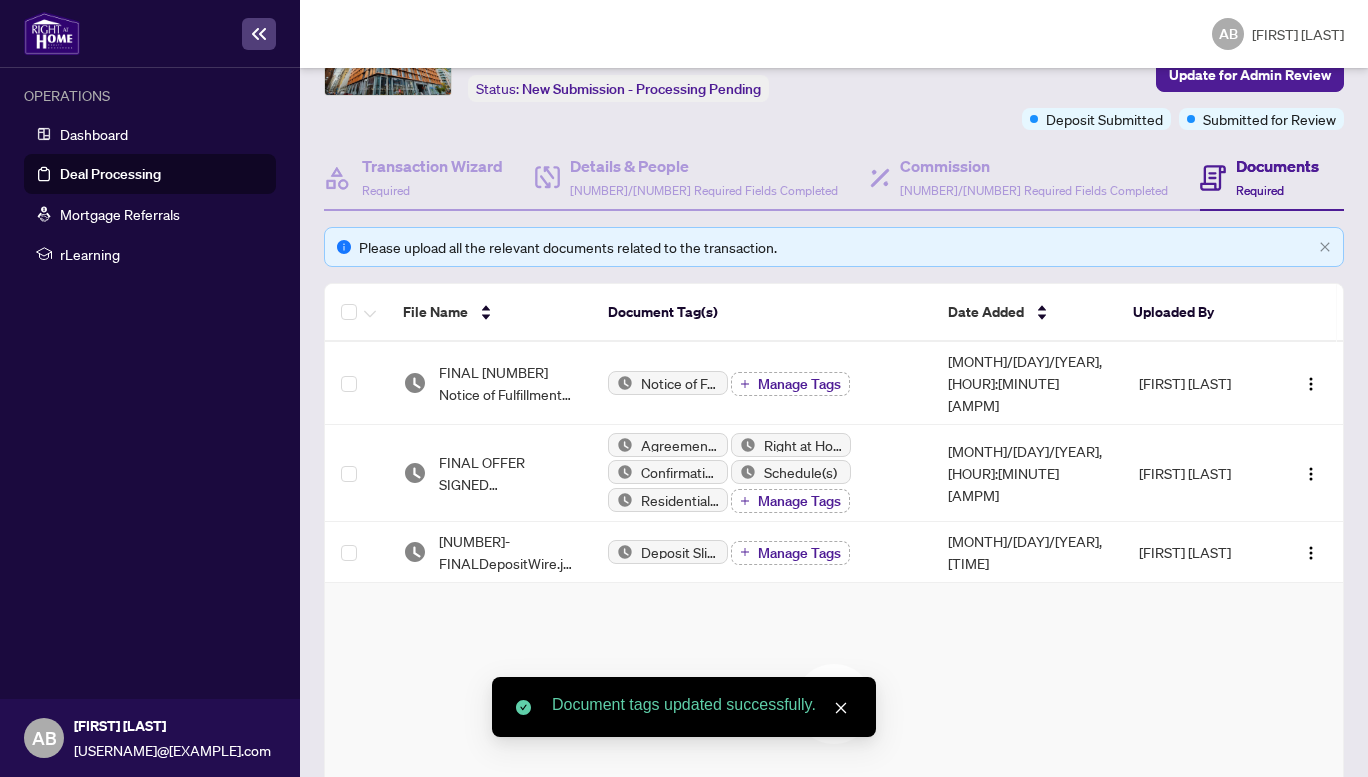 scroll, scrollTop: 0, scrollLeft: 0, axis: both 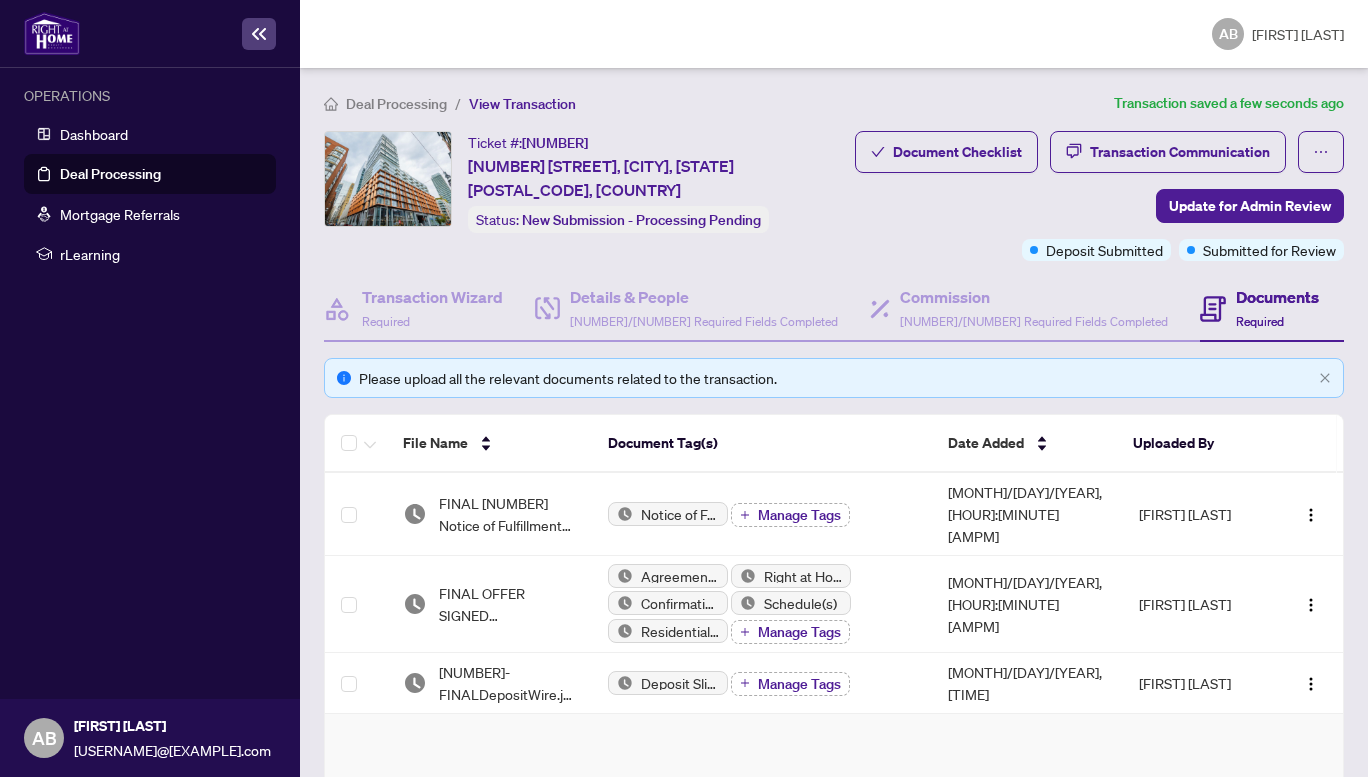 click on "Deal Processing" at bounding box center (110, 174) 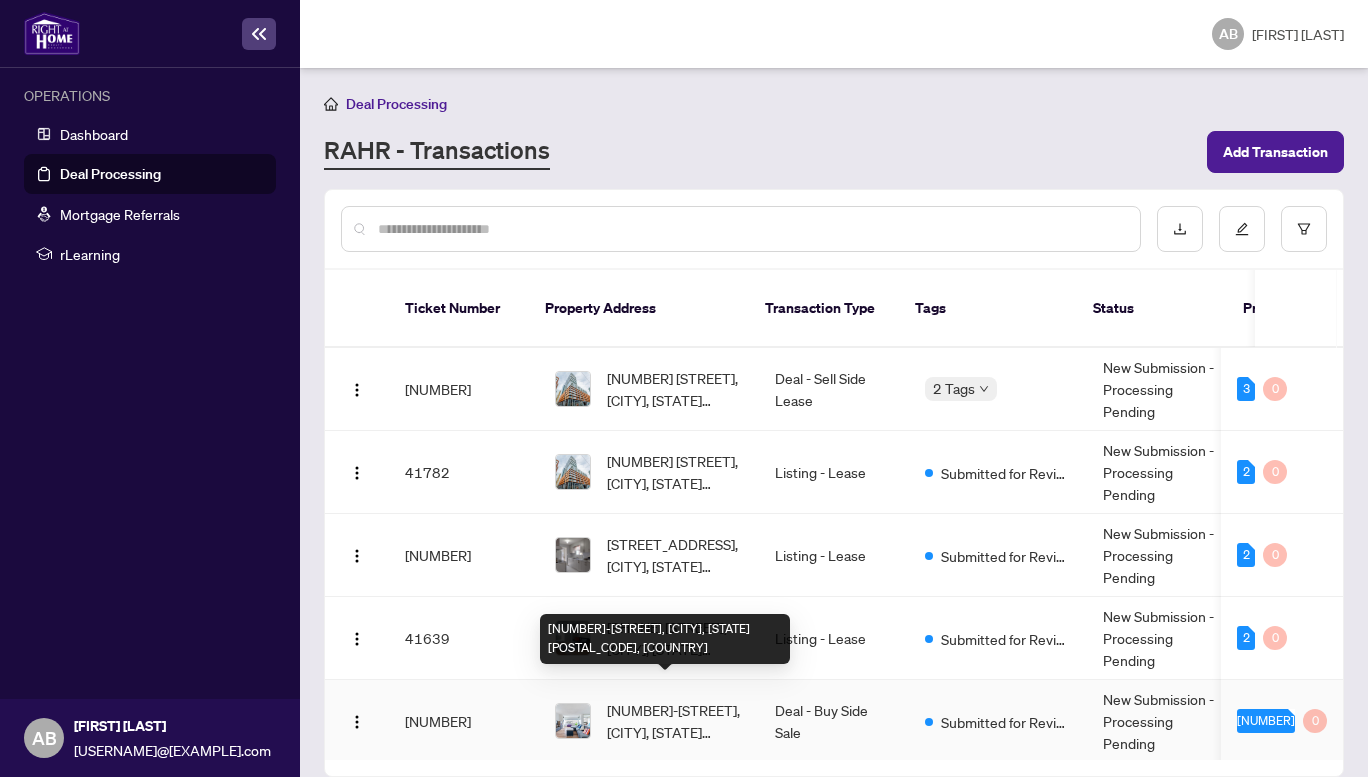 click on "[NUMBER]-[STREET], [CITY], [STATE] [POSTAL_CODE], [COUNTRY]" at bounding box center (675, 721) 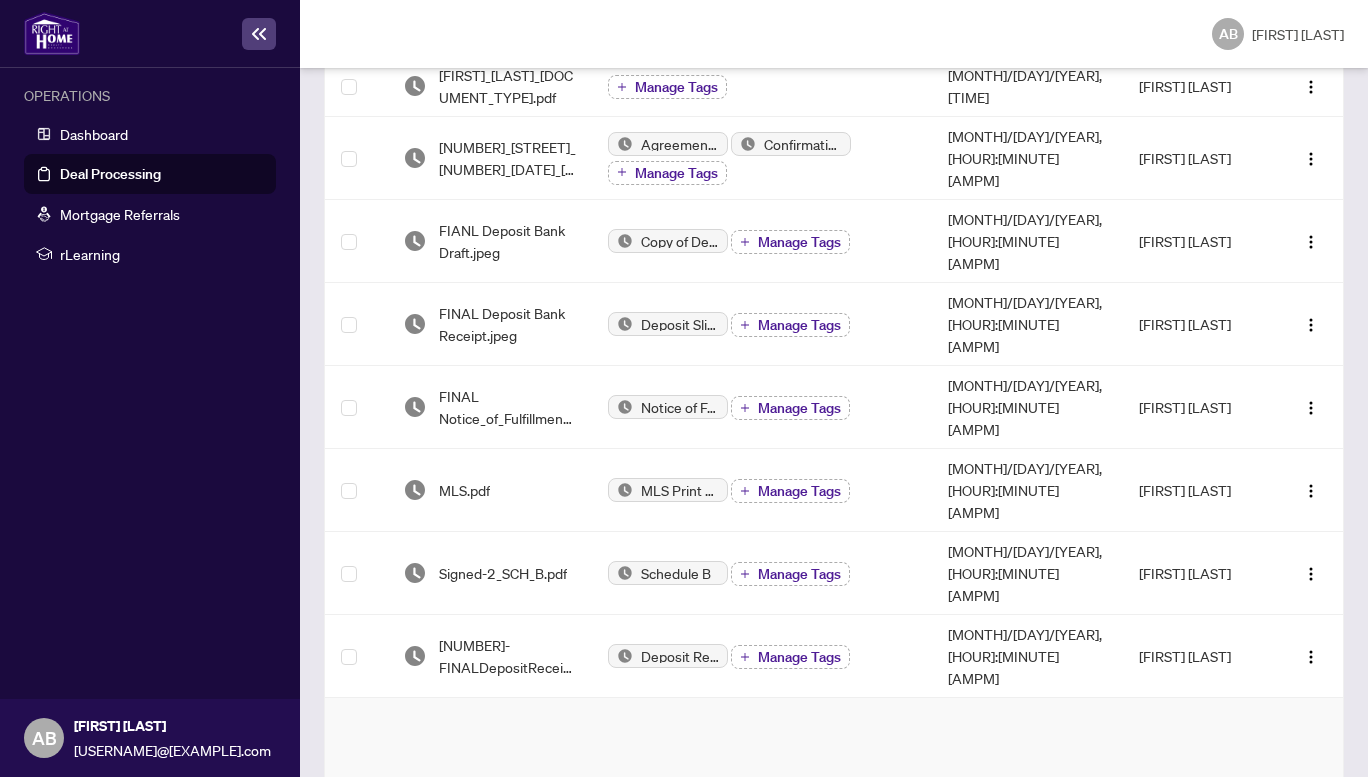scroll, scrollTop: 795, scrollLeft: 0, axis: vertical 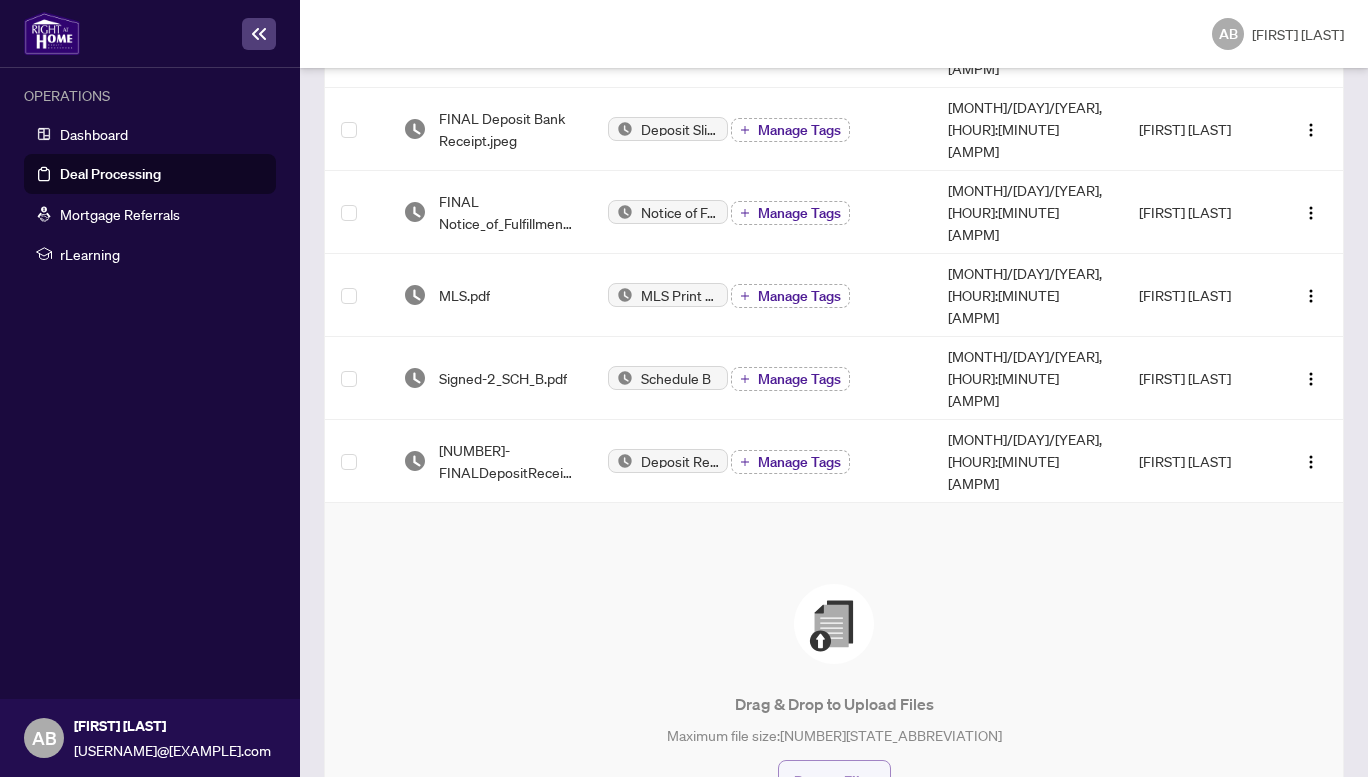 click on "Browse Files" at bounding box center (834, 781) 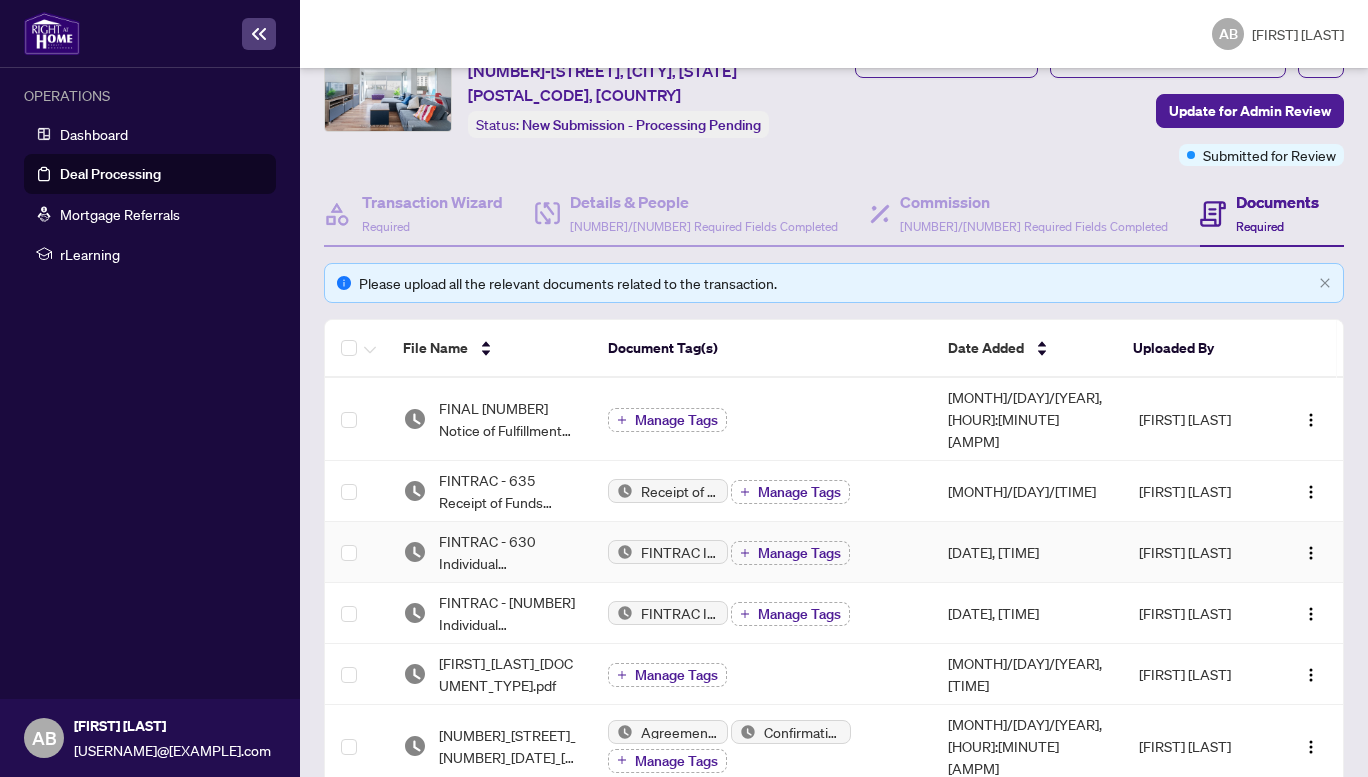 scroll, scrollTop: 0, scrollLeft: 0, axis: both 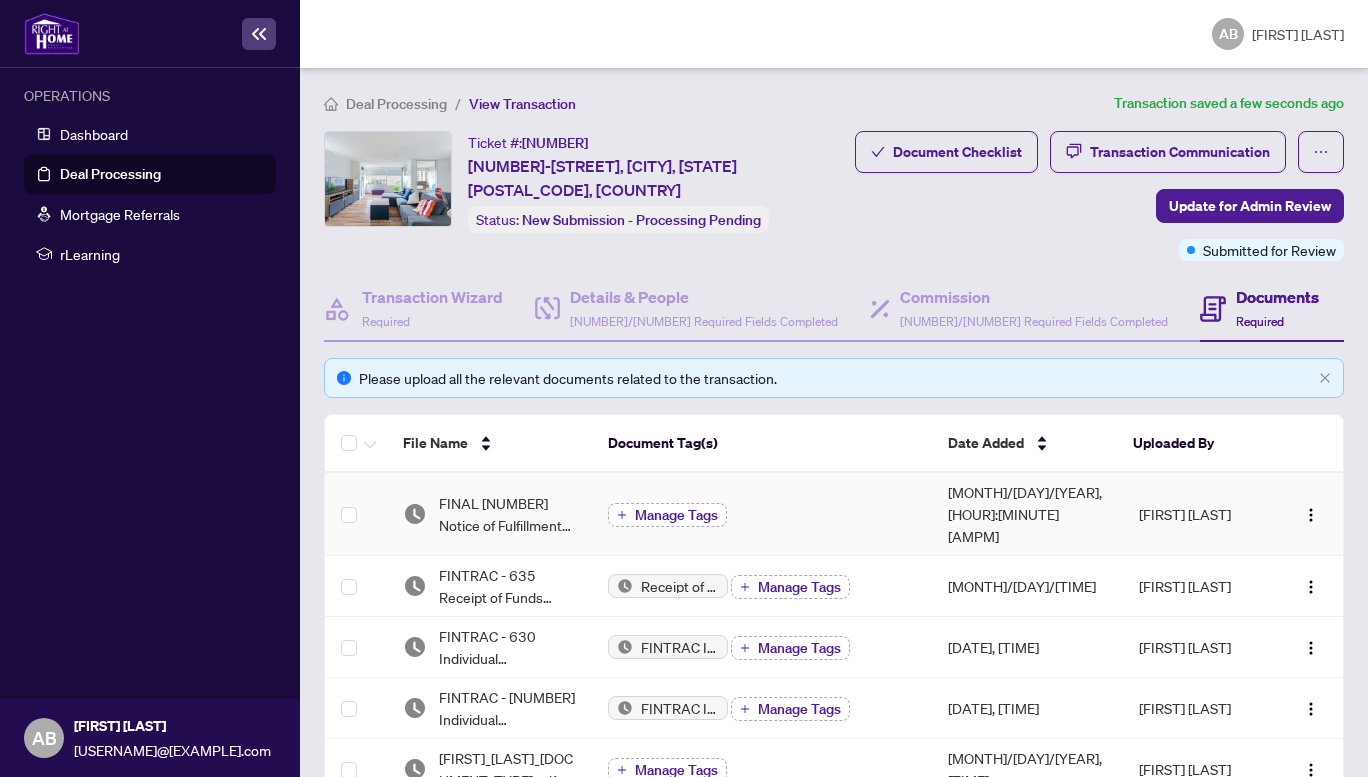 click on "Manage Tags" at bounding box center [676, 515] 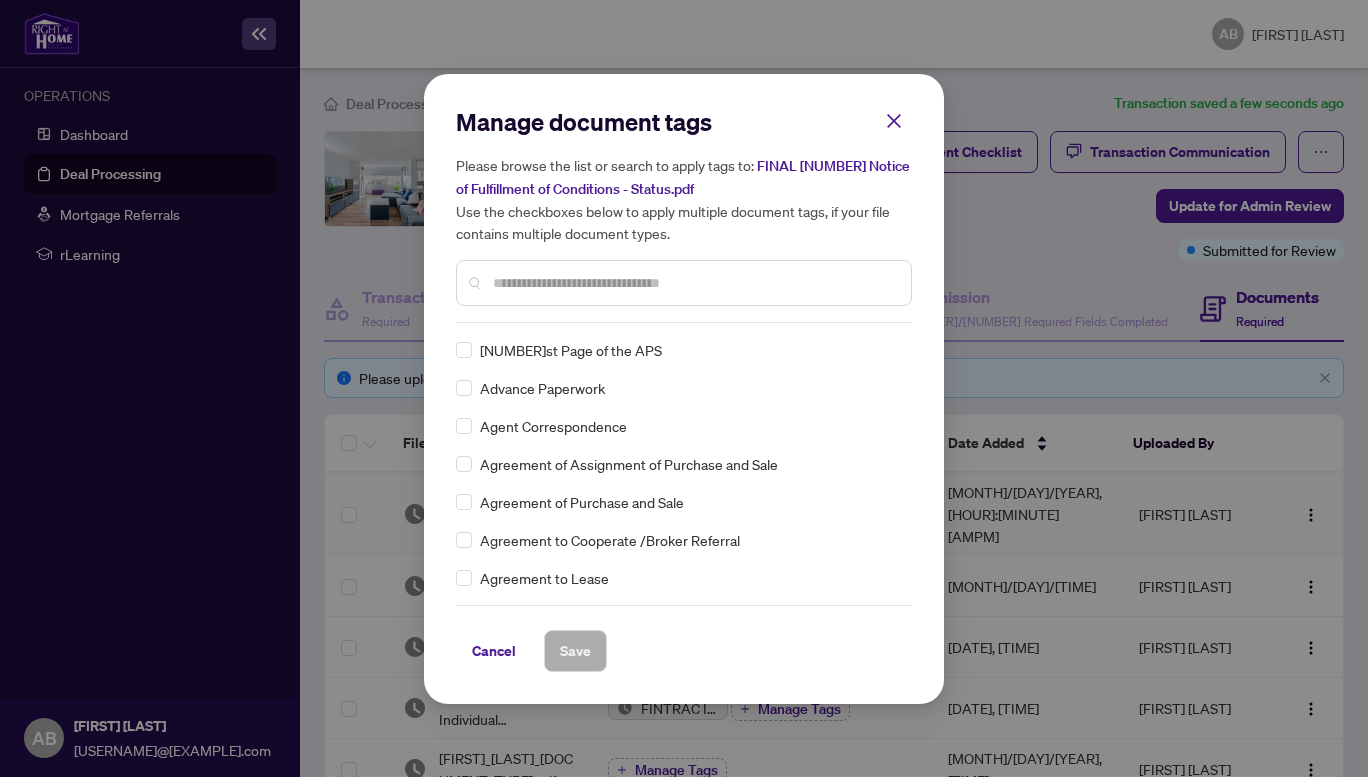 click at bounding box center [694, 283] 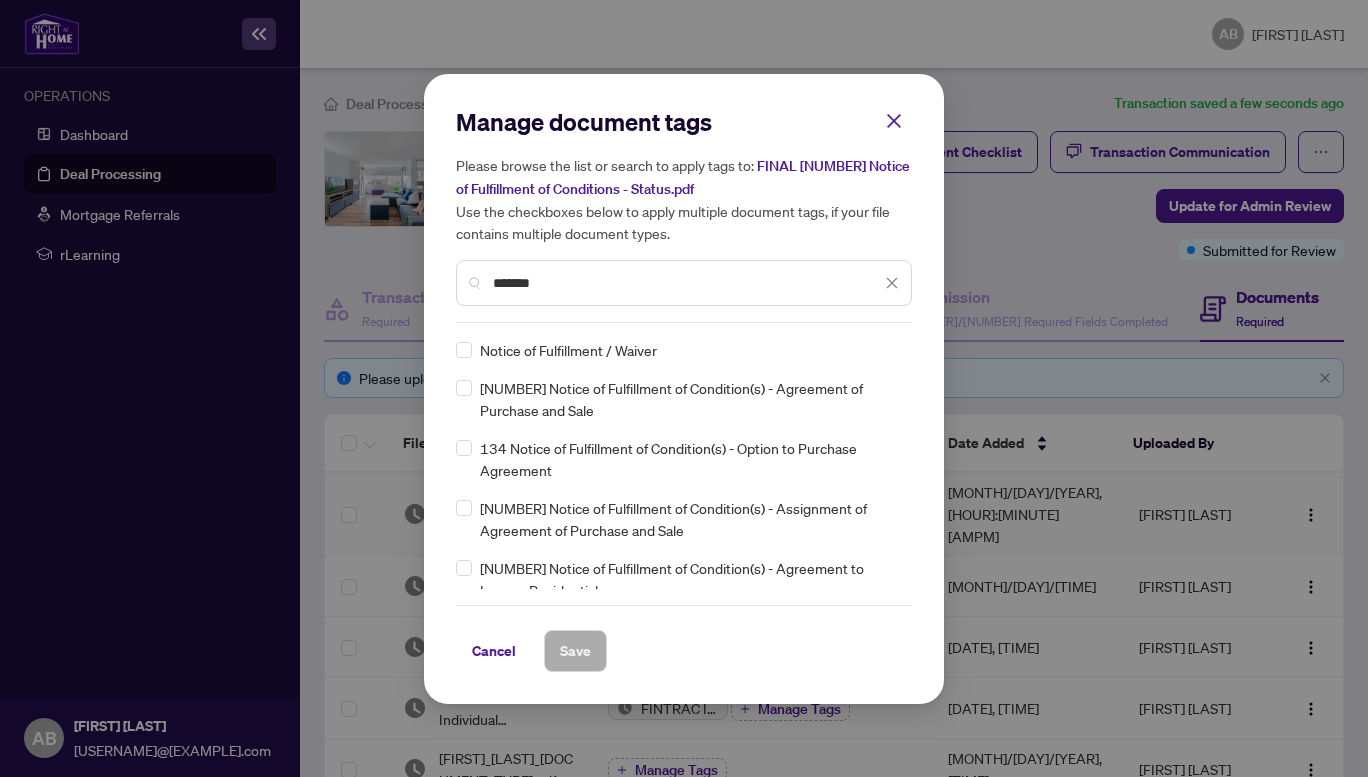 type on "*******" 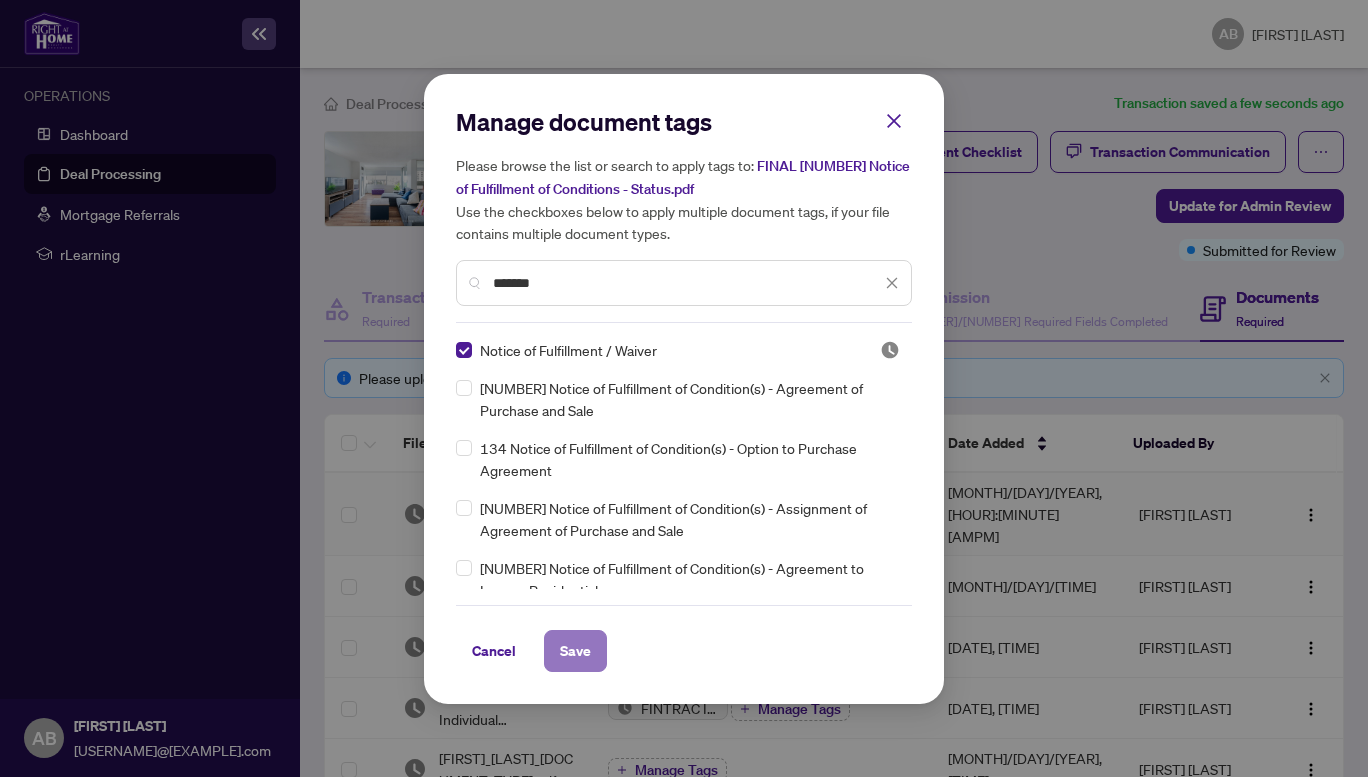 click on "Save" at bounding box center [575, 651] 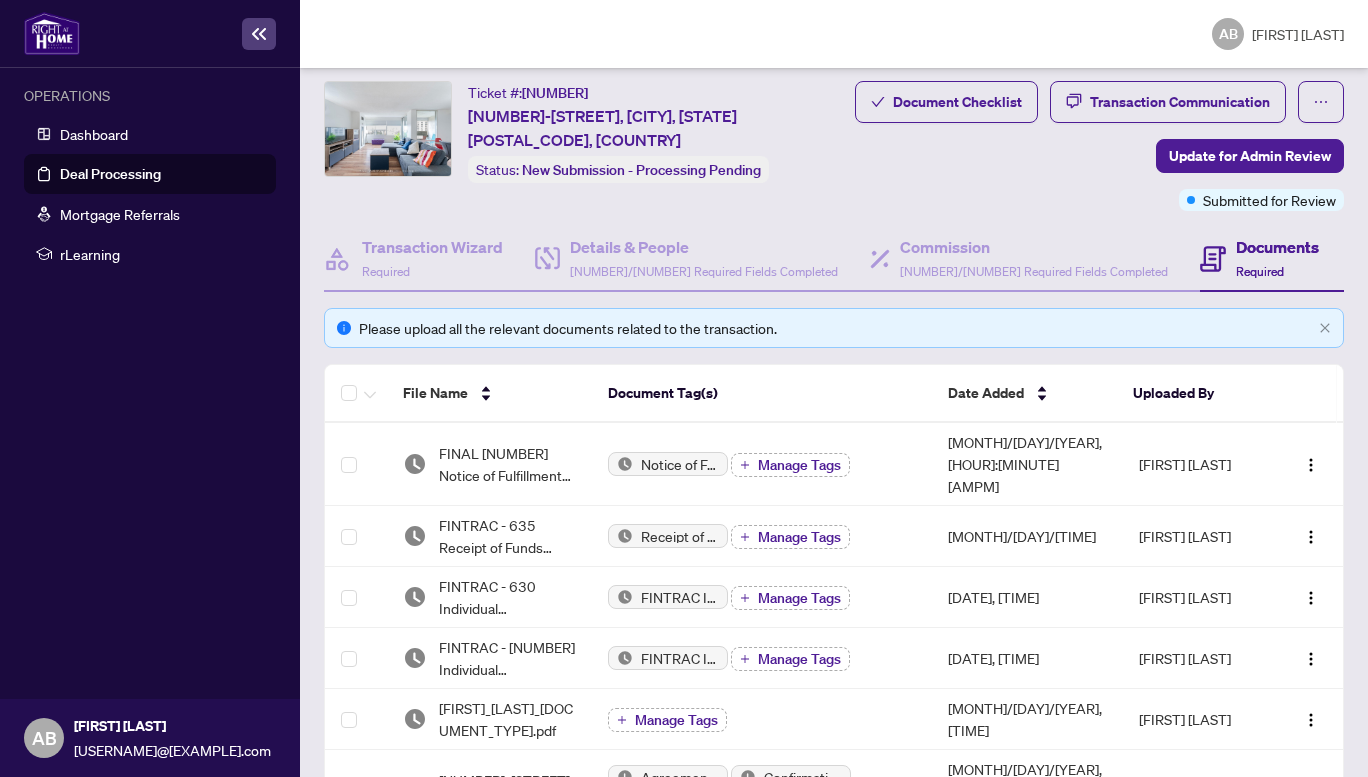 scroll, scrollTop: 0, scrollLeft: 0, axis: both 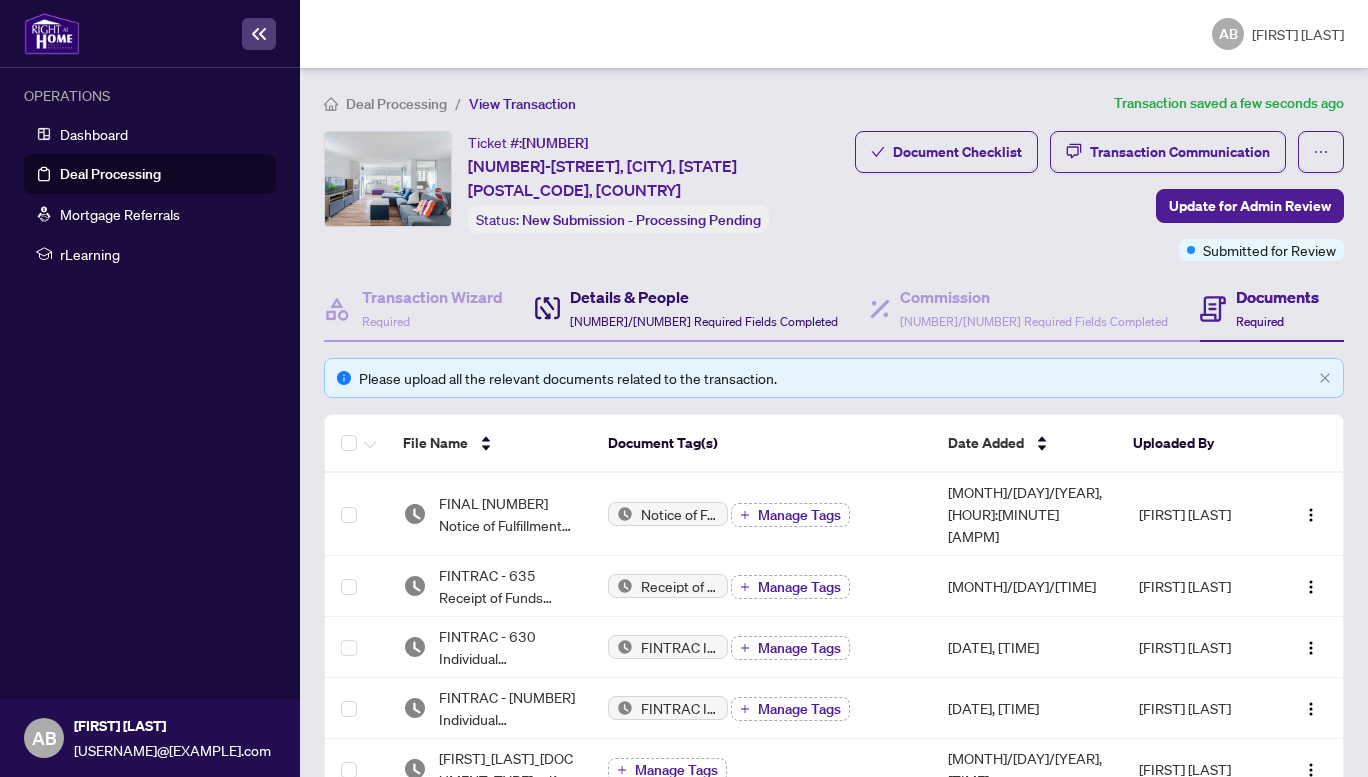 click on "Details & People" at bounding box center (704, 297) 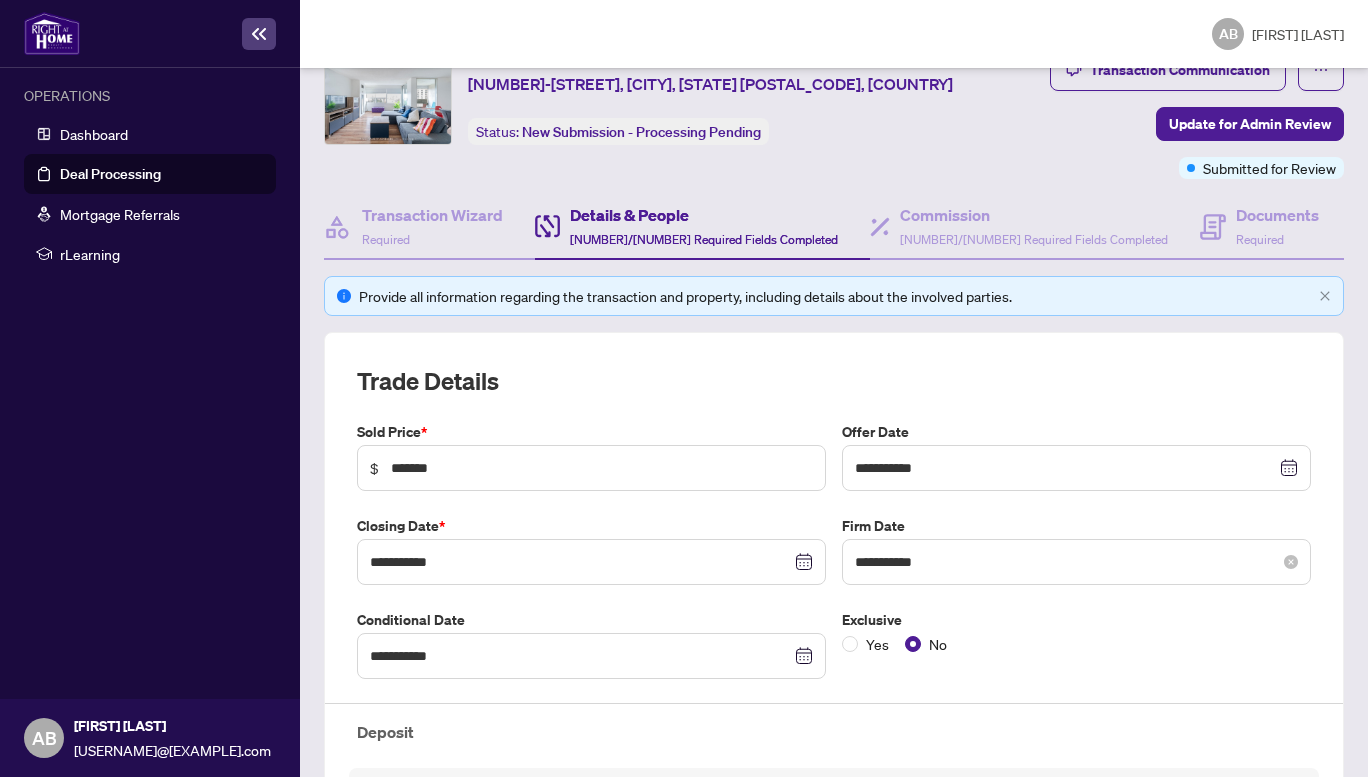 scroll, scrollTop: 100, scrollLeft: 0, axis: vertical 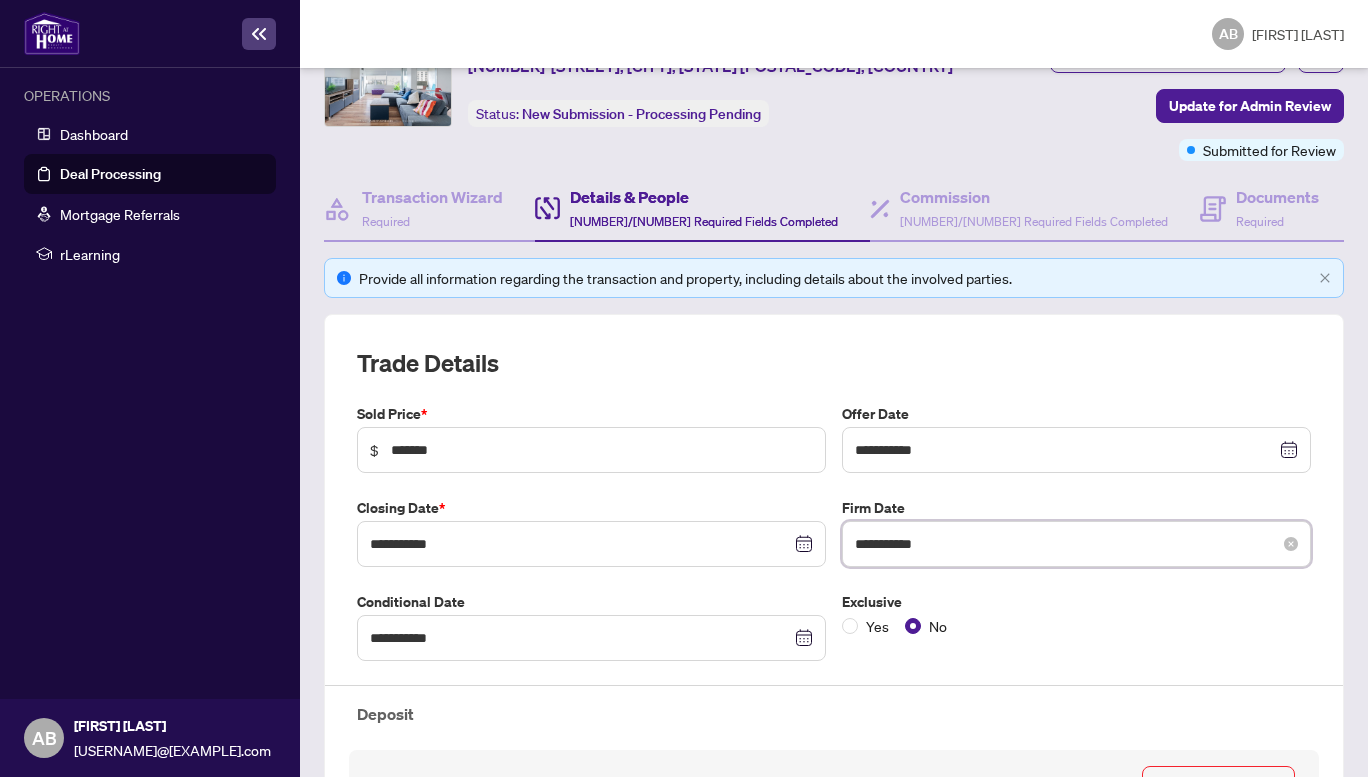 click on "**********" at bounding box center [1065, 544] 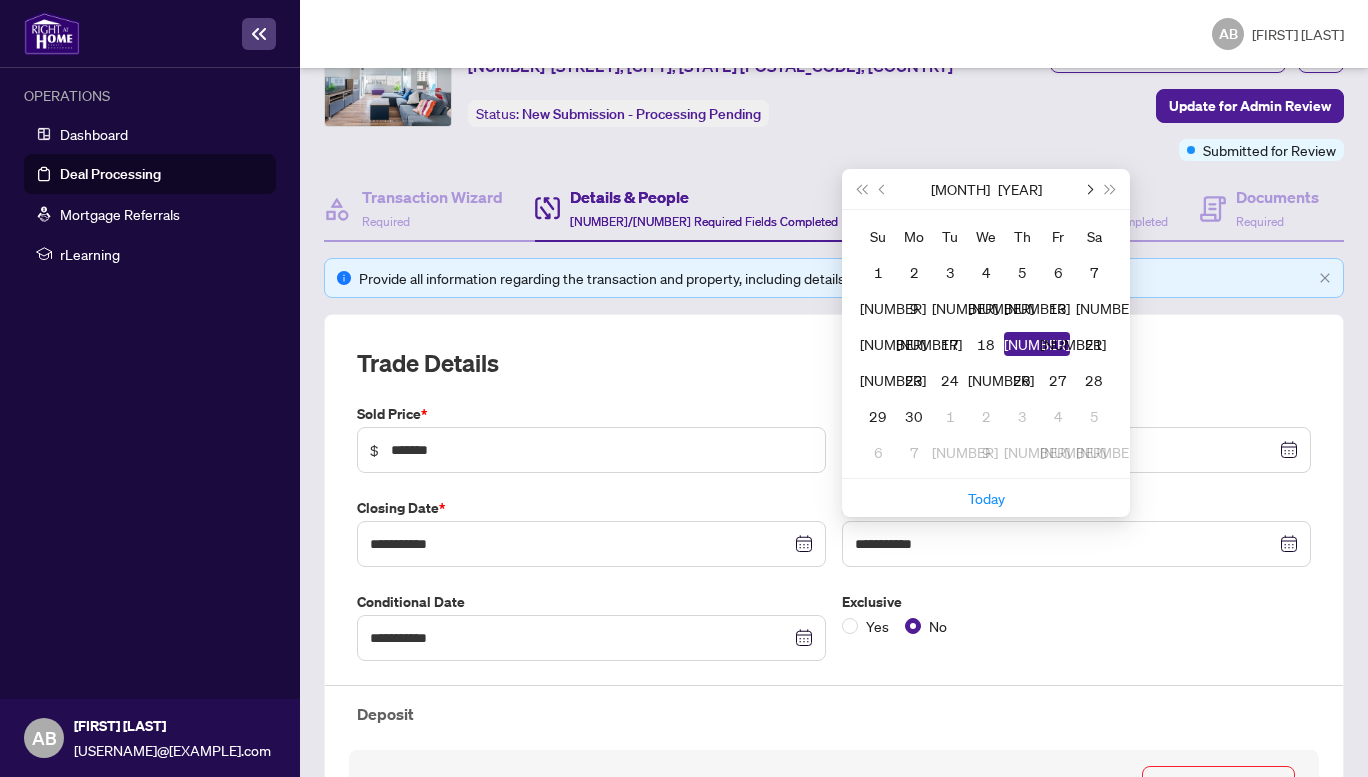 click at bounding box center [1088, 189] 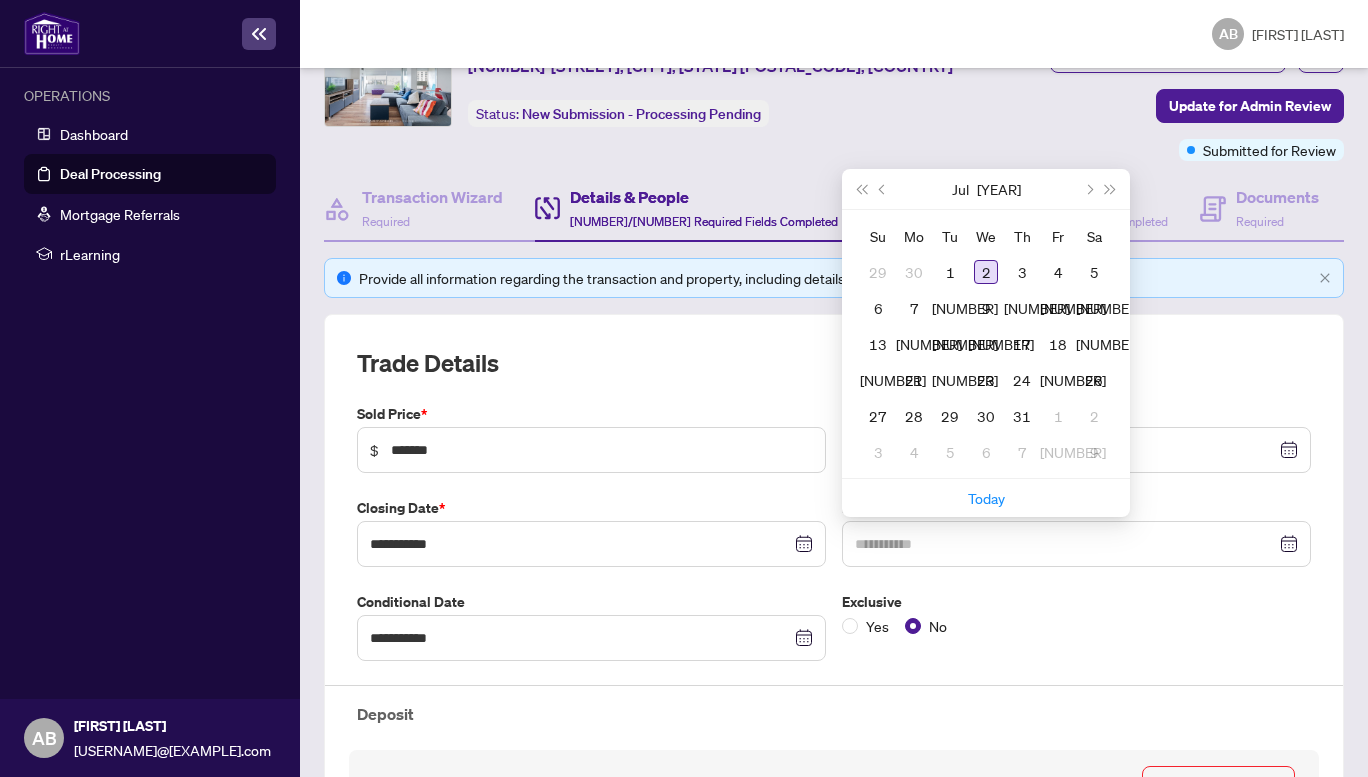 click on "2" at bounding box center (986, 272) 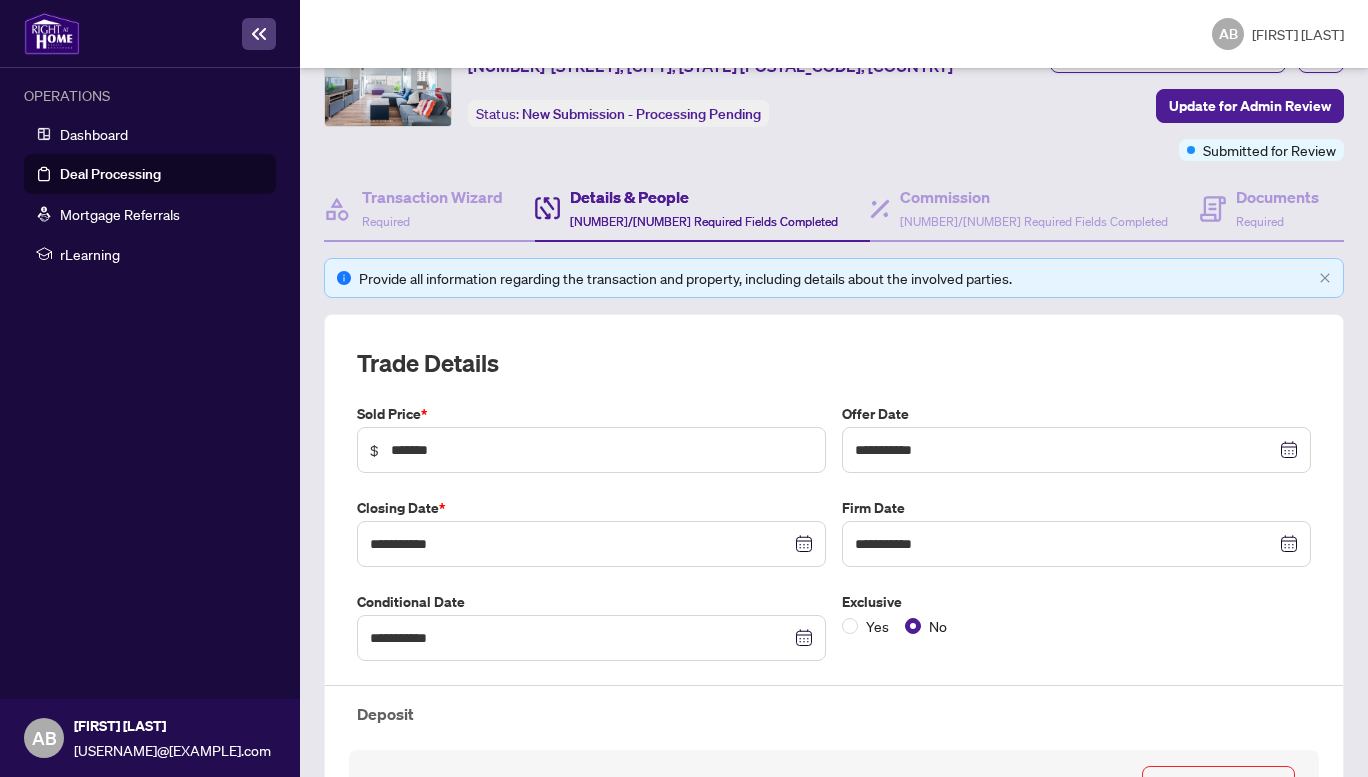 click on "Yes No" at bounding box center (1076, 626) 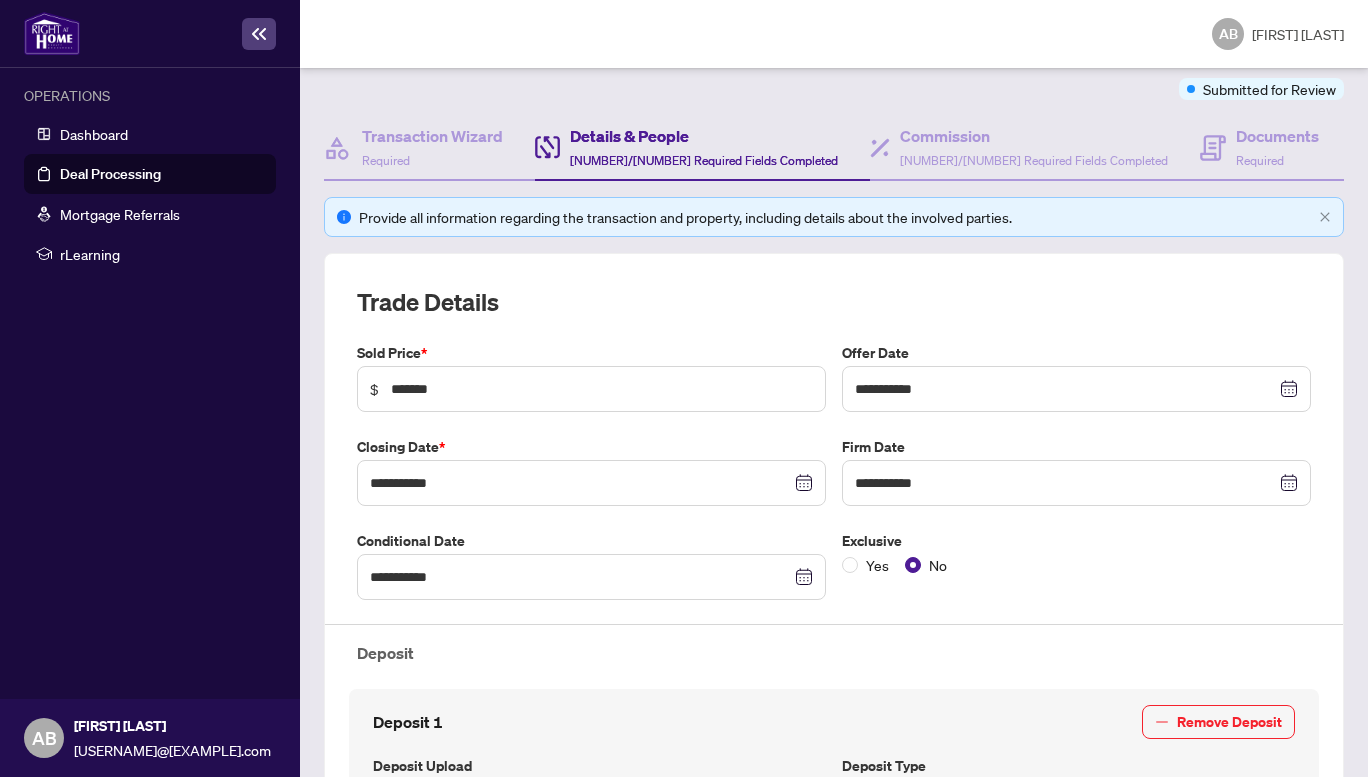 scroll, scrollTop: 0, scrollLeft: 0, axis: both 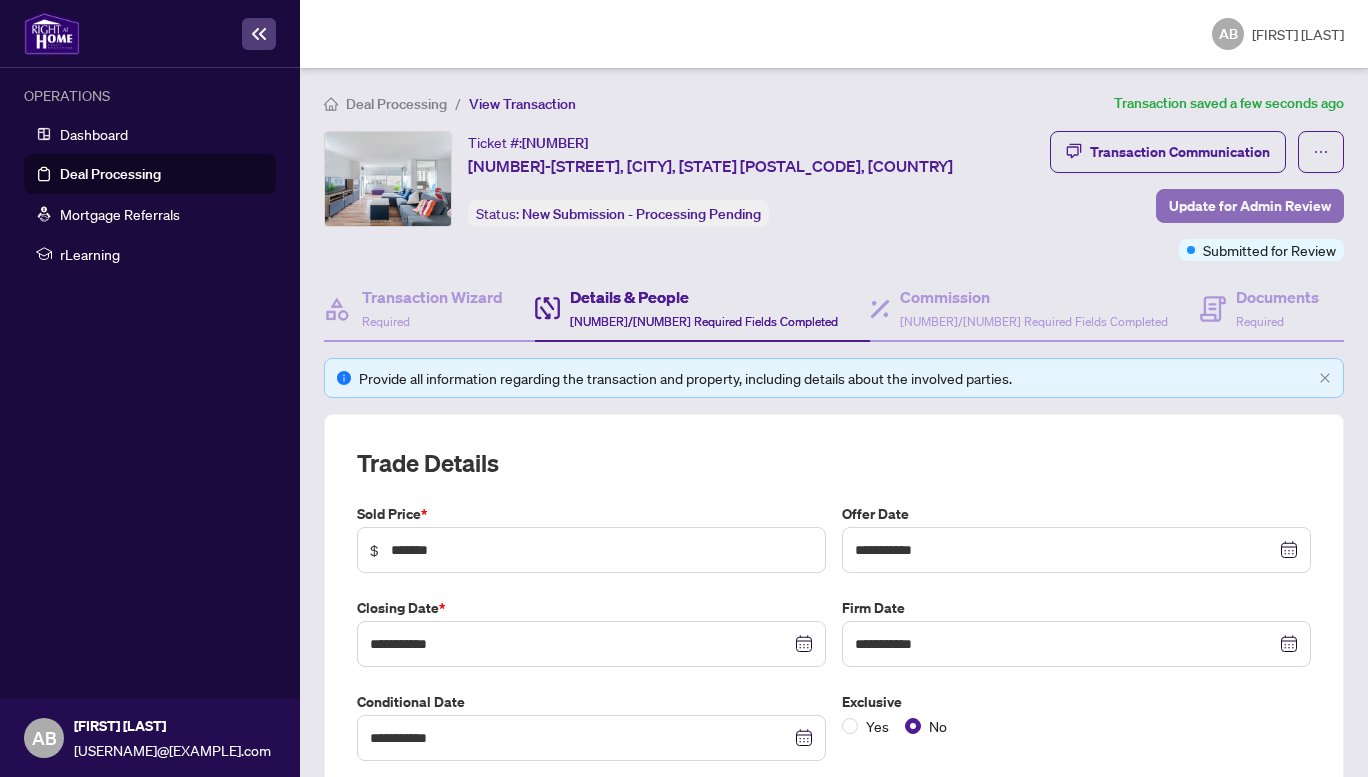 click on "Update for Admin Review" at bounding box center (1250, 206) 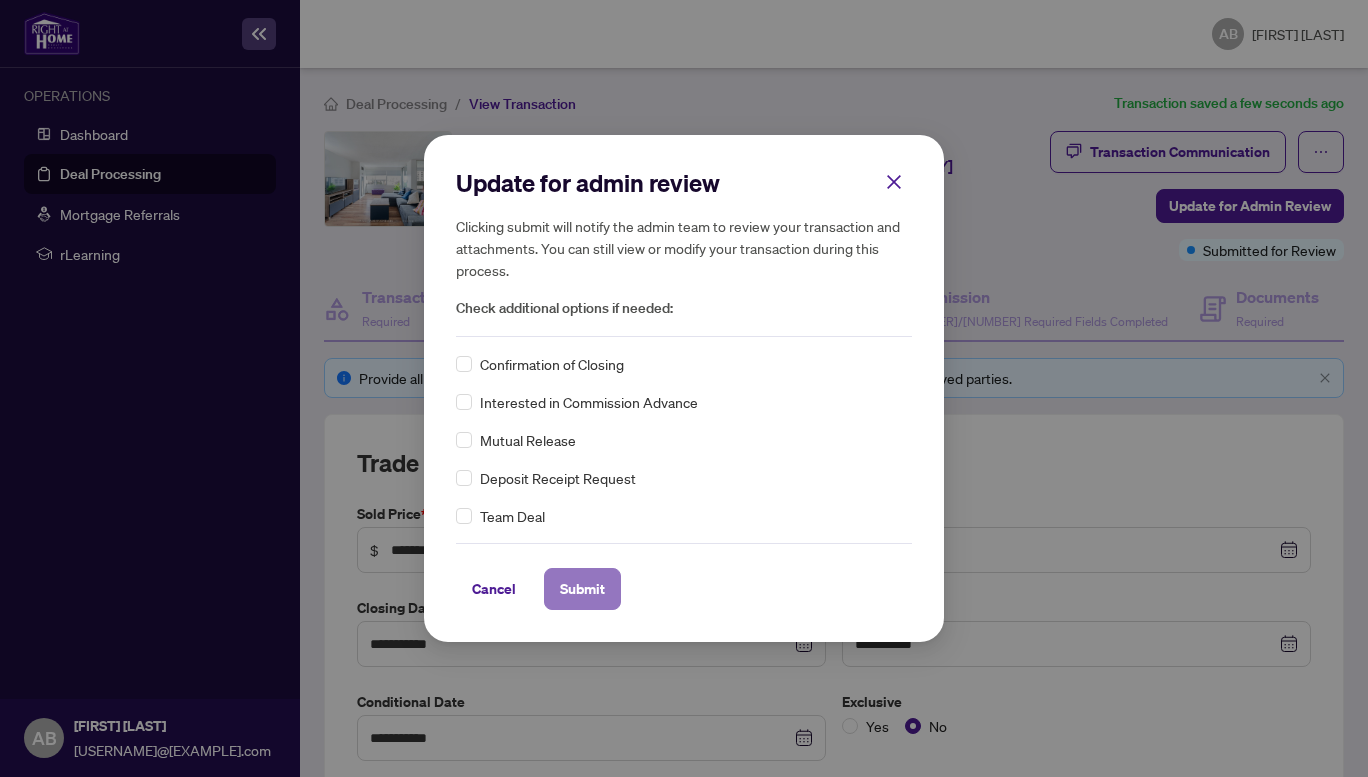 click on "Submit" at bounding box center [582, 589] 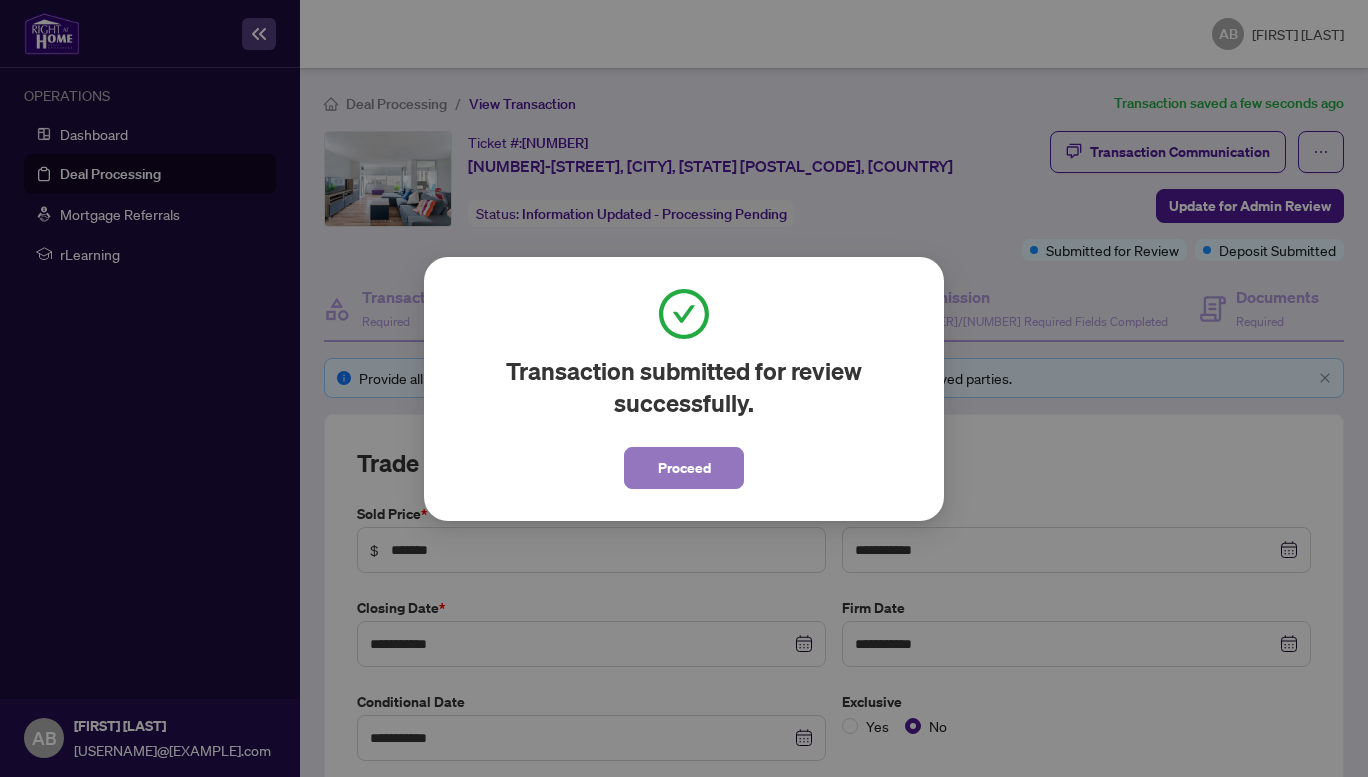click on "Proceed" at bounding box center [684, 468] 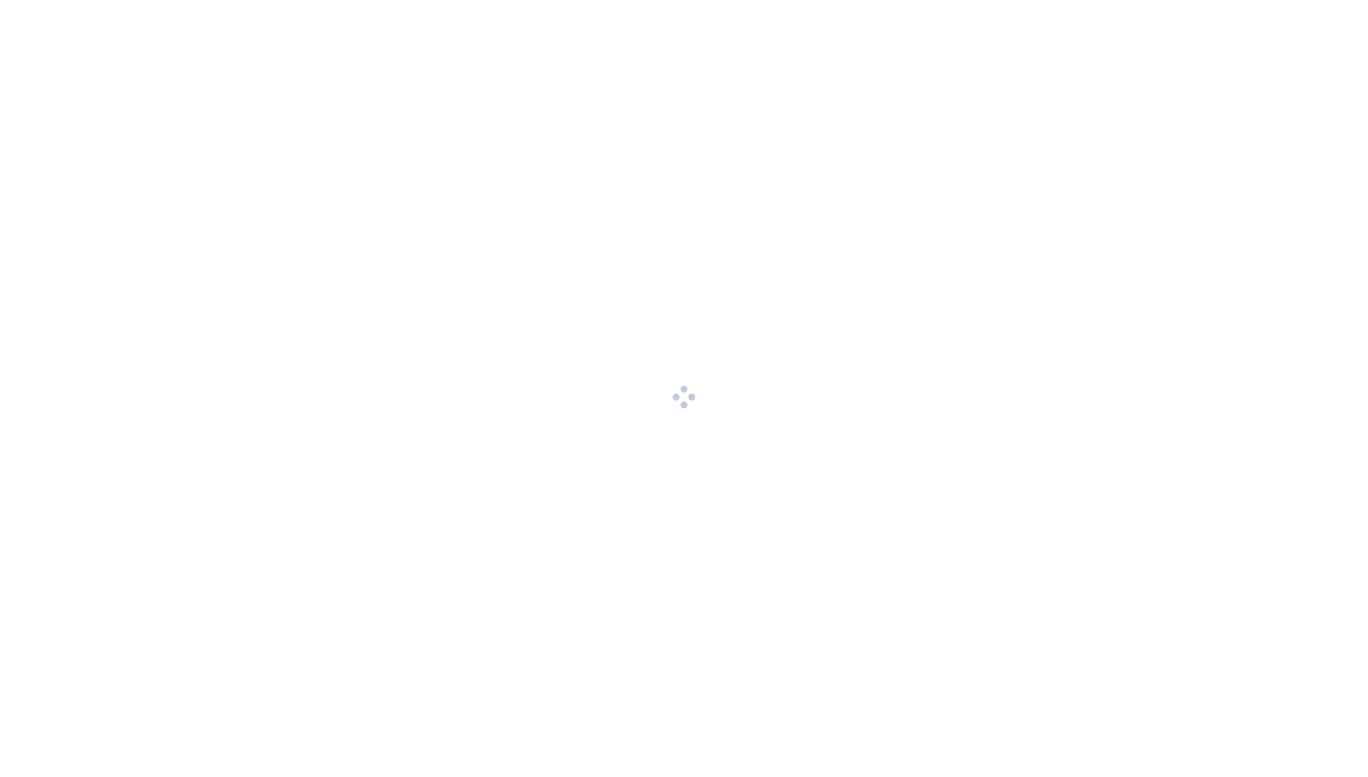 scroll, scrollTop: 0, scrollLeft: 0, axis: both 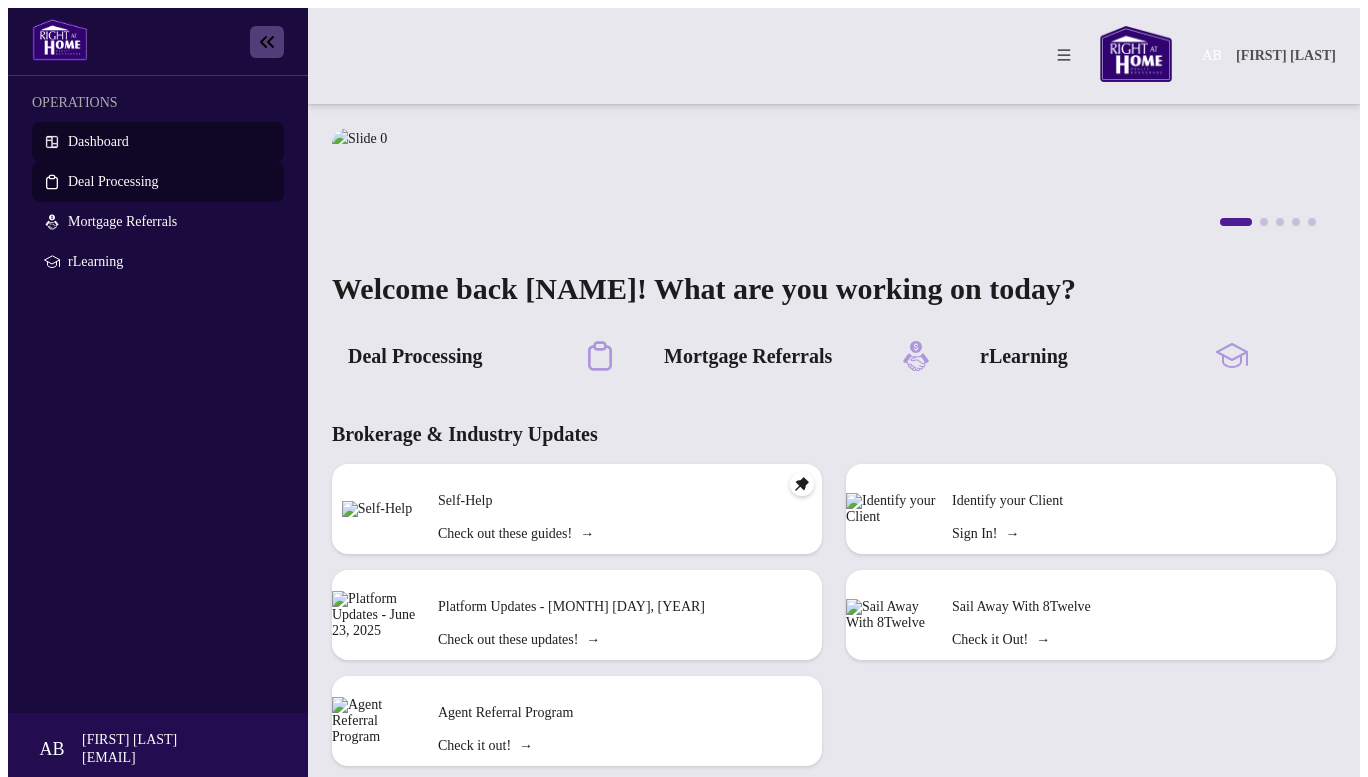 click on "Deal Processing" at bounding box center (113, 181) 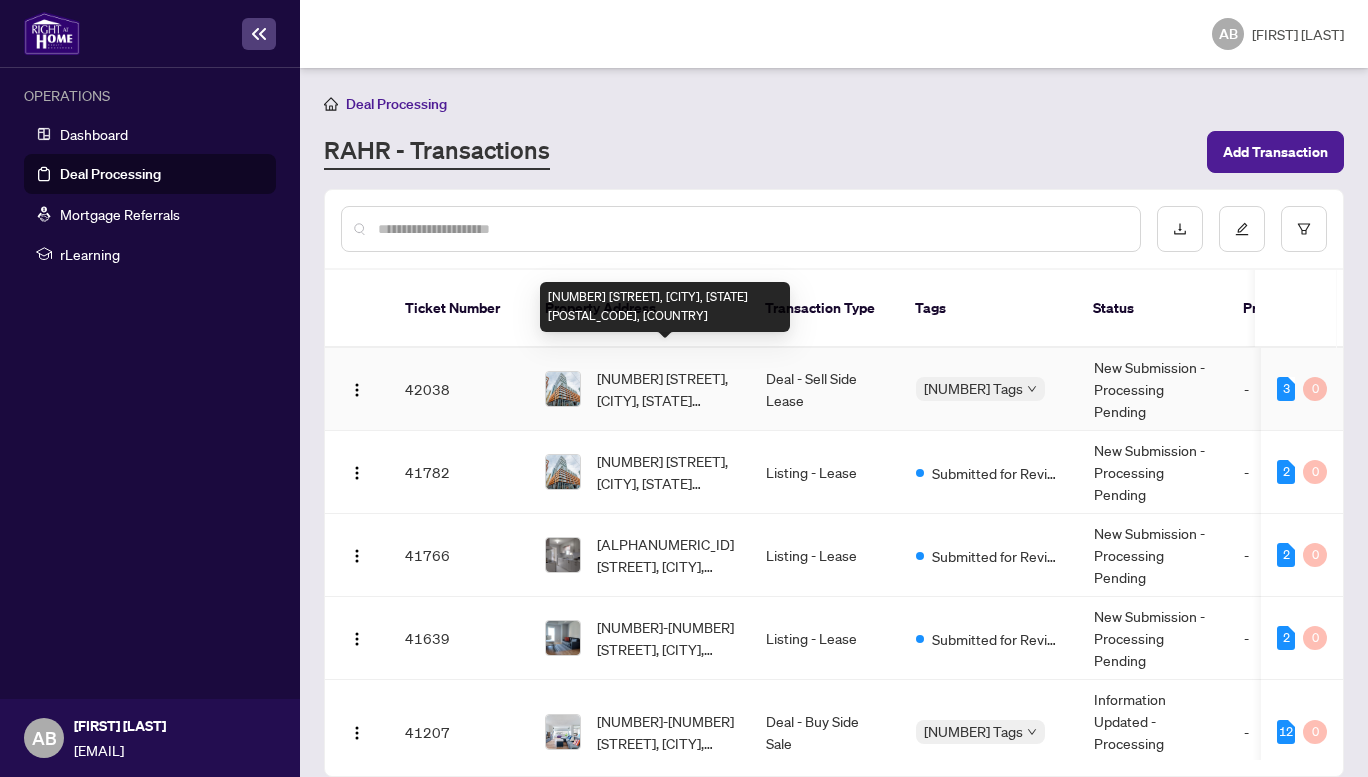 click on "[NUMBER] [STREET], [CITY], [STATE] [POSTAL_CODE], [COUNTRY]" at bounding box center (665, 389) 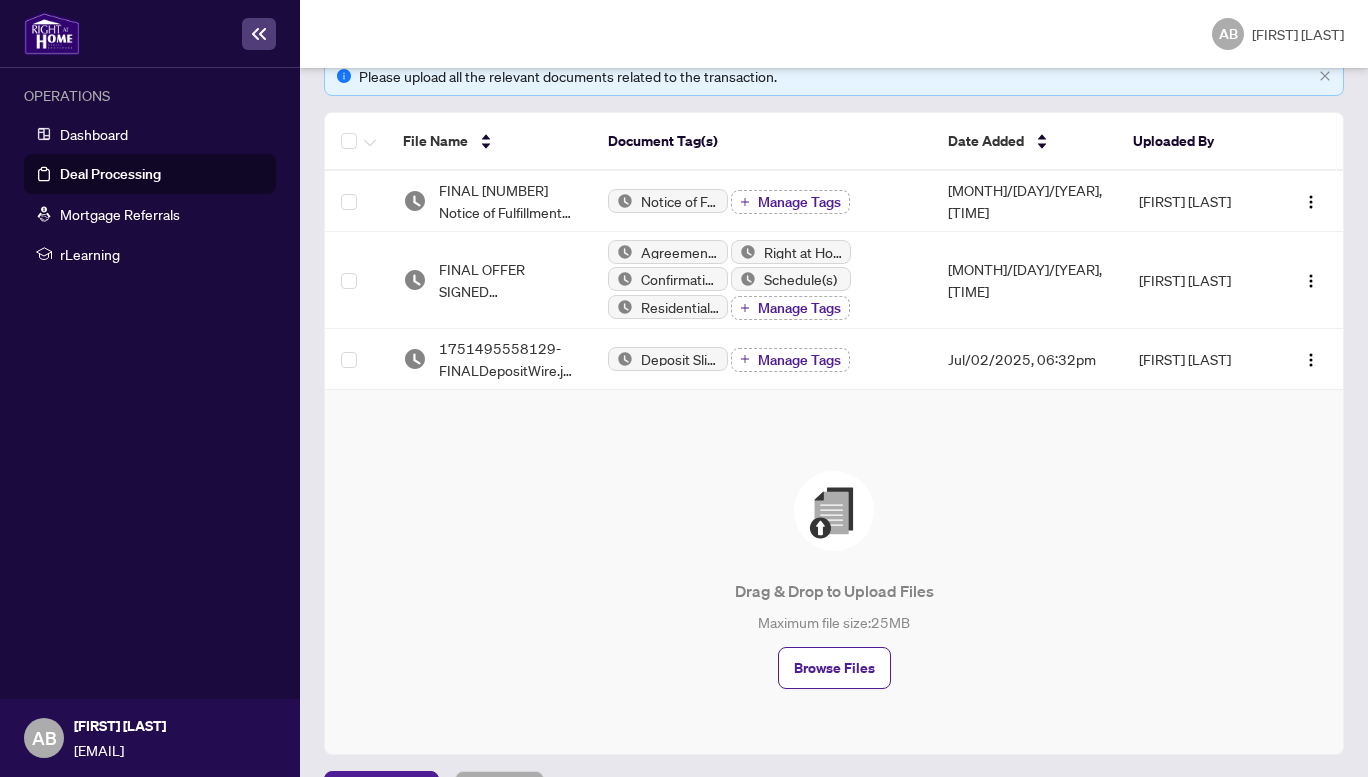 scroll, scrollTop: 358, scrollLeft: 0, axis: vertical 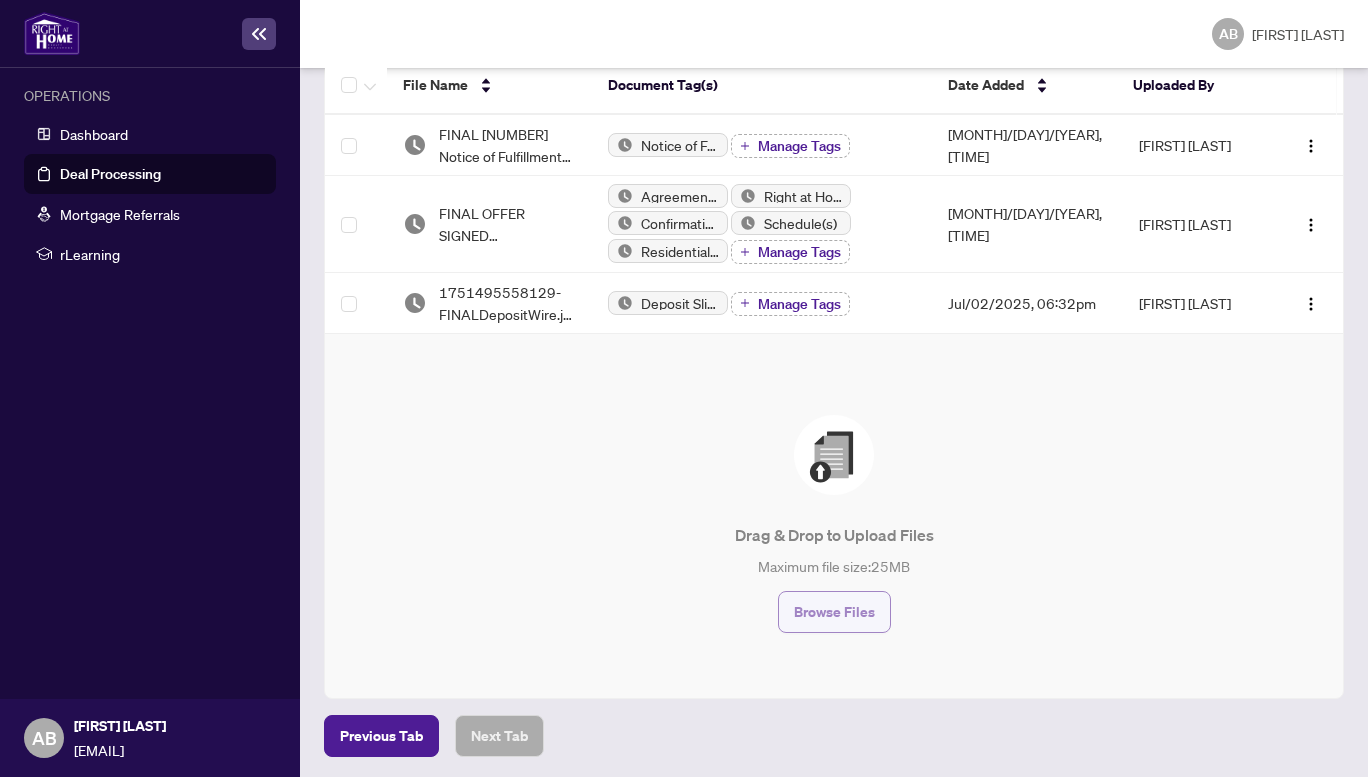 click on "Browse Files" at bounding box center [834, 612] 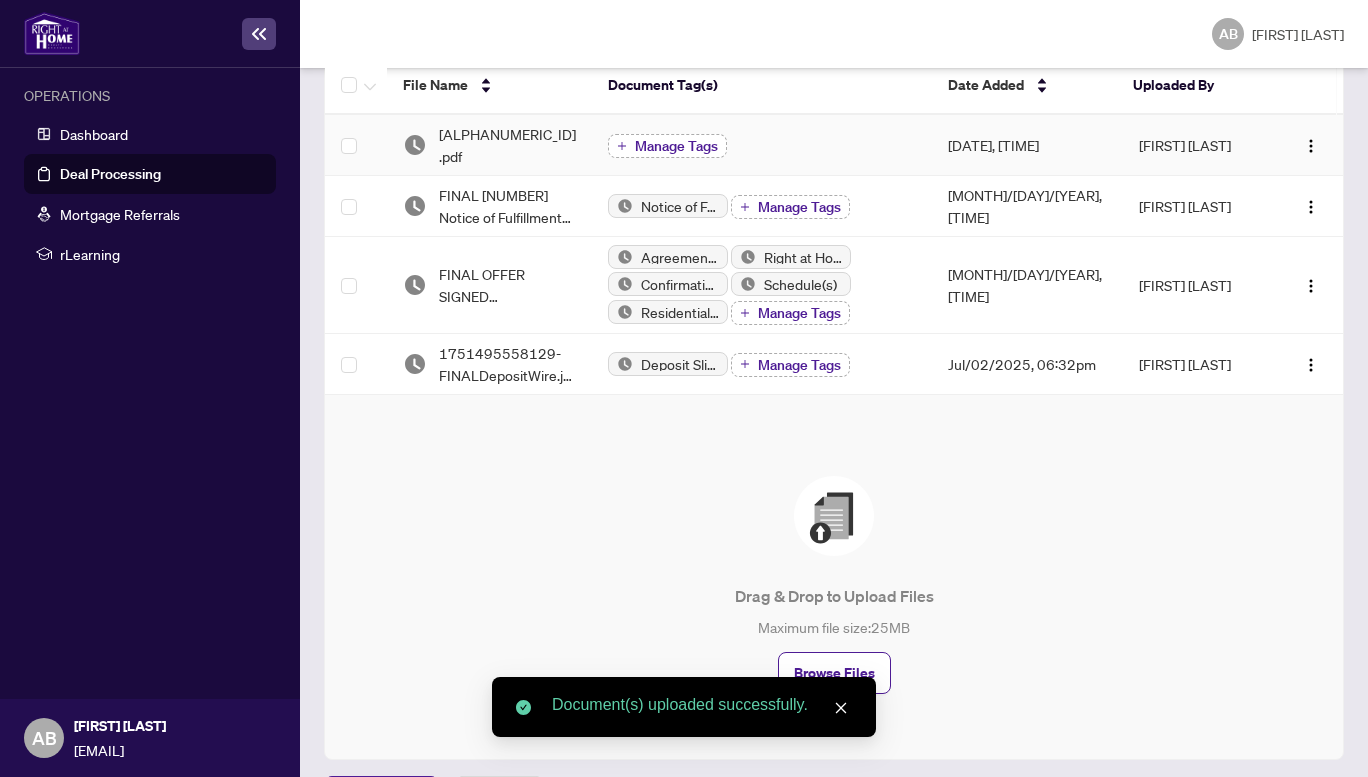 click on "Manage Tags" at bounding box center (676, 146) 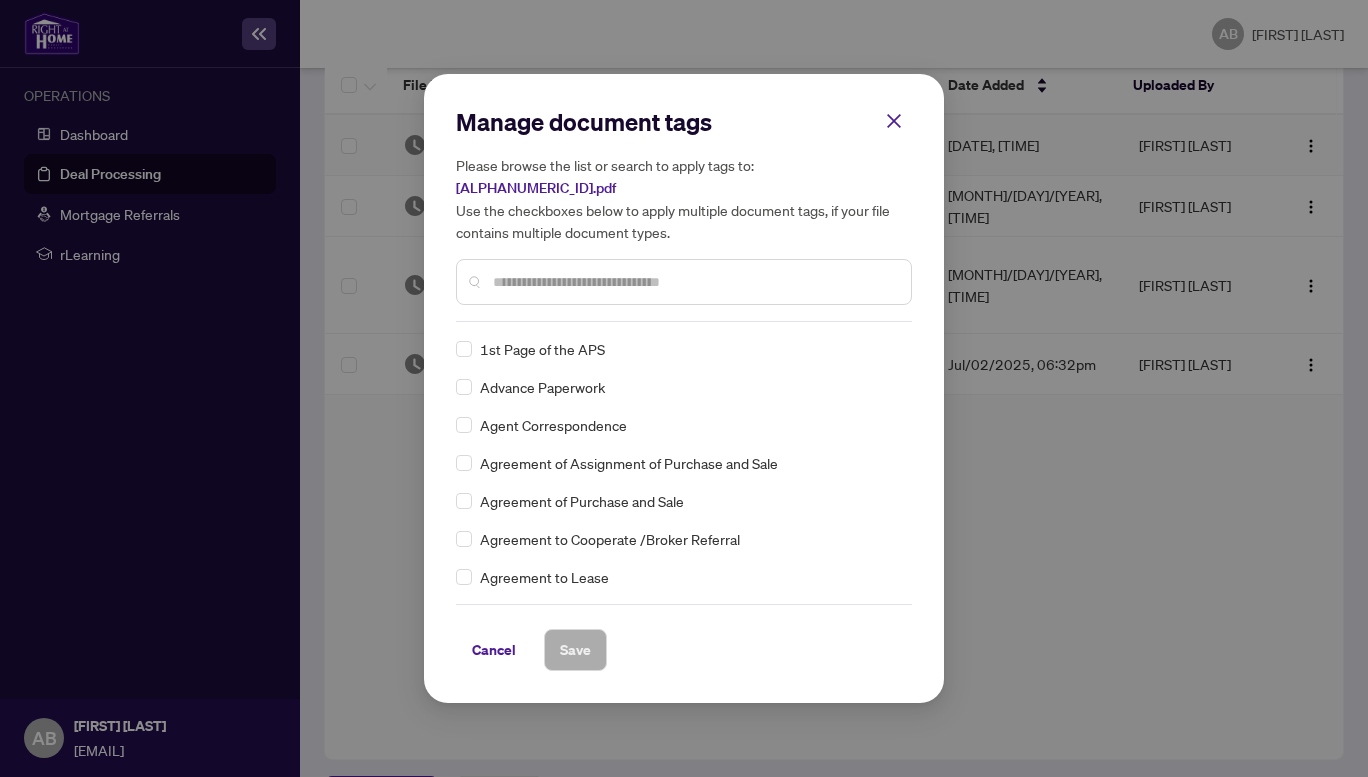 click at bounding box center [684, 282] 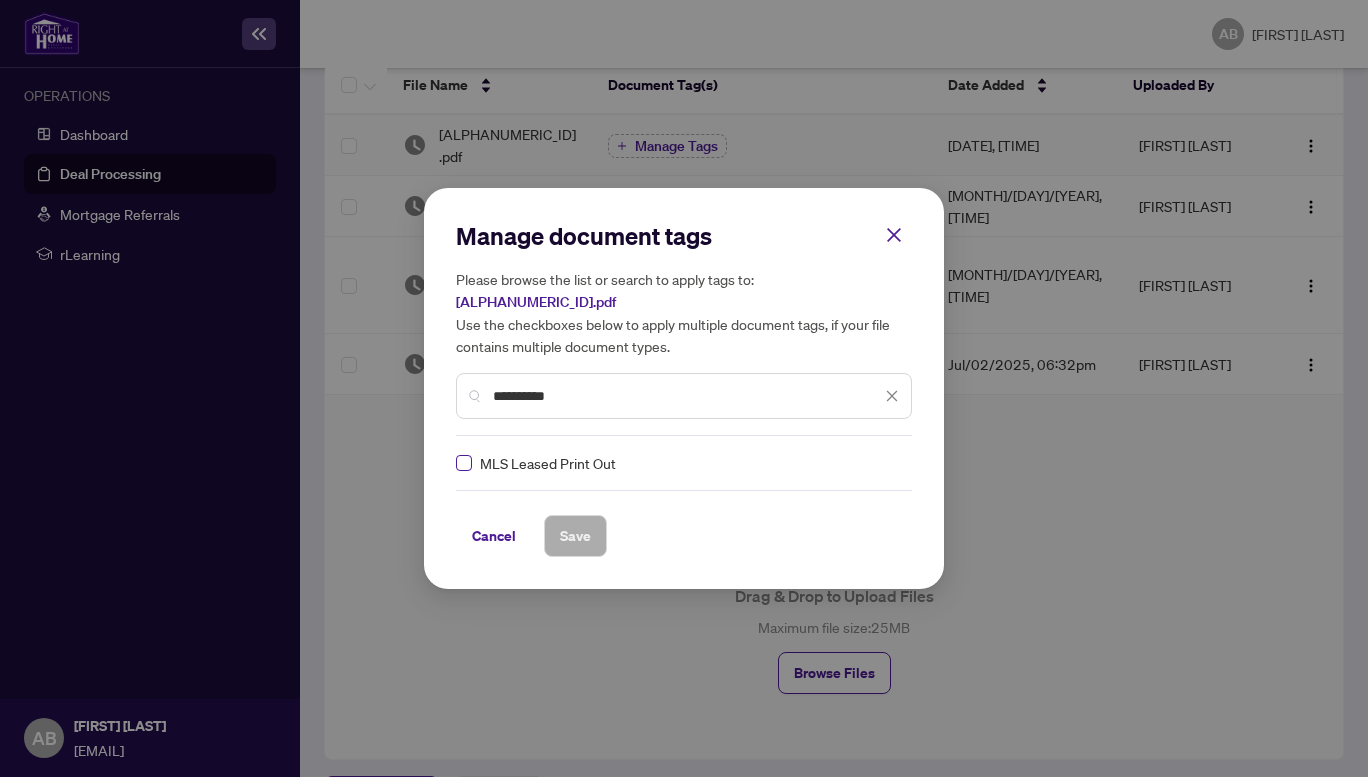 type on "**********" 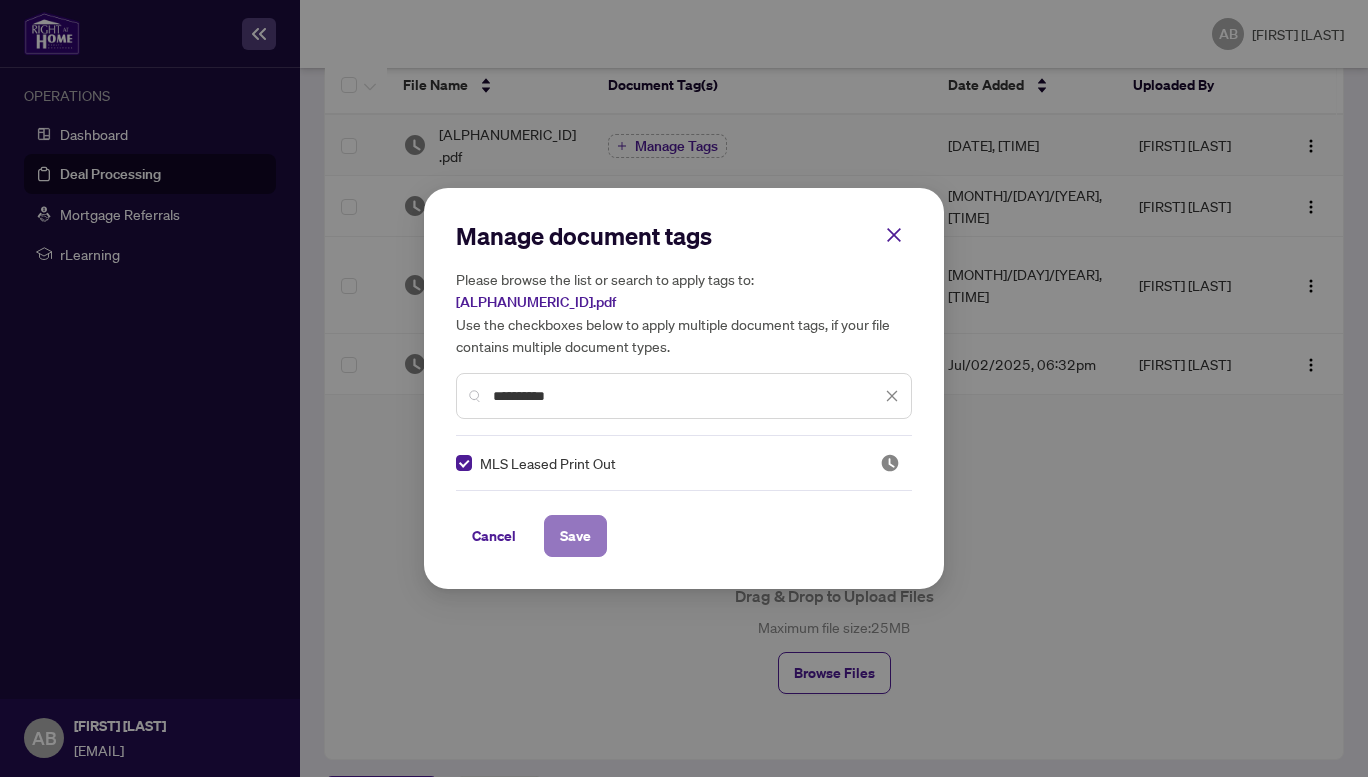 click on "Save" at bounding box center (575, 536) 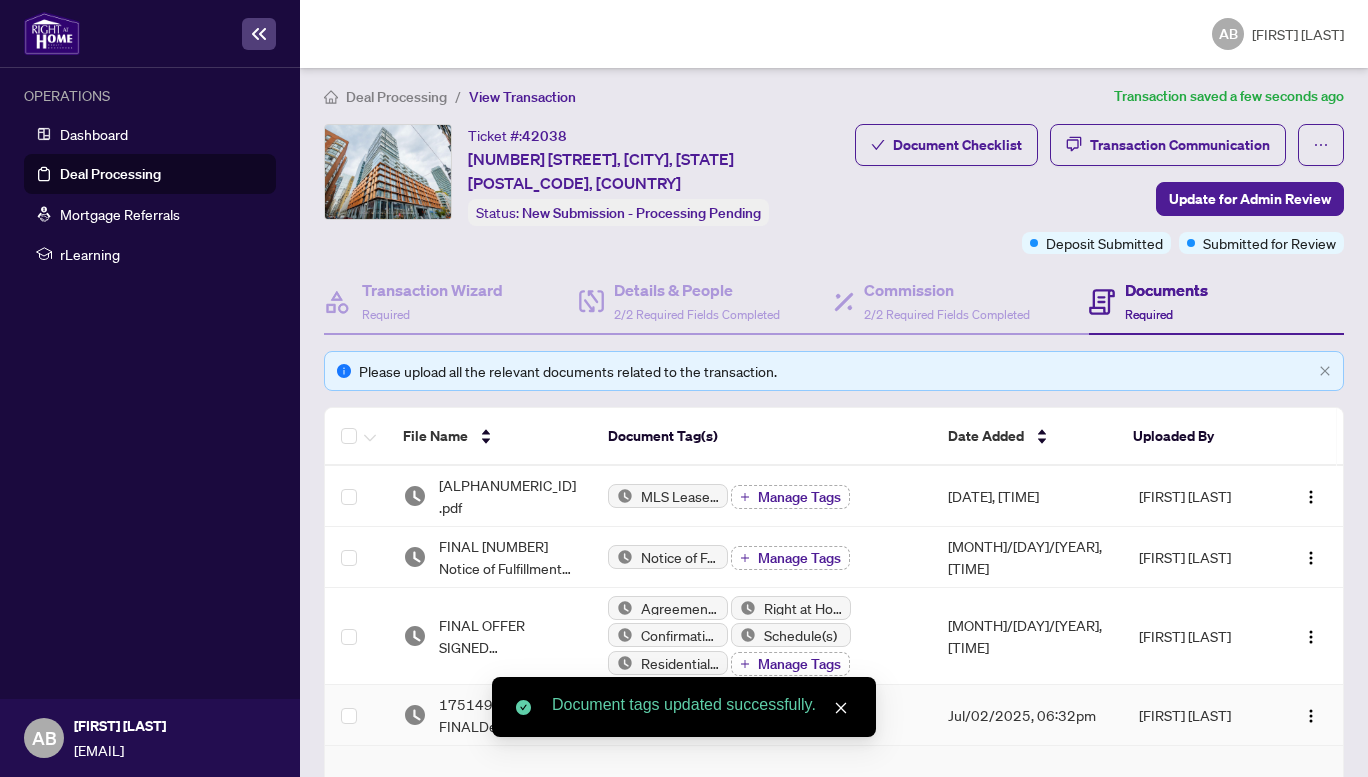 scroll, scrollTop: 0, scrollLeft: 0, axis: both 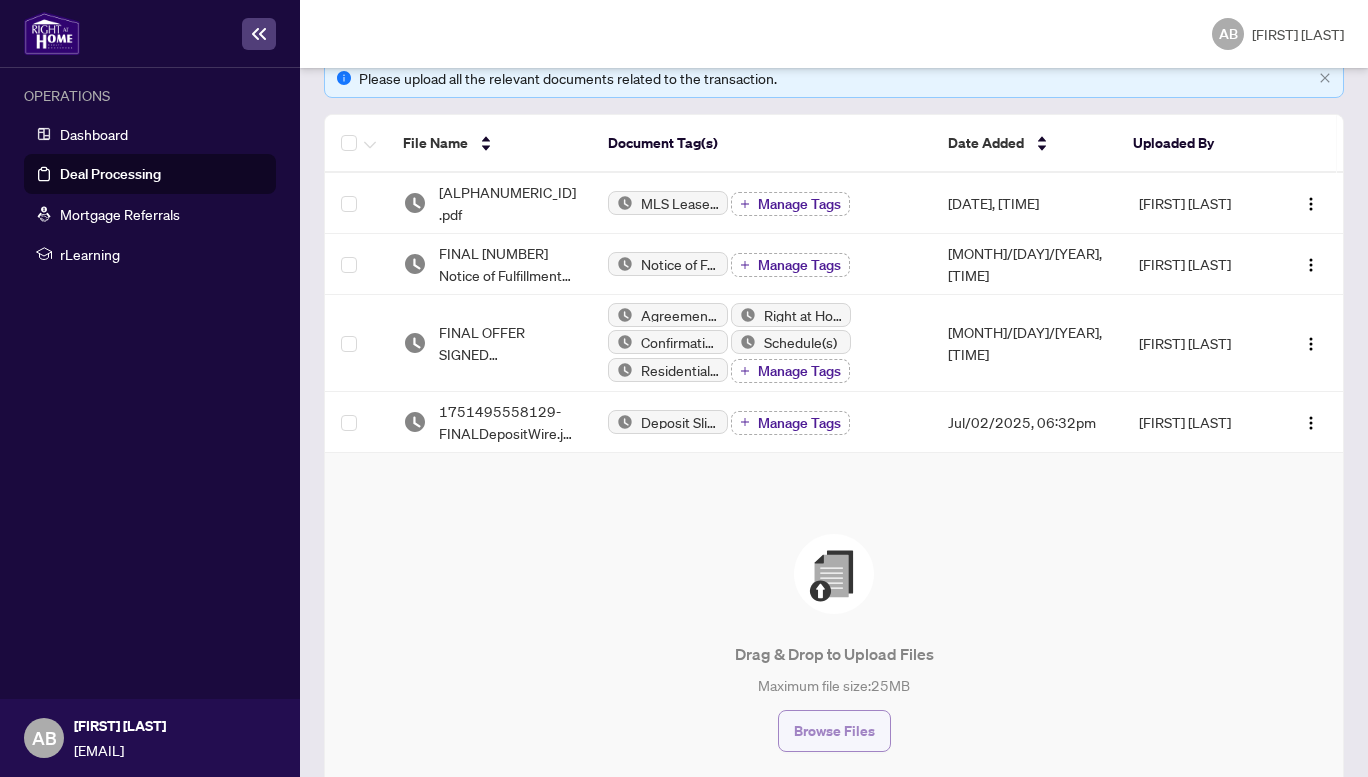 click on "Browse Files" at bounding box center (834, 731) 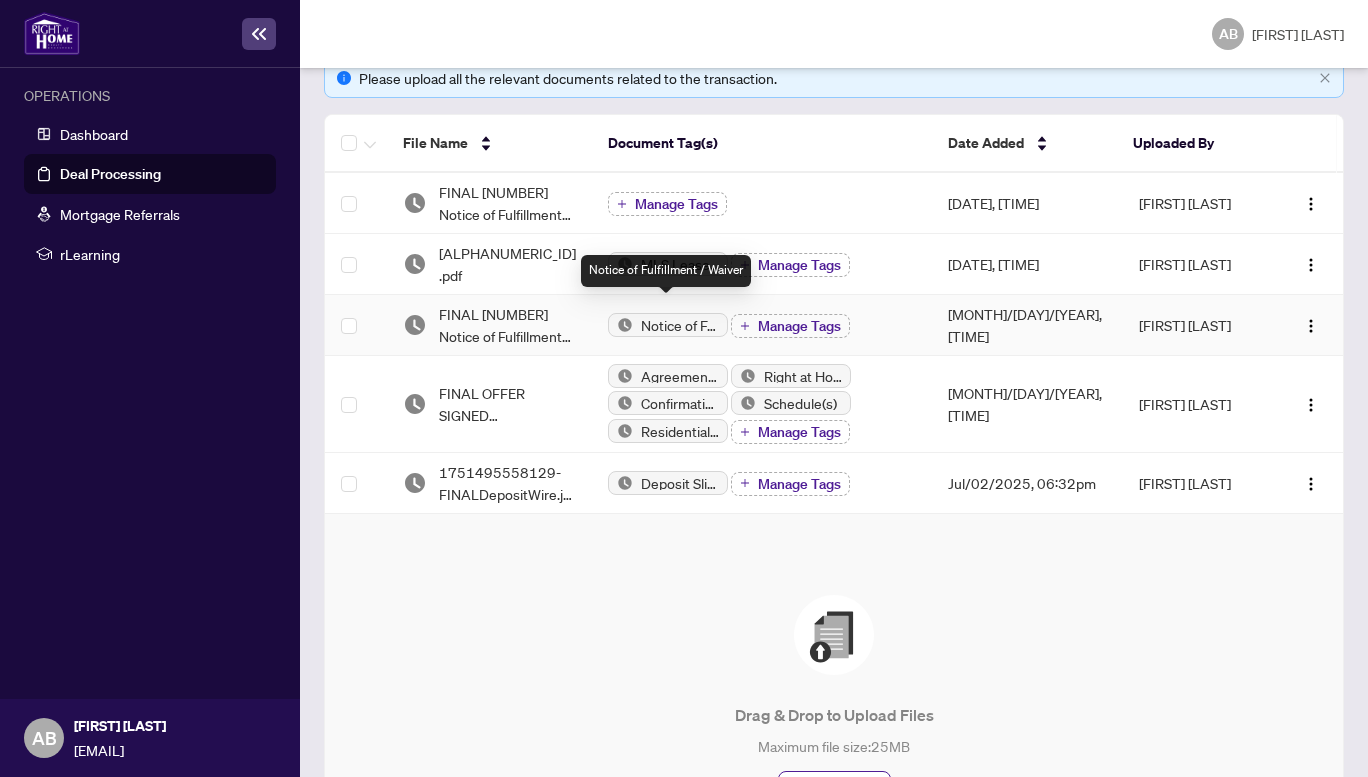 click on "Notice of Fulfillment / Waiver" at bounding box center [680, 325] 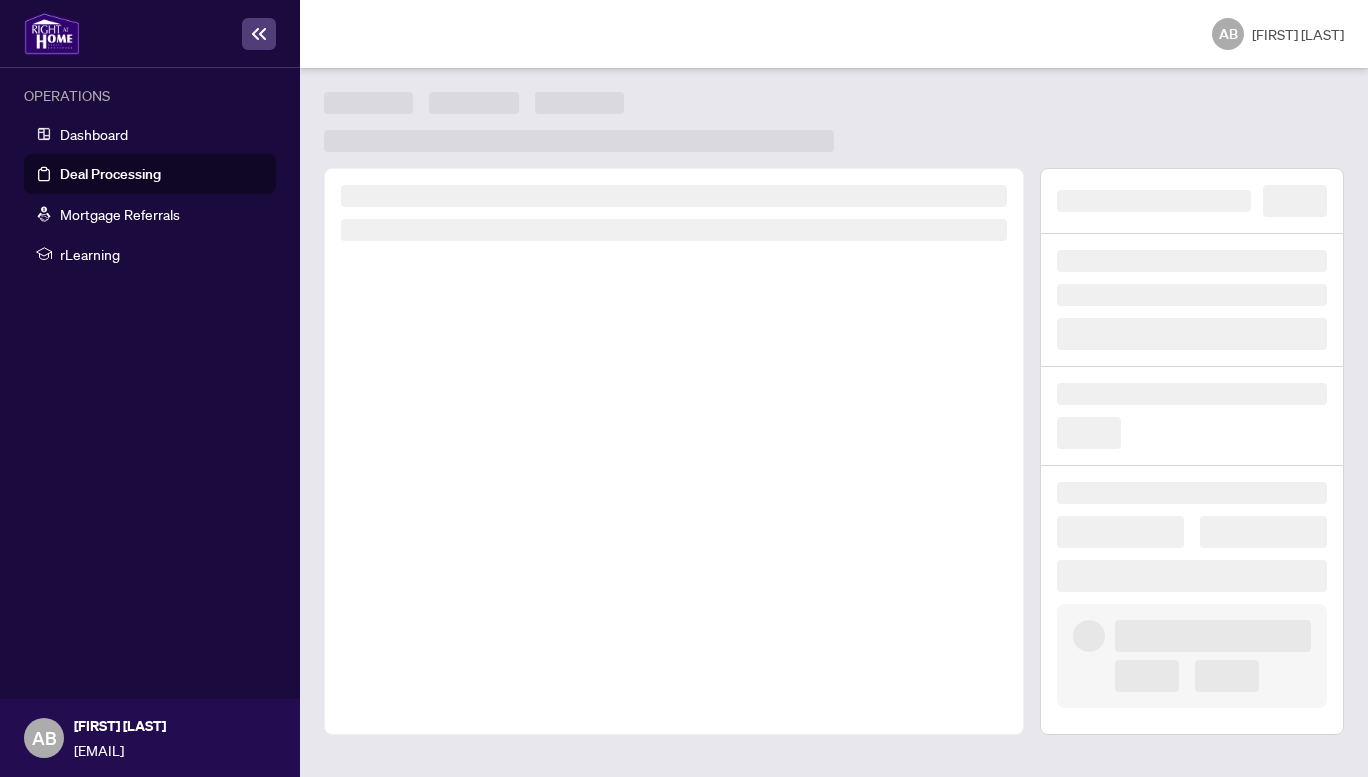 scroll, scrollTop: 0, scrollLeft: 0, axis: both 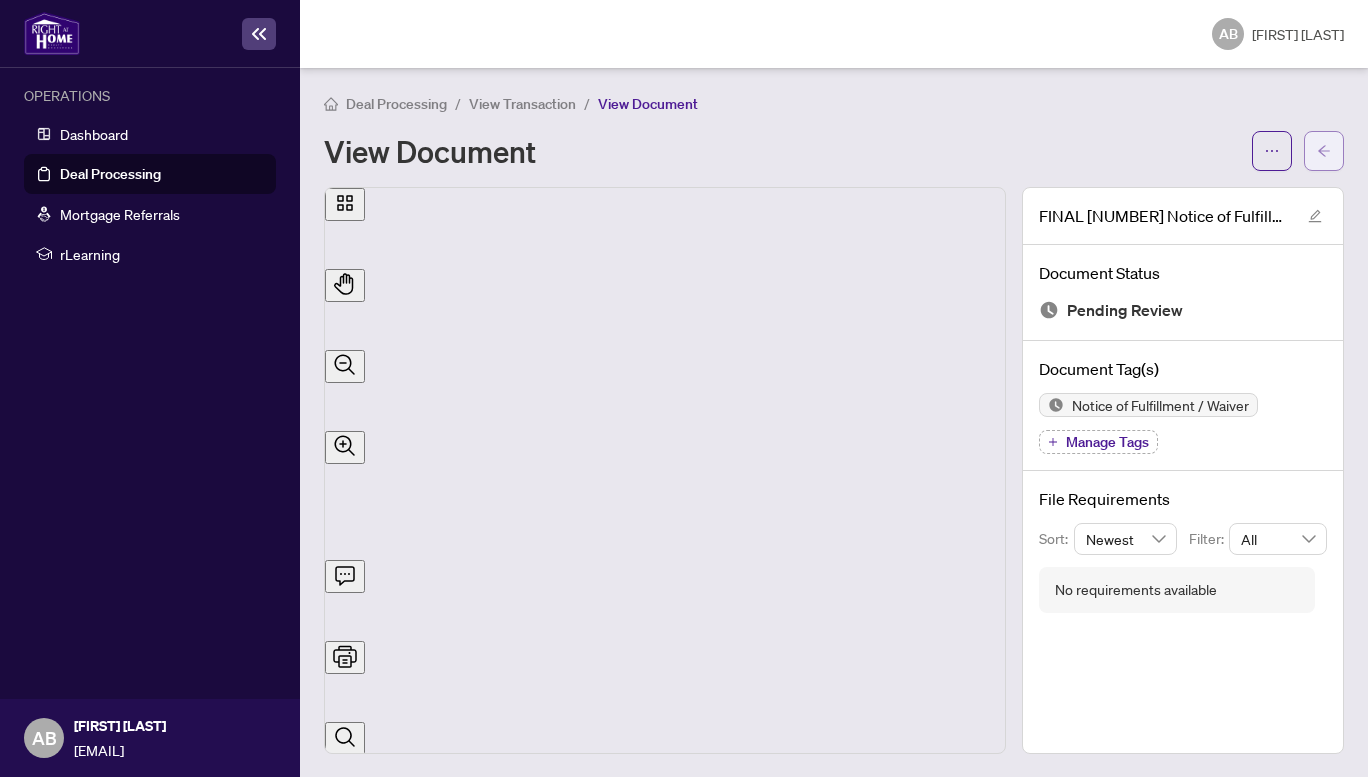 click at bounding box center (1324, 151) 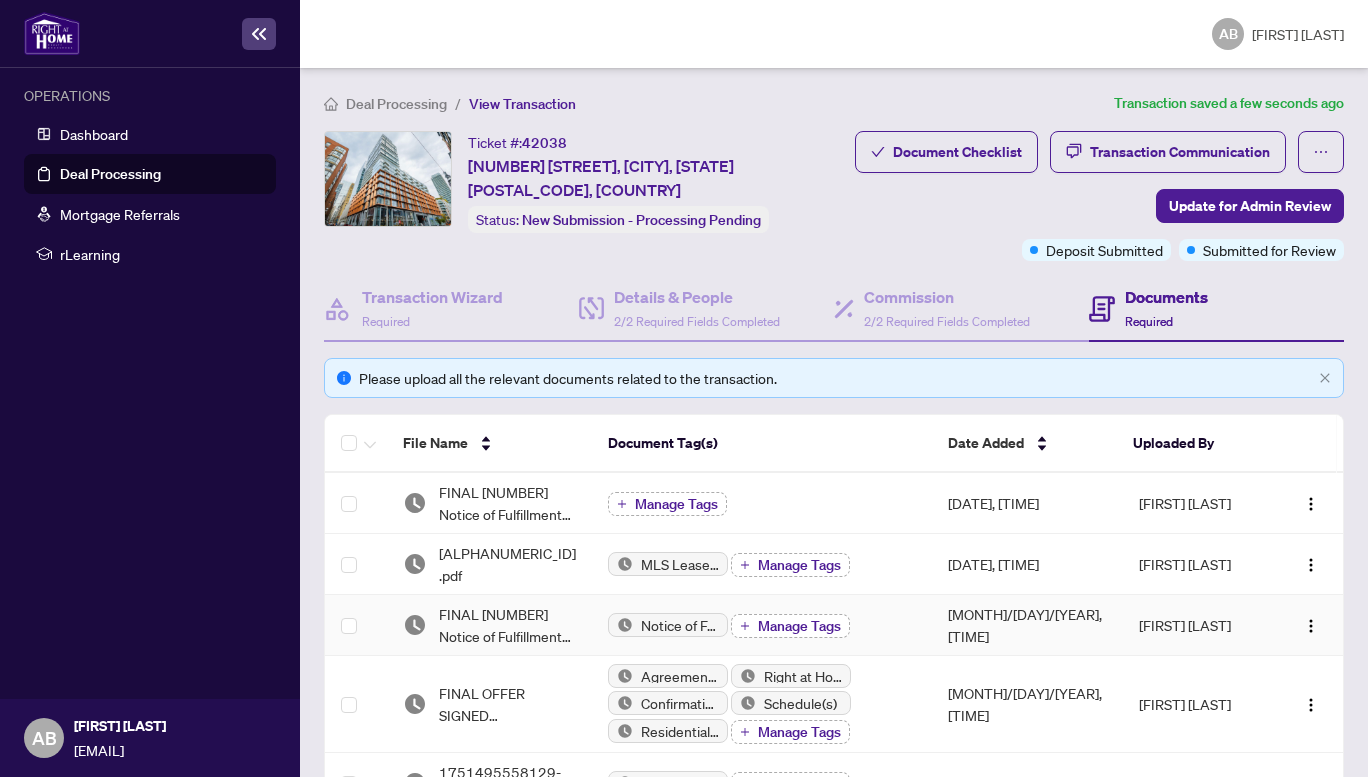 click on "Manage Tags" at bounding box center [799, 626] 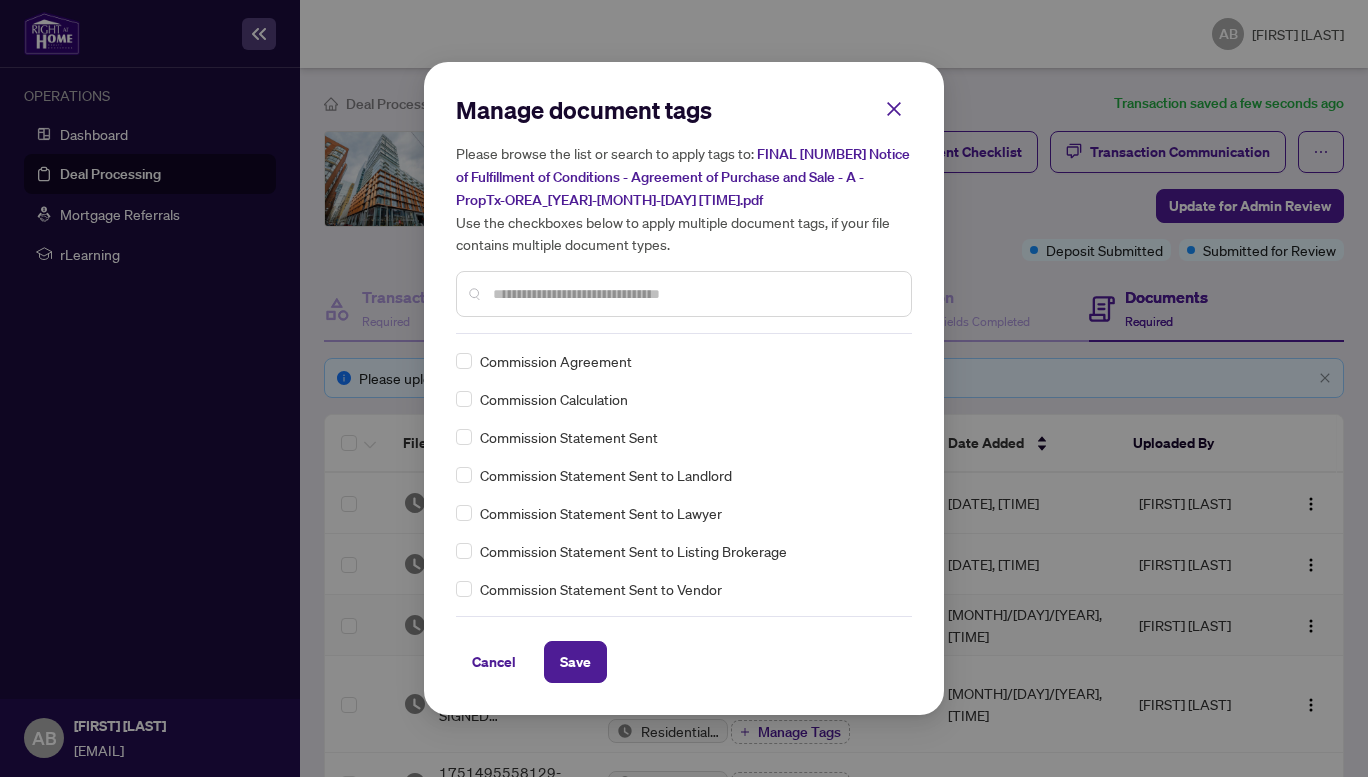 scroll, scrollTop: 800, scrollLeft: 0, axis: vertical 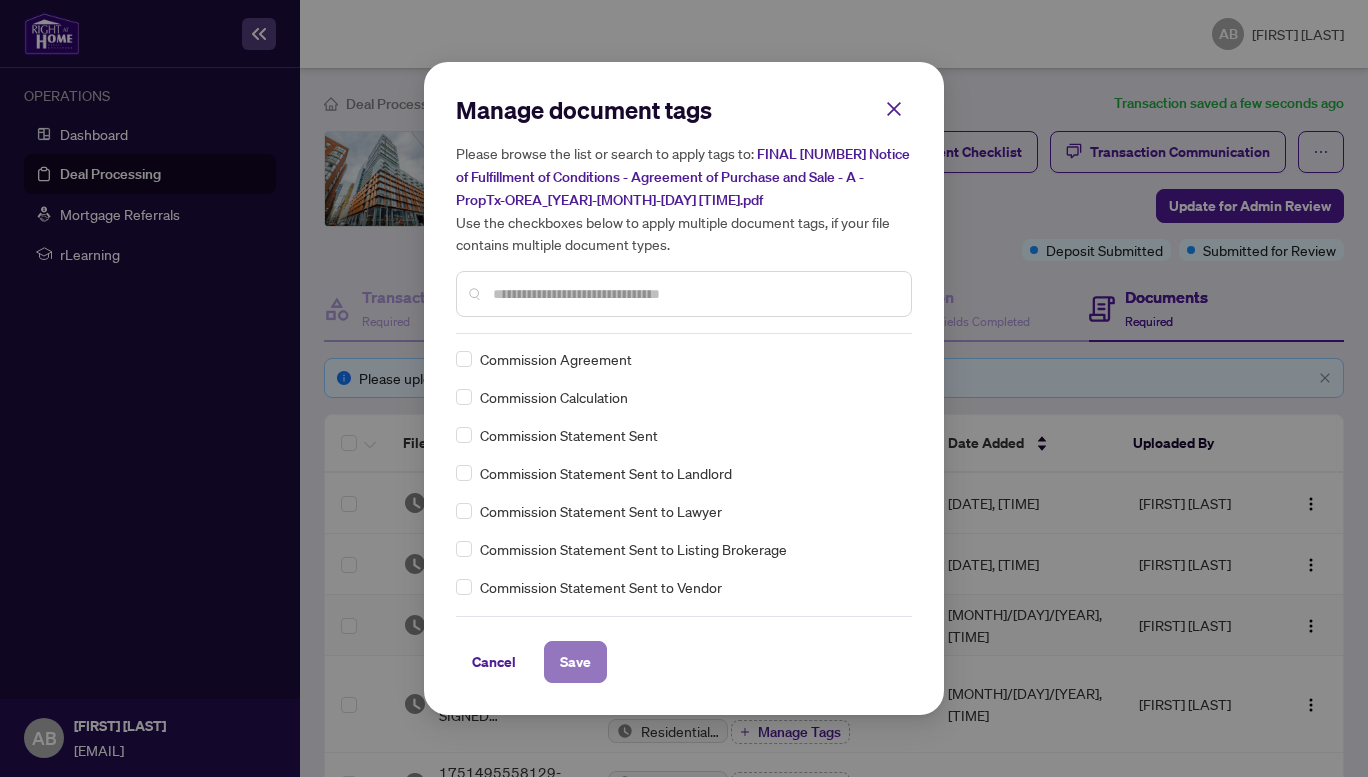 click on "Save" at bounding box center [575, 662] 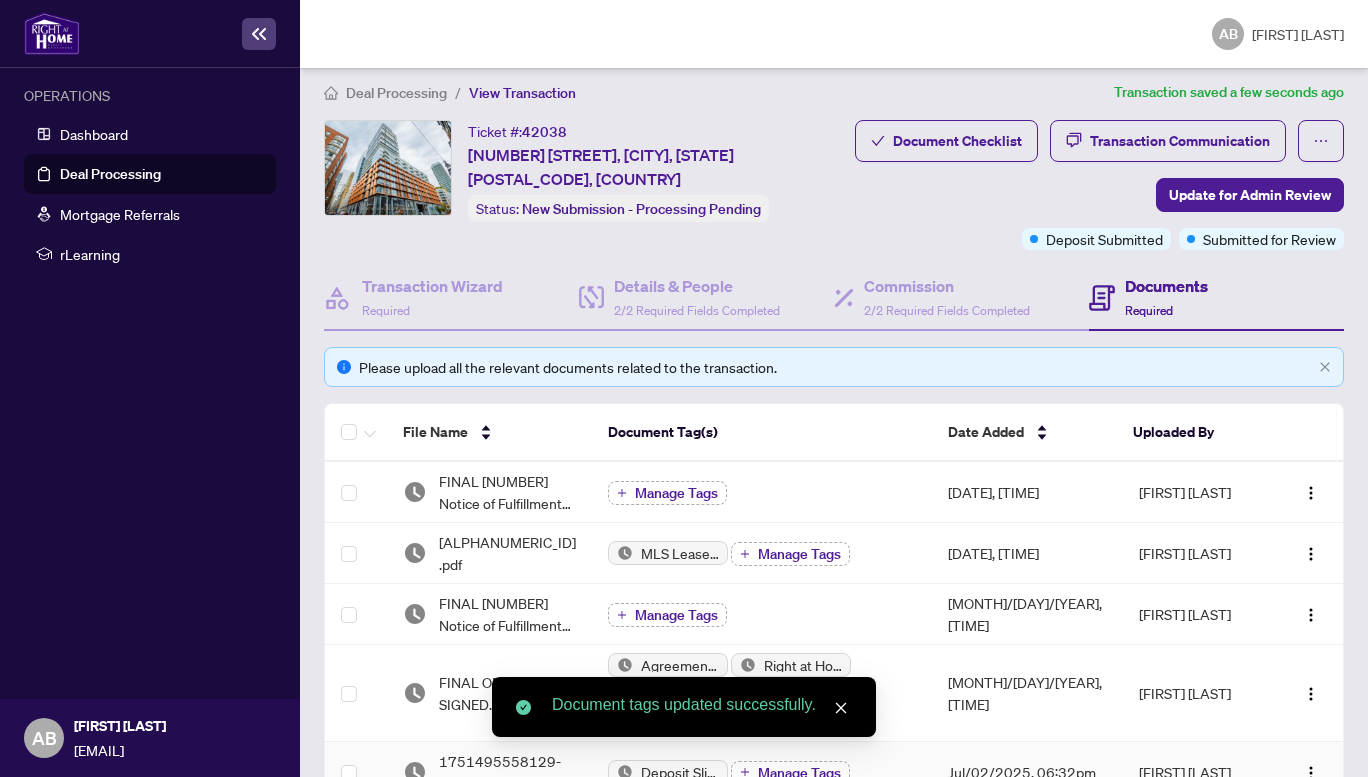 scroll, scrollTop: 0, scrollLeft: 0, axis: both 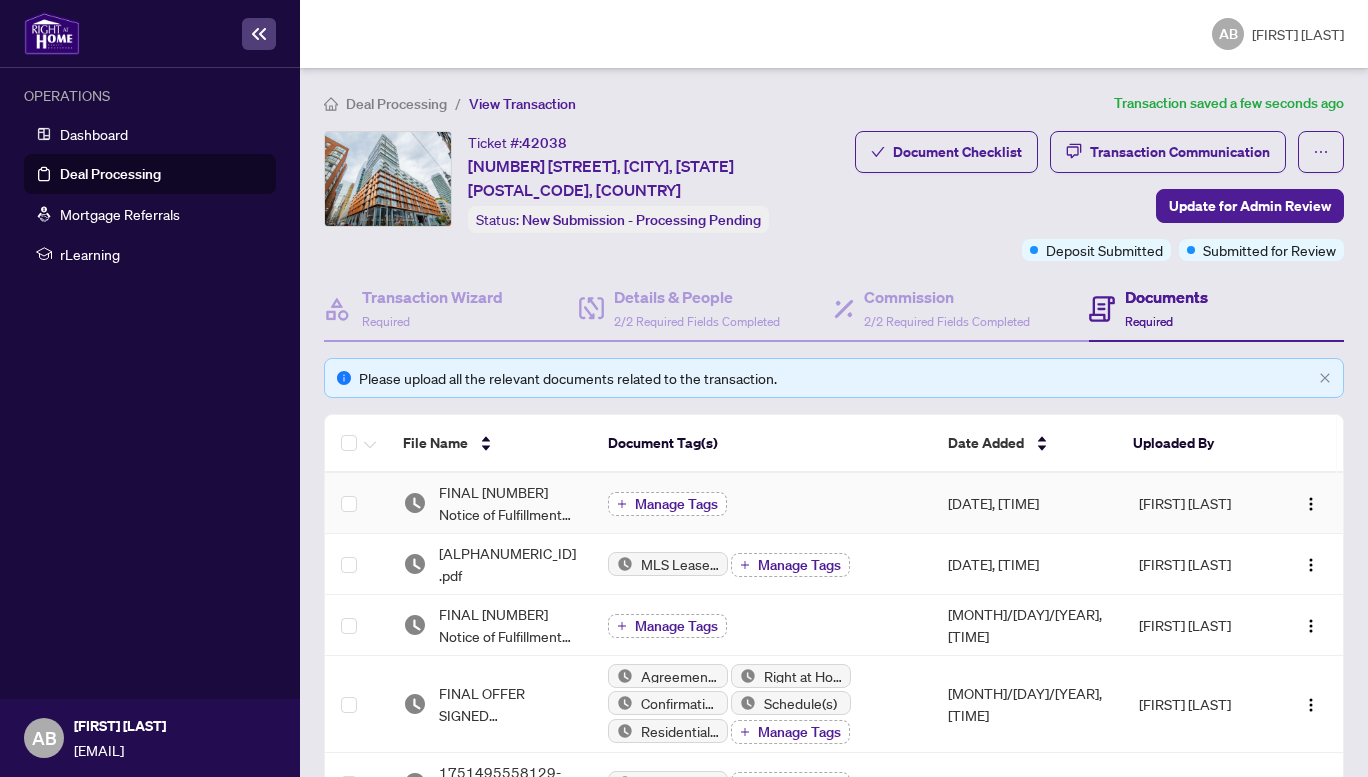 click on "Manage Tags" at bounding box center (676, 504) 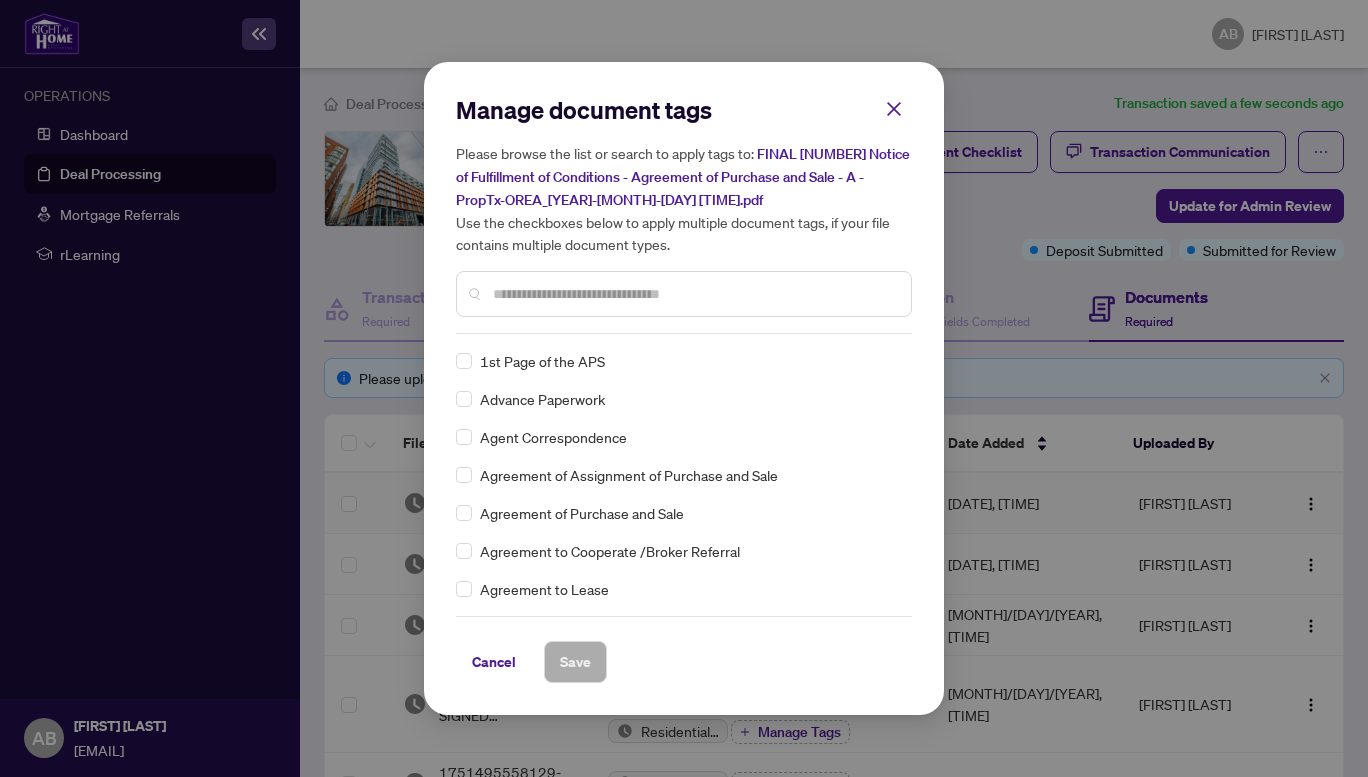 click at bounding box center [0, 0] 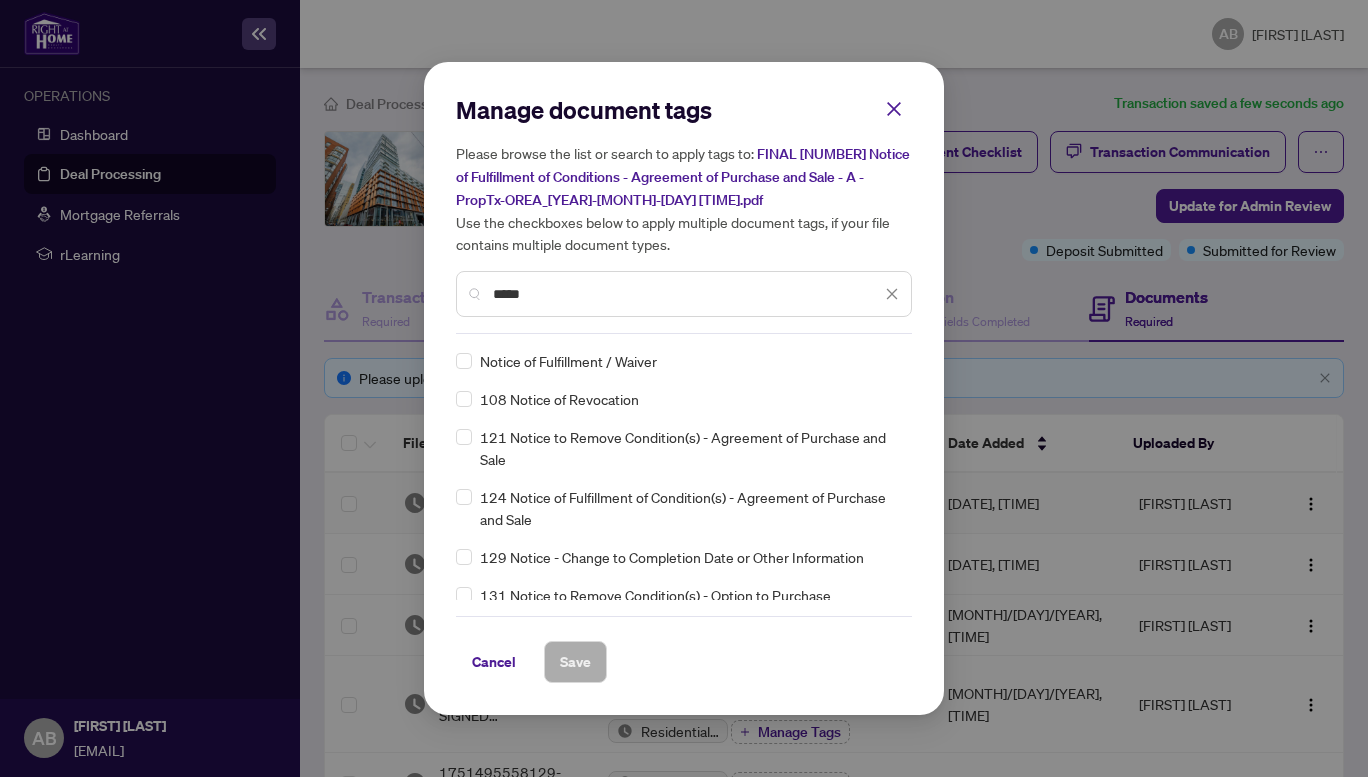 type on "*****" 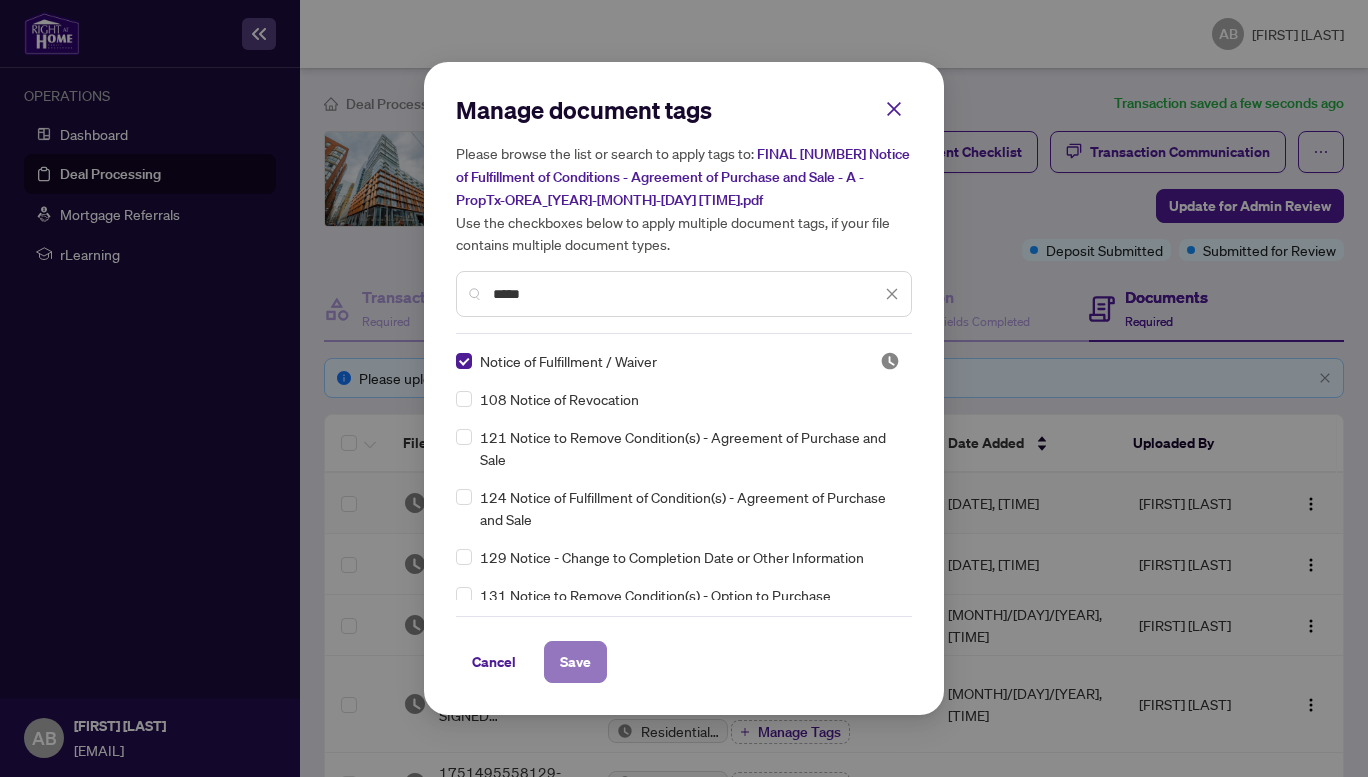 click on "Save" at bounding box center (0, 0) 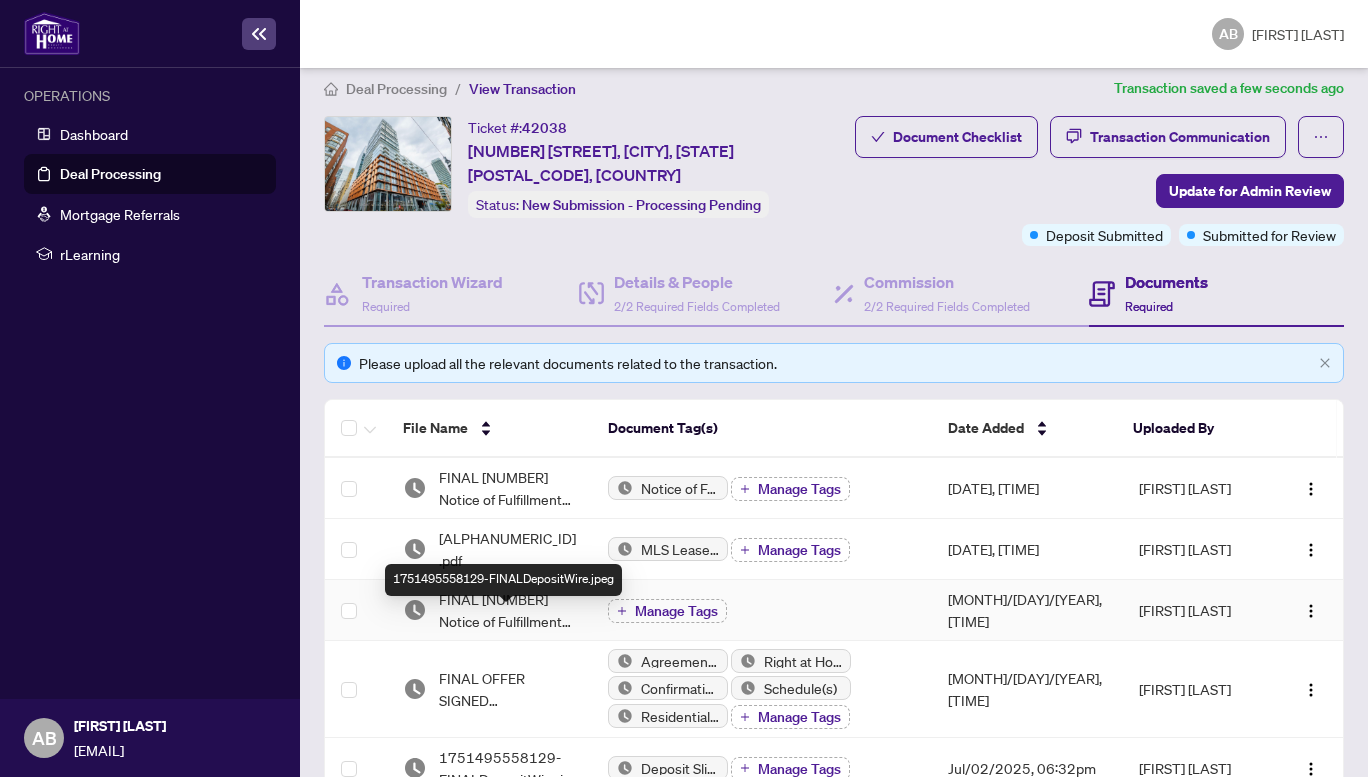 scroll, scrollTop: 0, scrollLeft: 0, axis: both 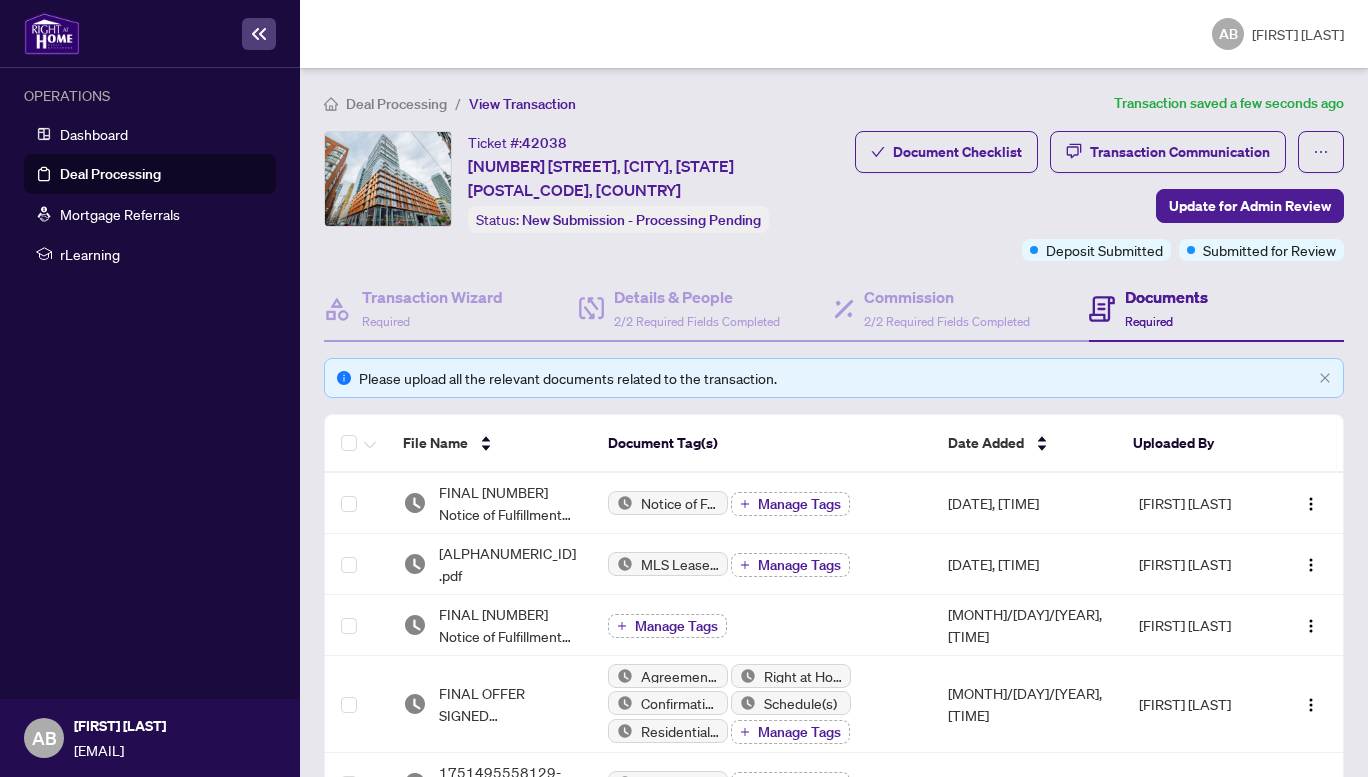 click on "Deal Processing" at bounding box center (110, 174) 